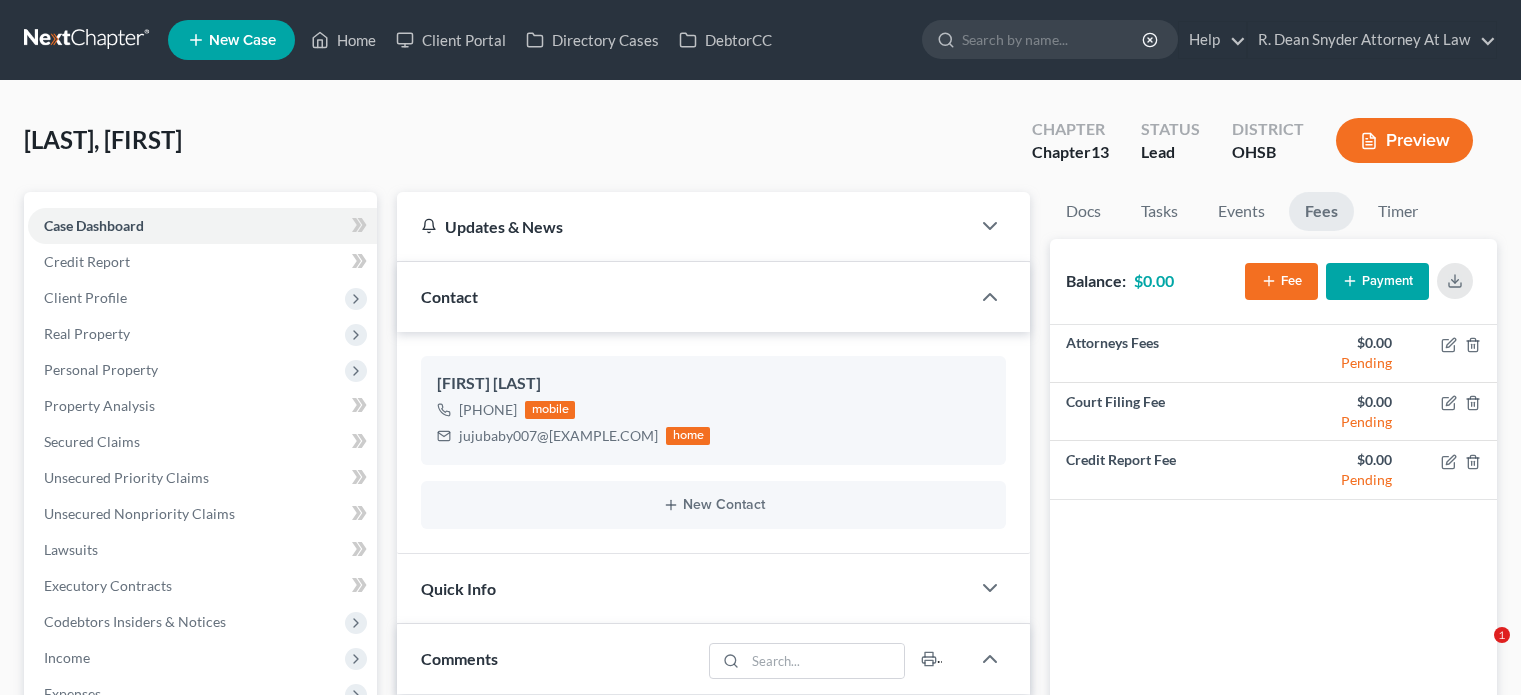 scroll, scrollTop: 0, scrollLeft: 0, axis: both 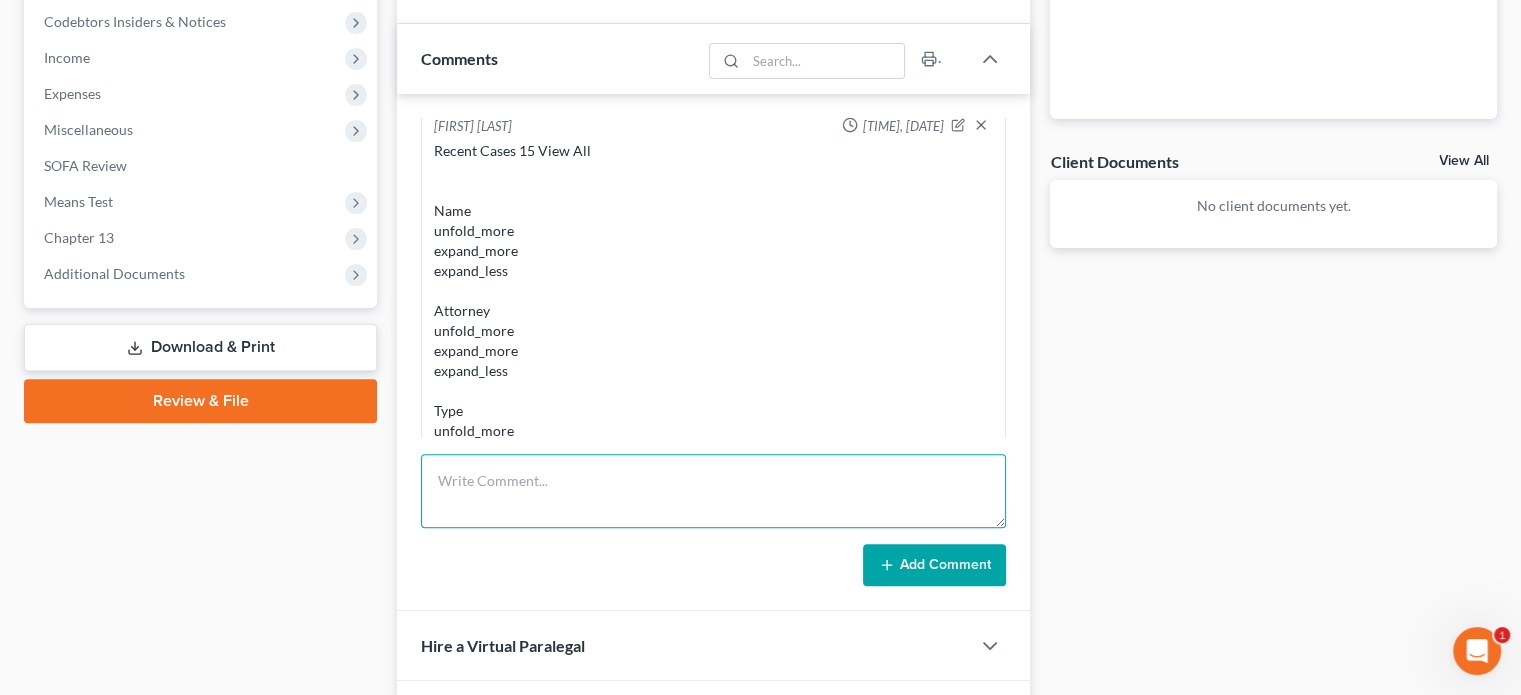 click at bounding box center (713, 491) 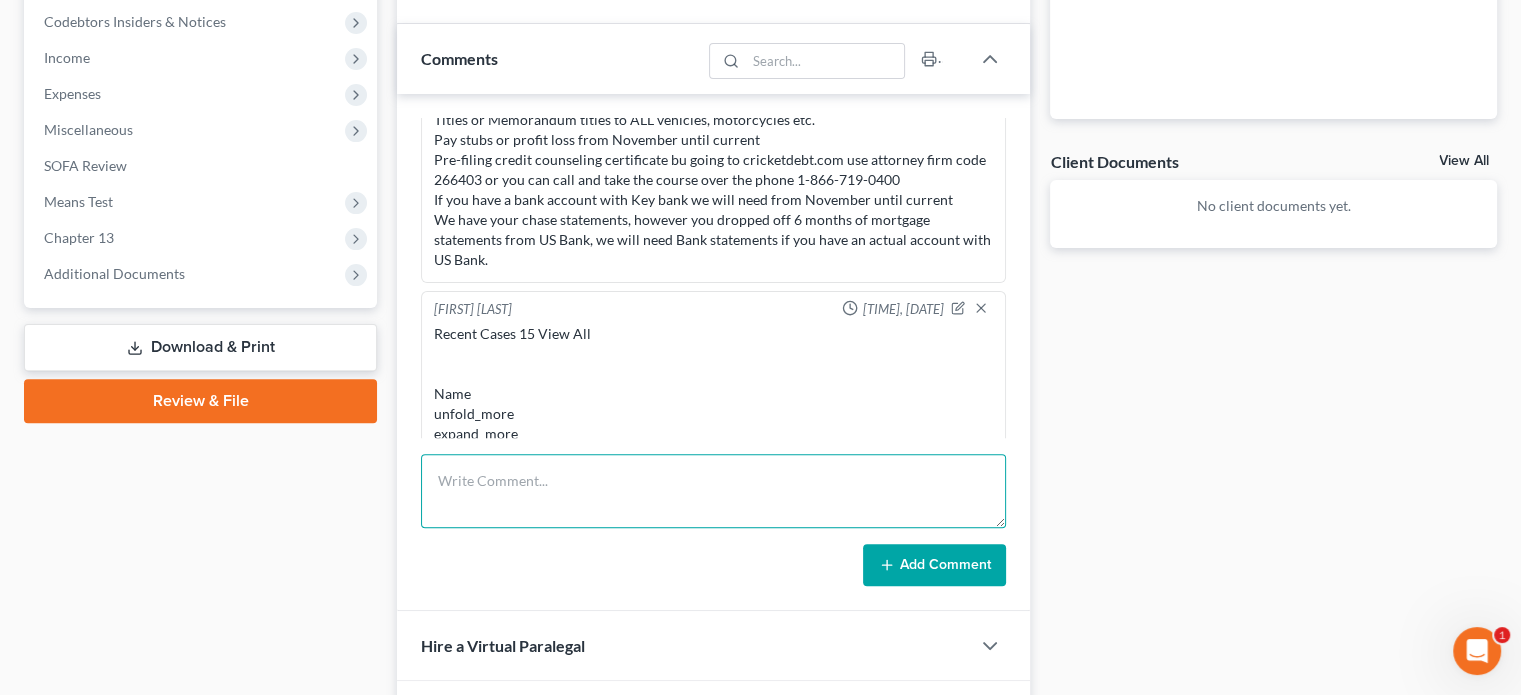 scroll, scrollTop: 0, scrollLeft: 0, axis: both 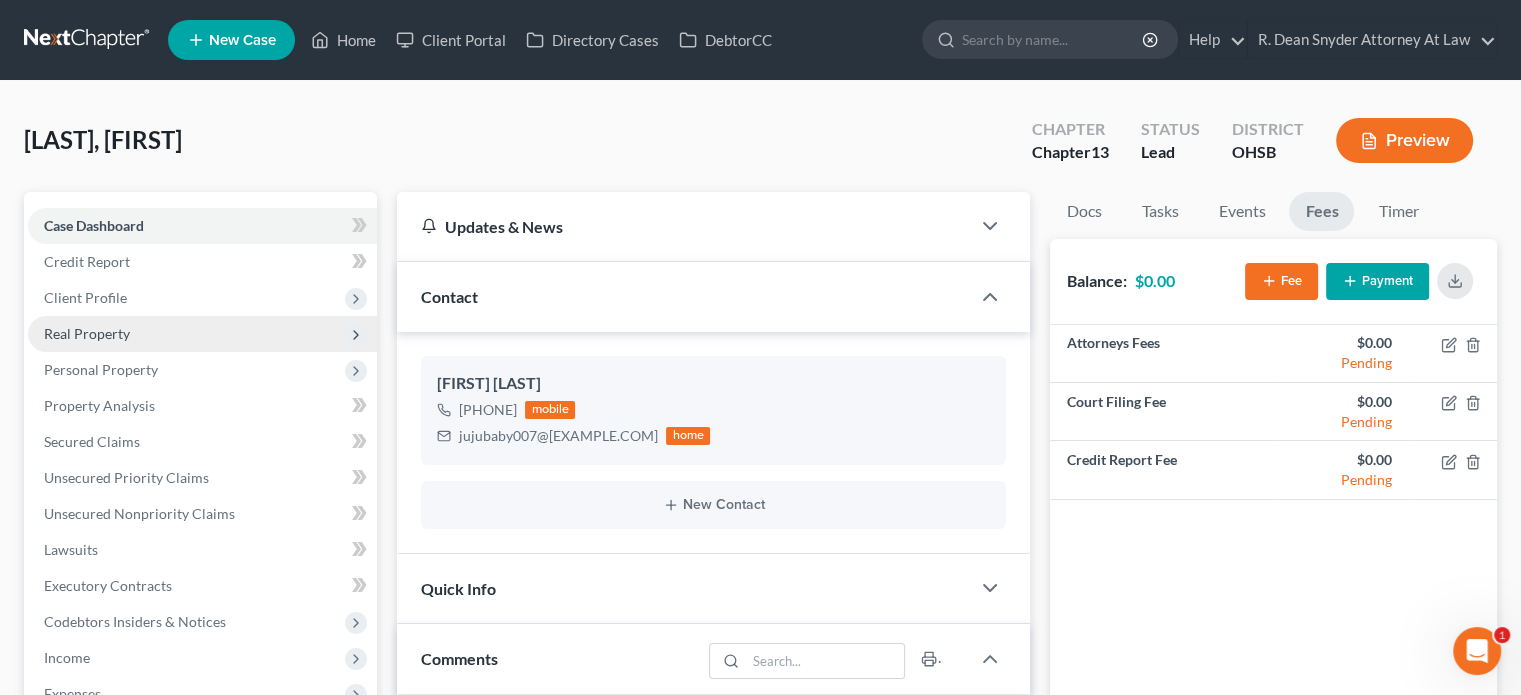 click on "Real Property" at bounding box center [87, 333] 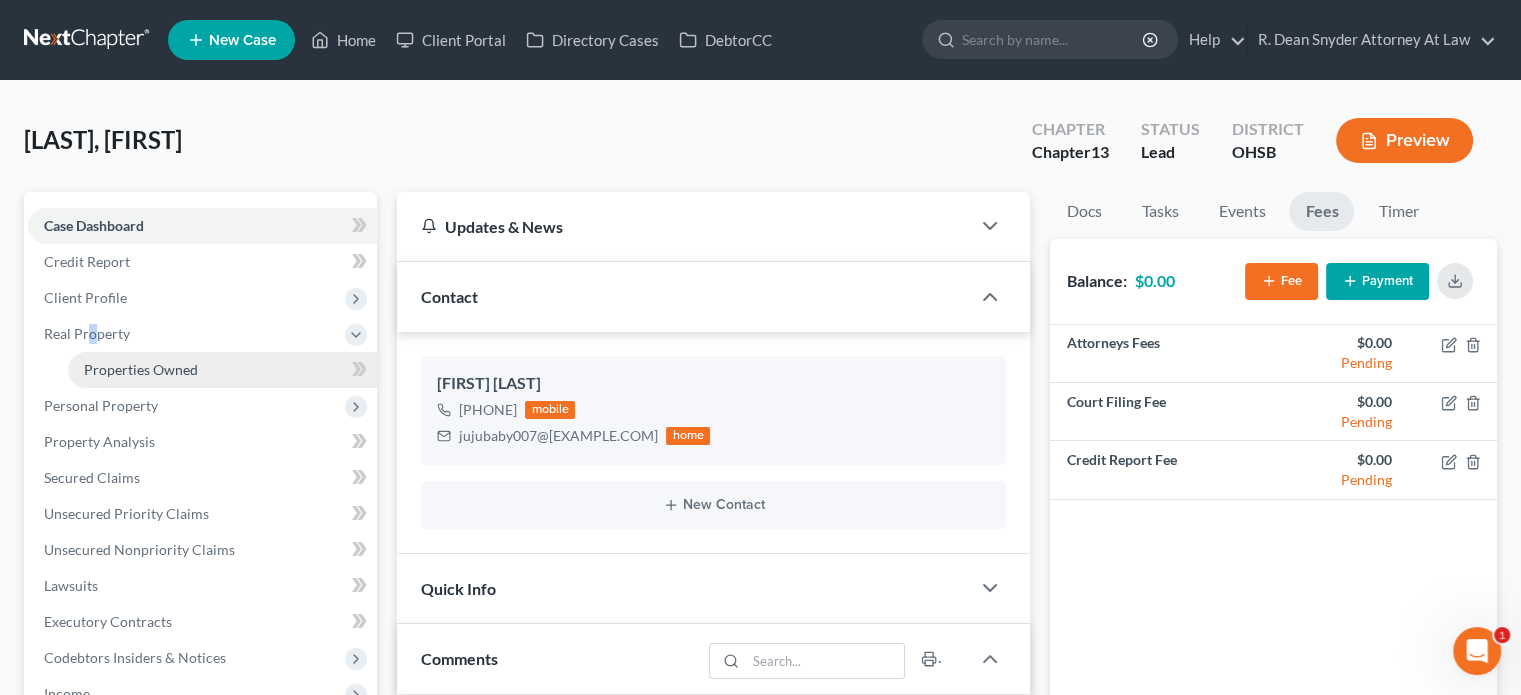 click on "Properties Owned" at bounding box center (141, 369) 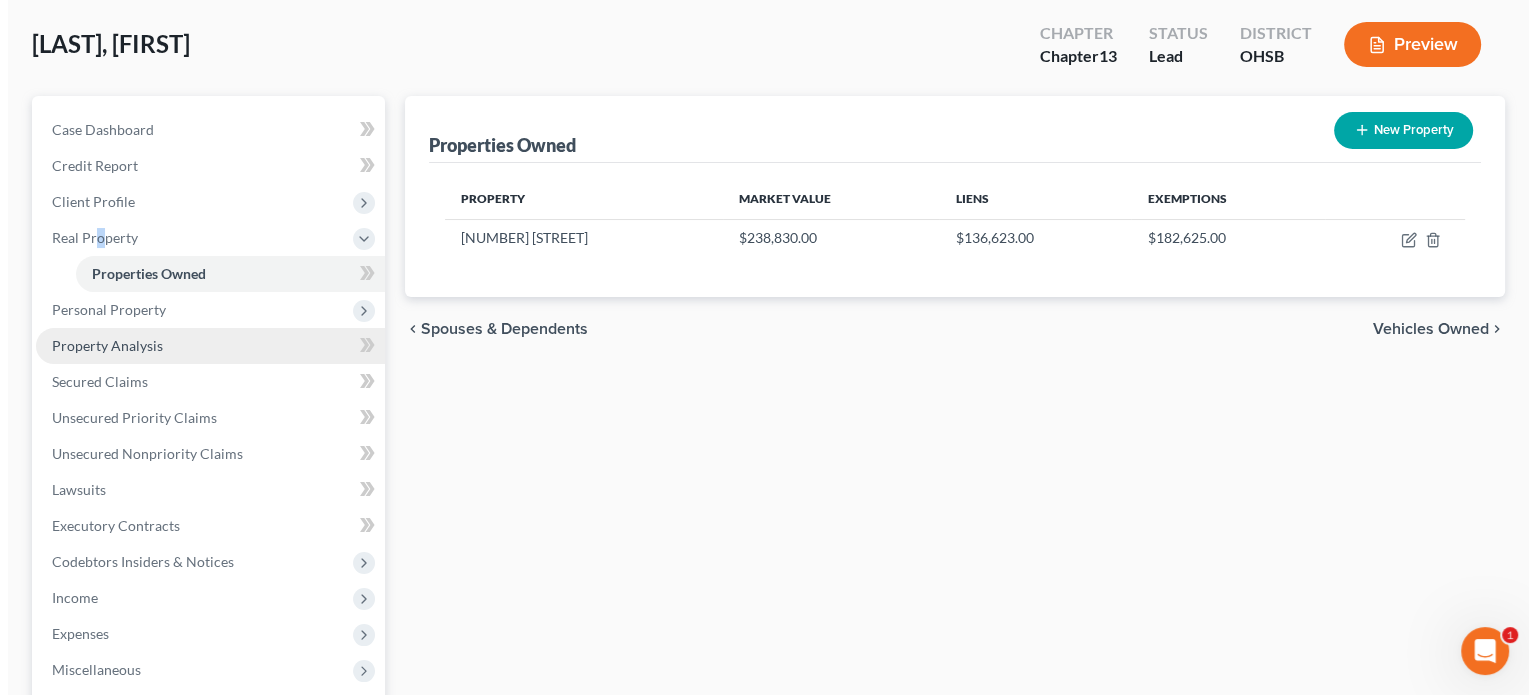 scroll, scrollTop: 100, scrollLeft: 0, axis: vertical 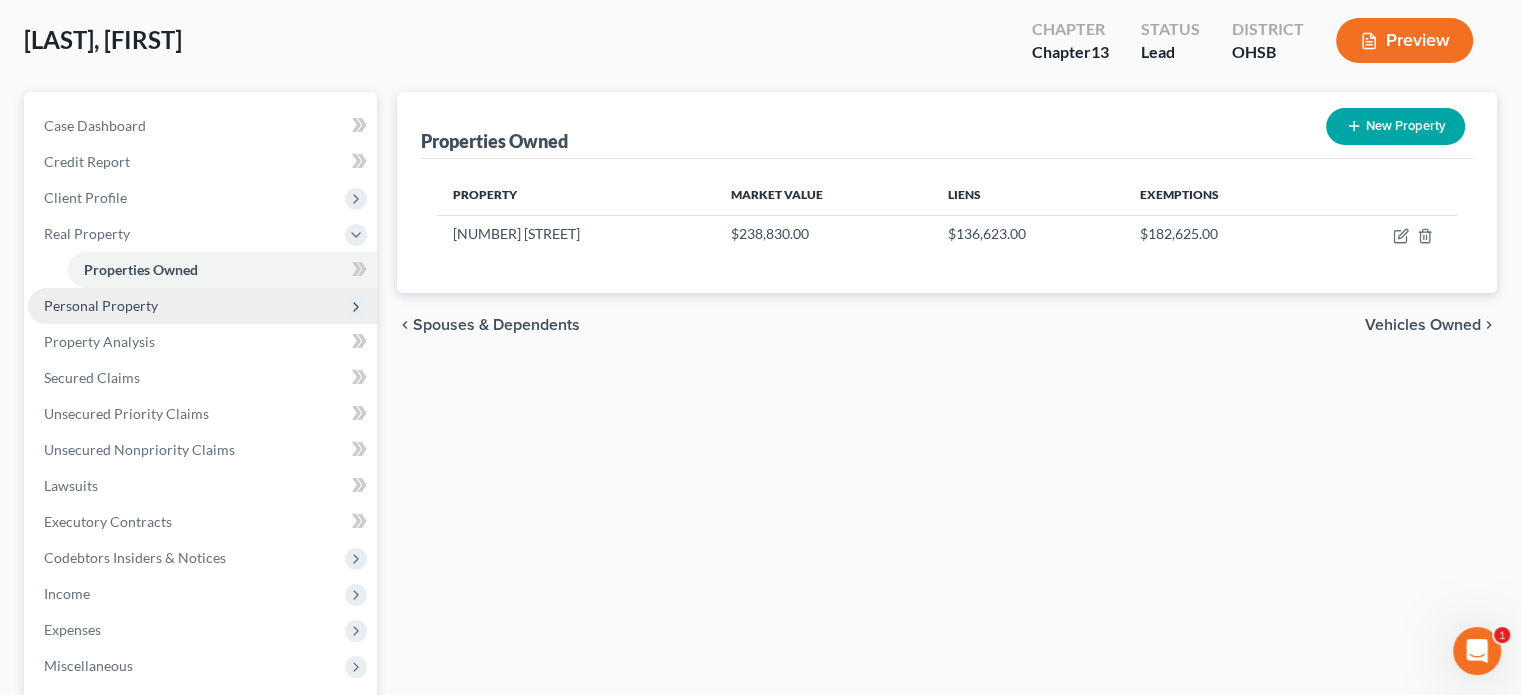 click on "Personal Property" at bounding box center [101, 305] 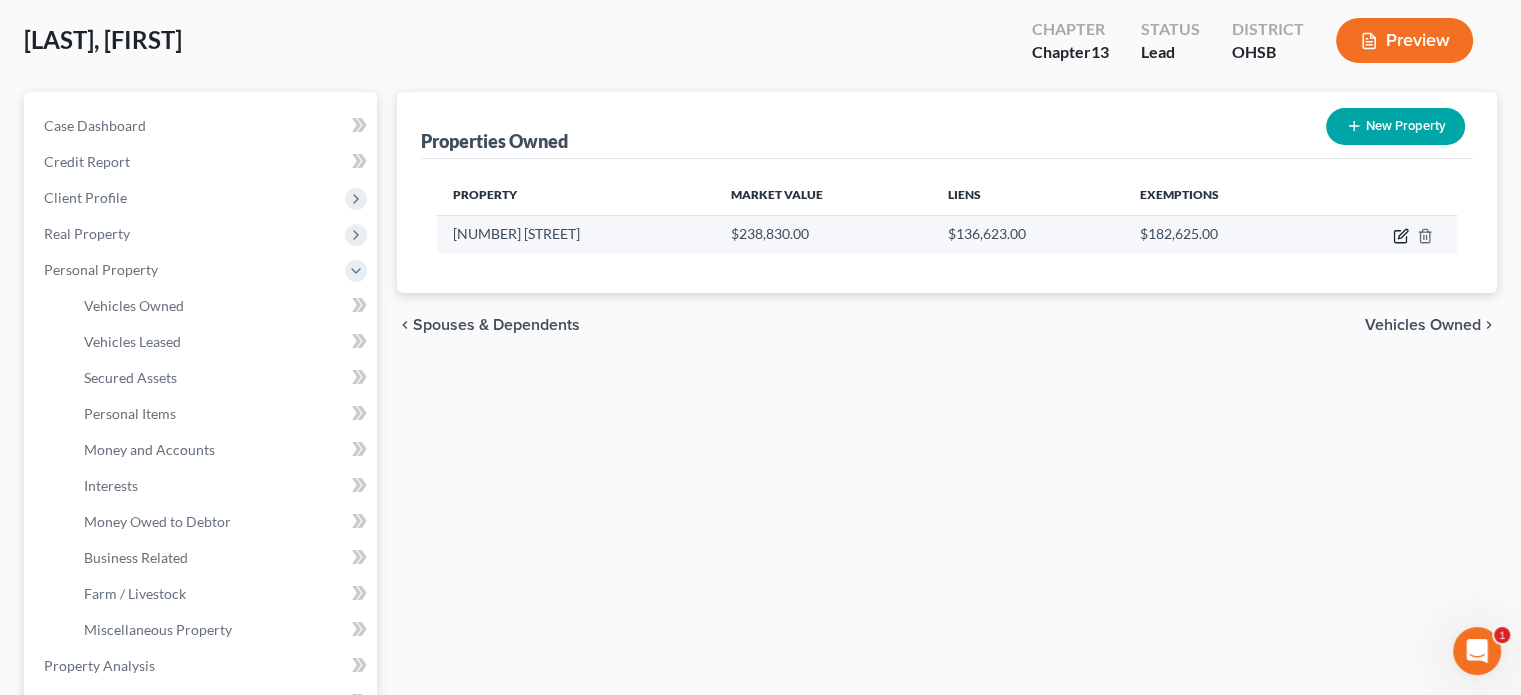 click 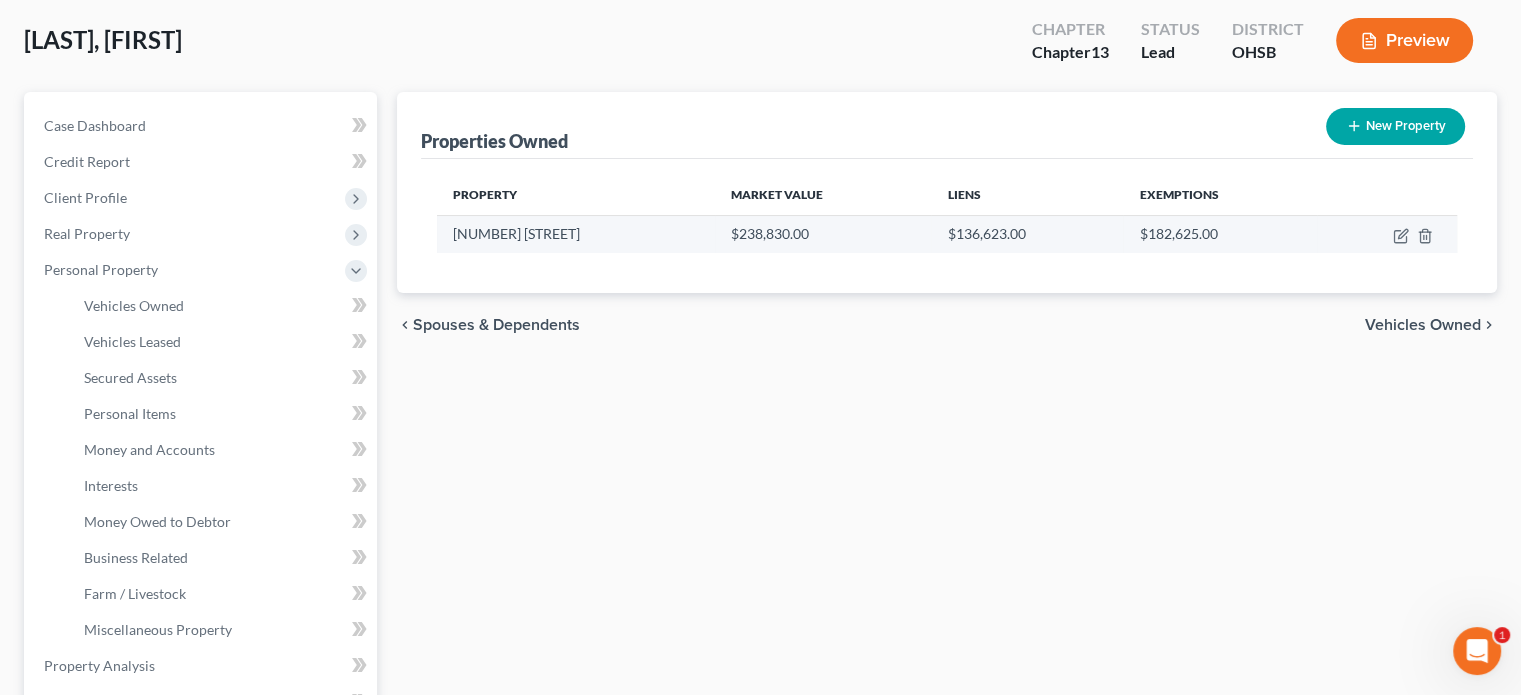 select on "36" 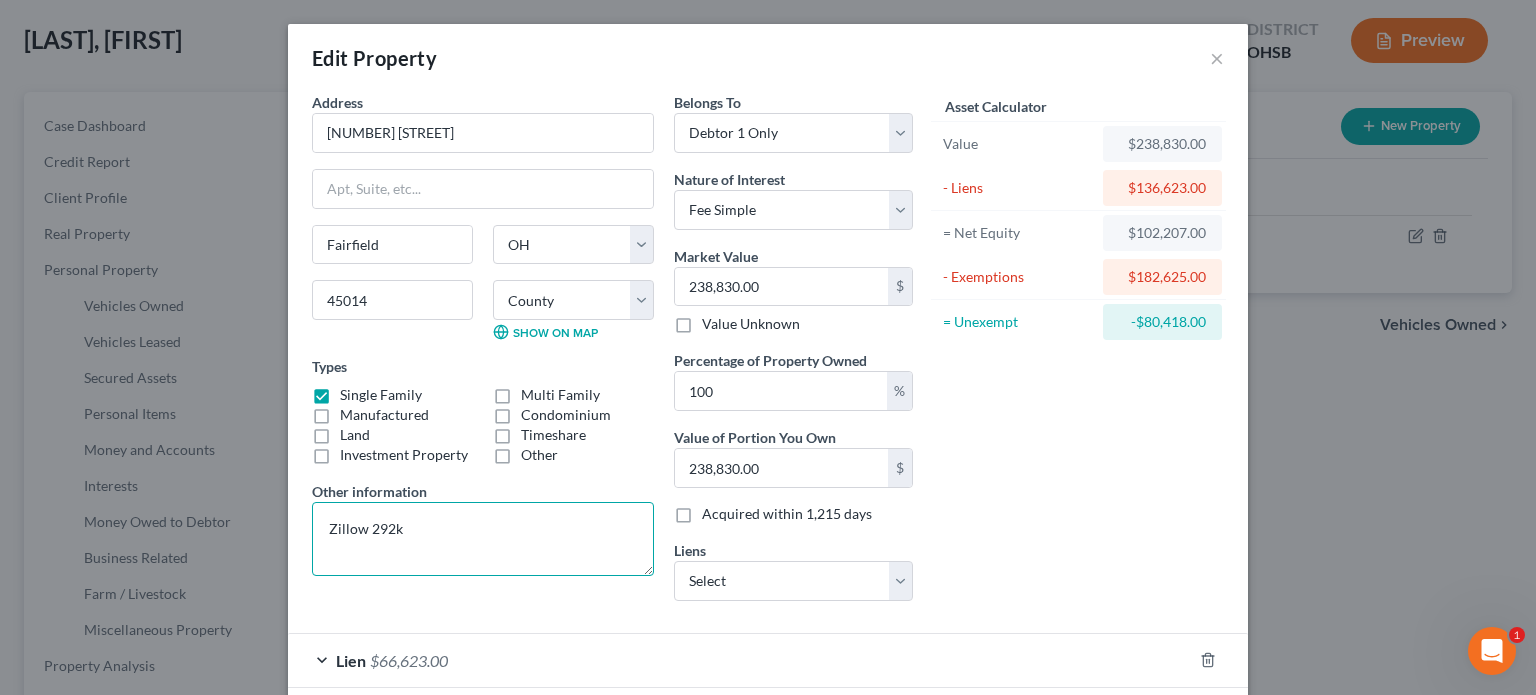 click on "Zillow 292k" at bounding box center [483, 539] 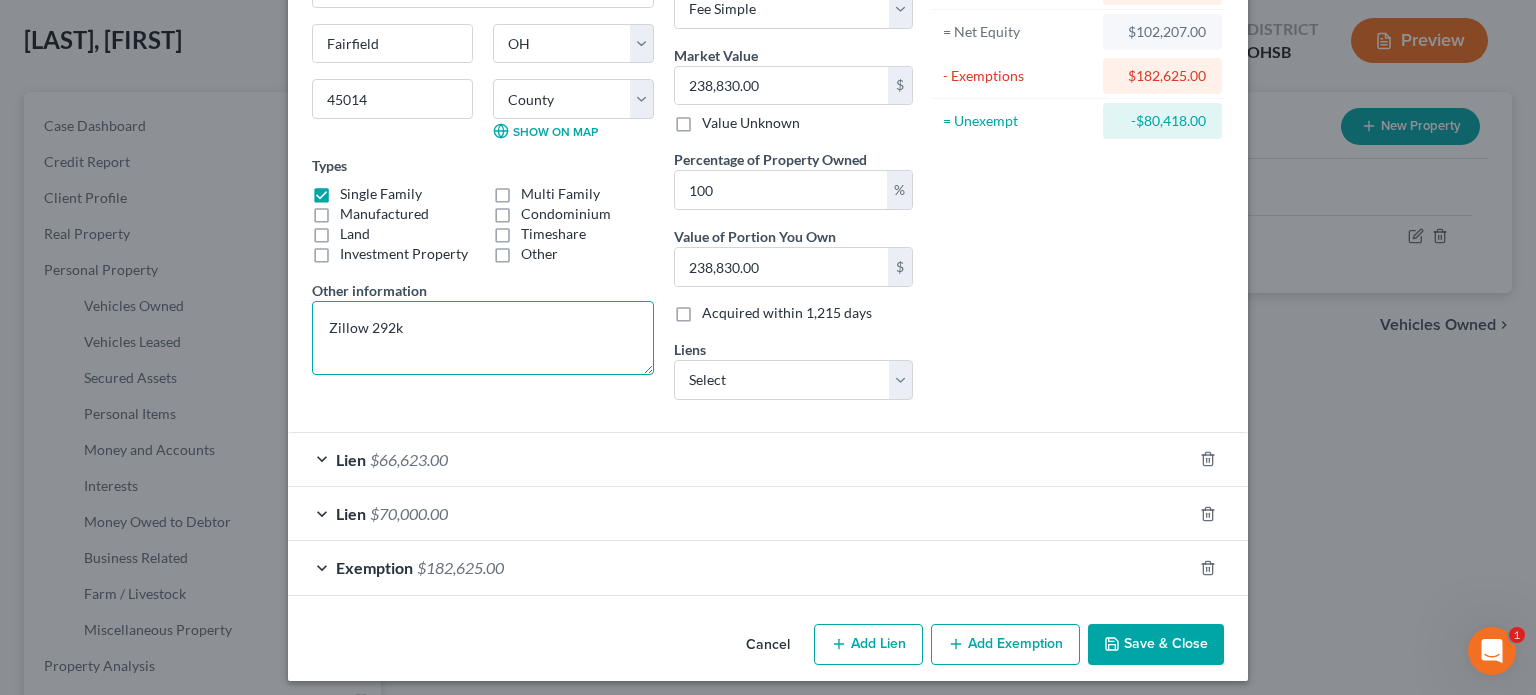 scroll, scrollTop: 208, scrollLeft: 0, axis: vertical 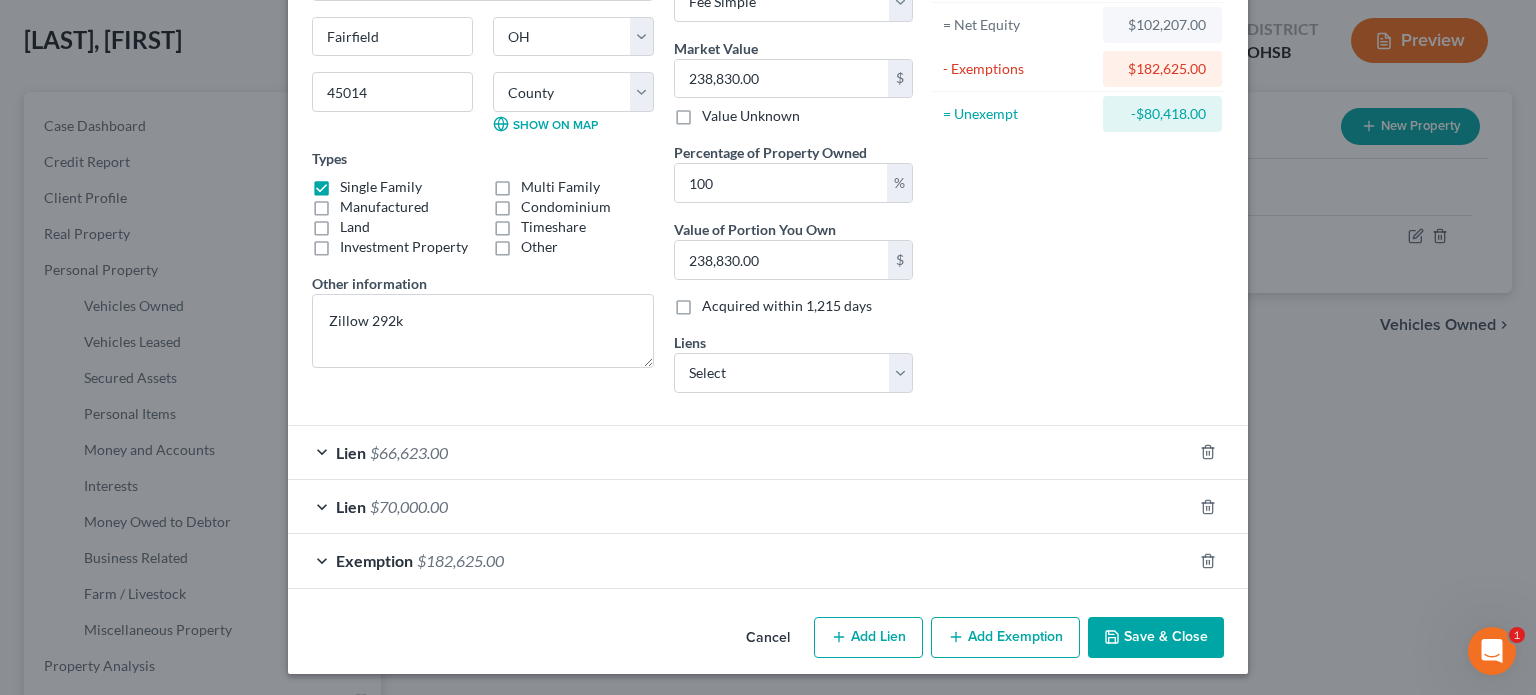 click on "Lien $66,623.00" at bounding box center (740, 452) 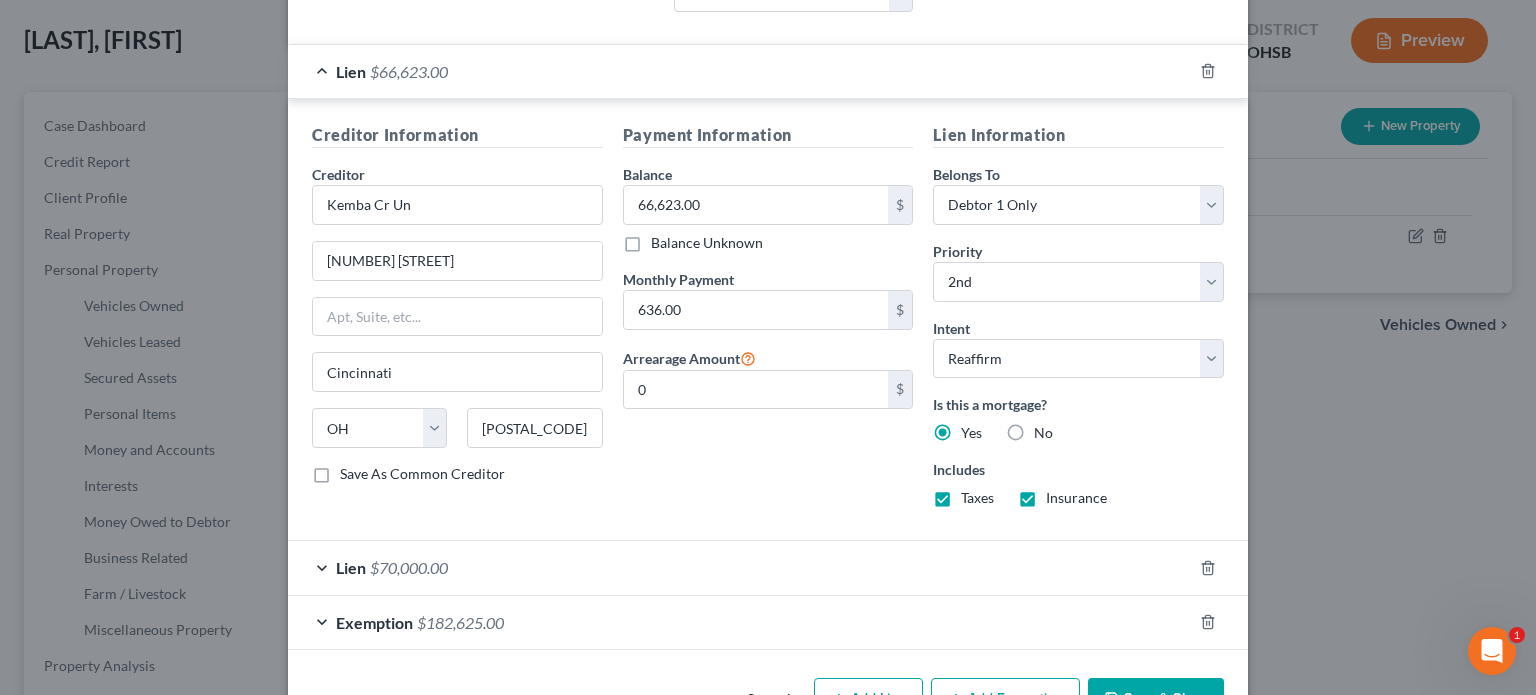 scroll, scrollTop: 608, scrollLeft: 0, axis: vertical 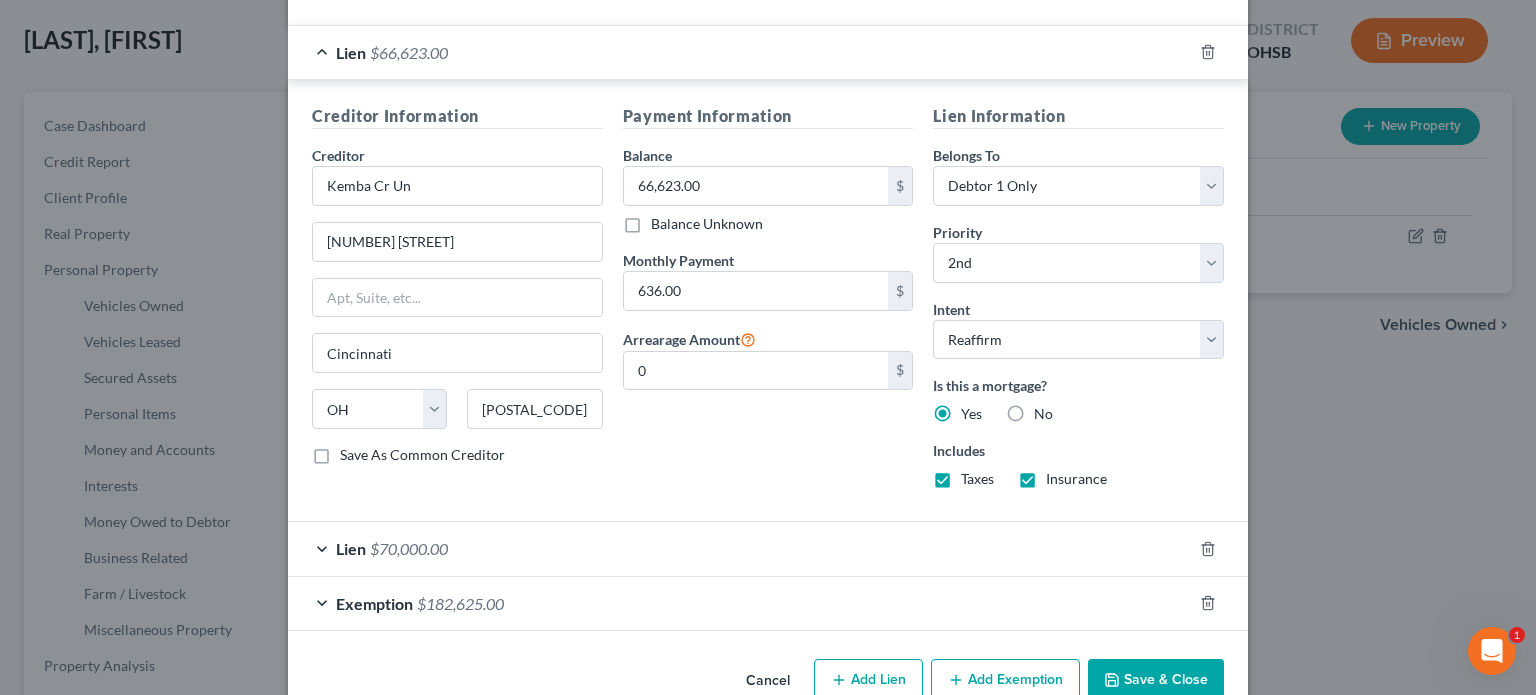 click on "Lien $70,000.00" at bounding box center (740, 548) 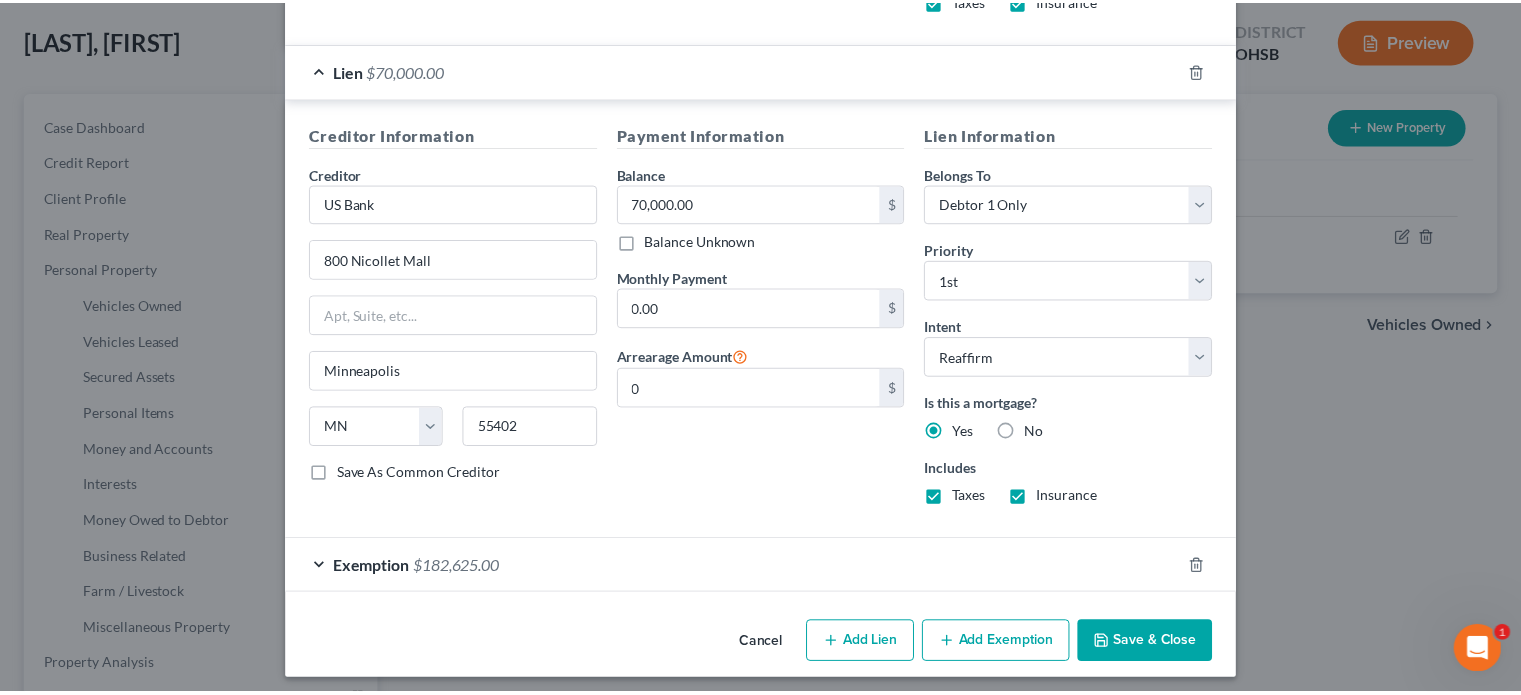 scroll, scrollTop: 1089, scrollLeft: 0, axis: vertical 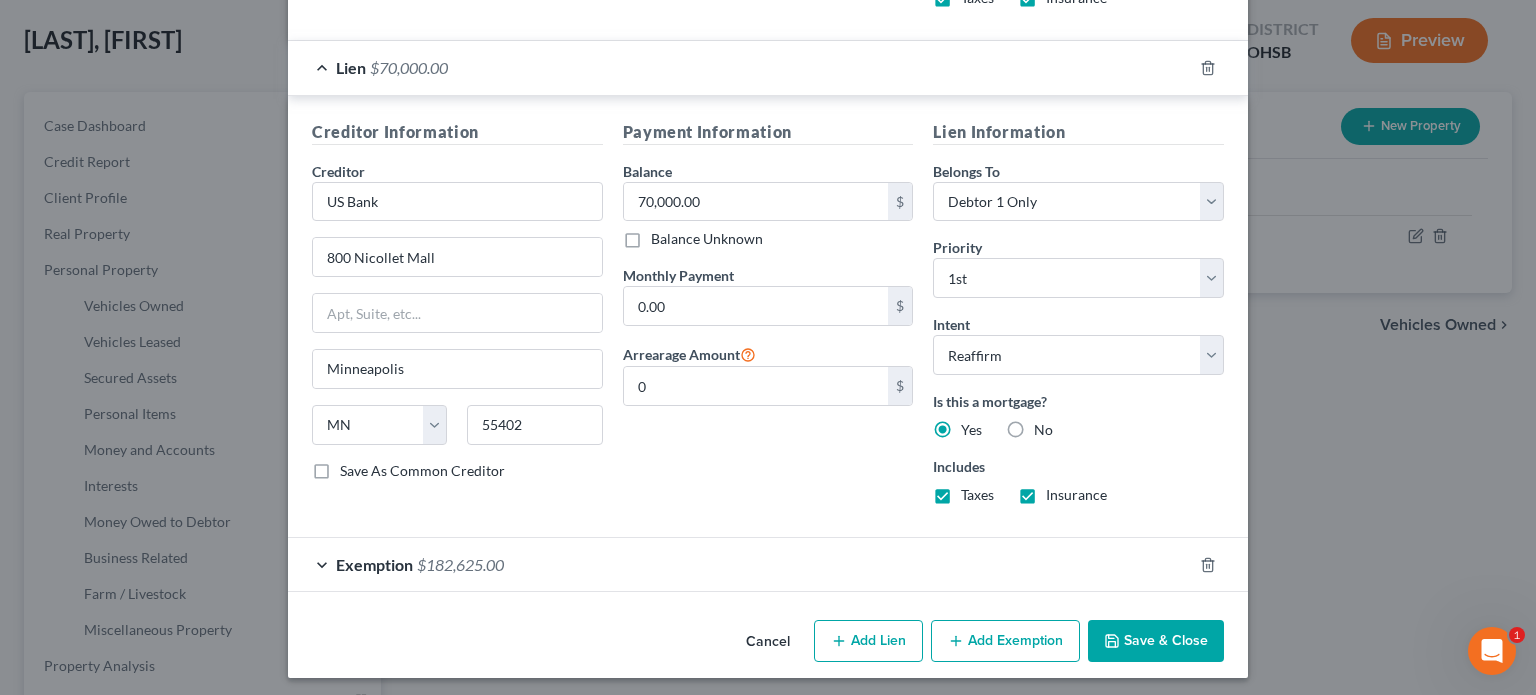 click on "Save & Close" at bounding box center (1156, 641) 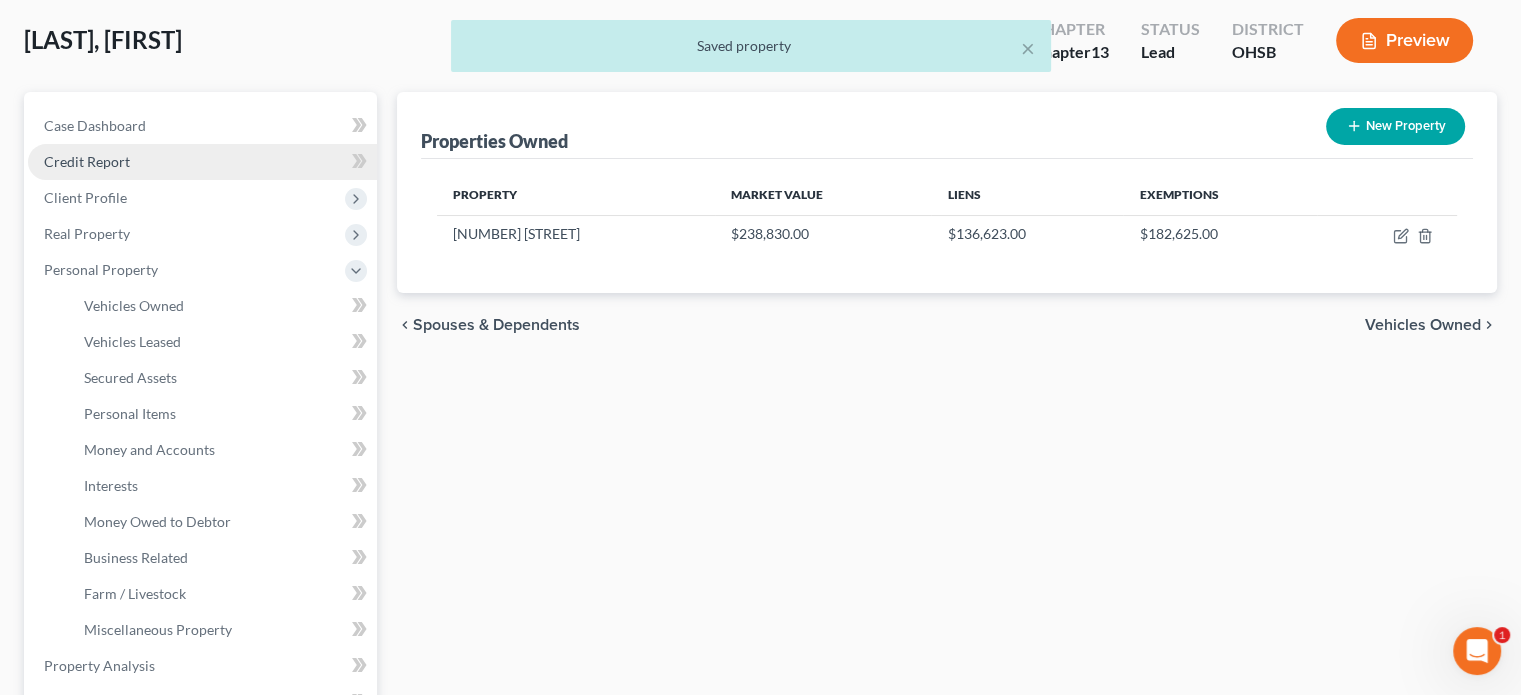 click on "Credit Report" at bounding box center [87, 161] 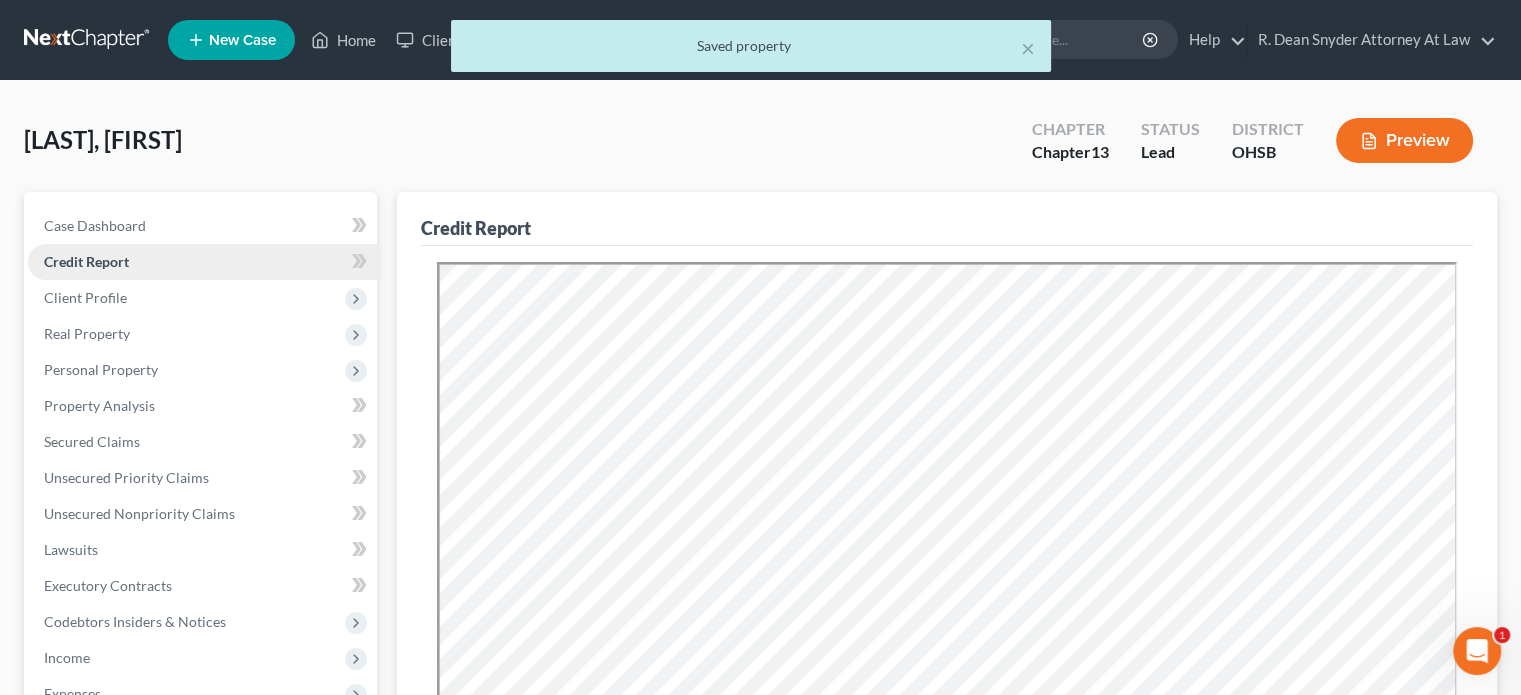 scroll, scrollTop: 0, scrollLeft: 0, axis: both 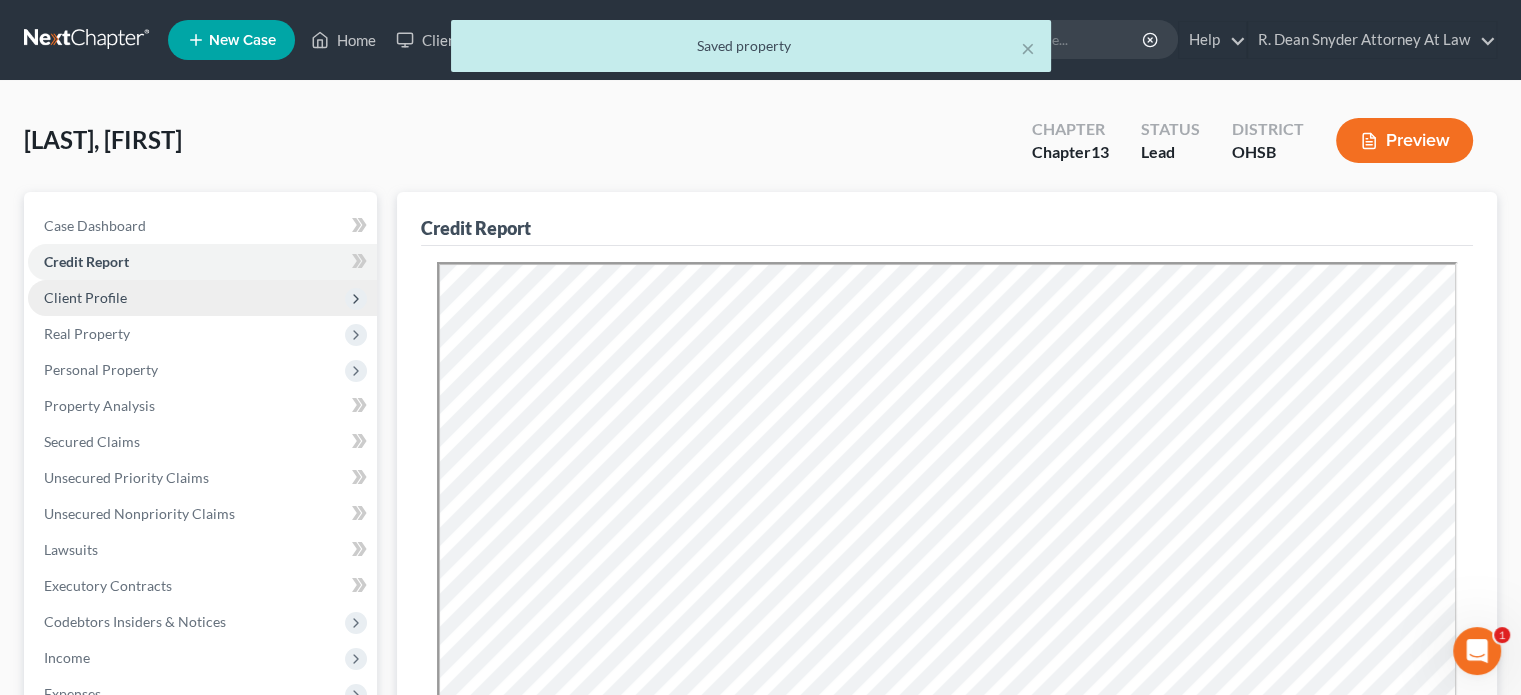 click on "Client Profile" at bounding box center [85, 297] 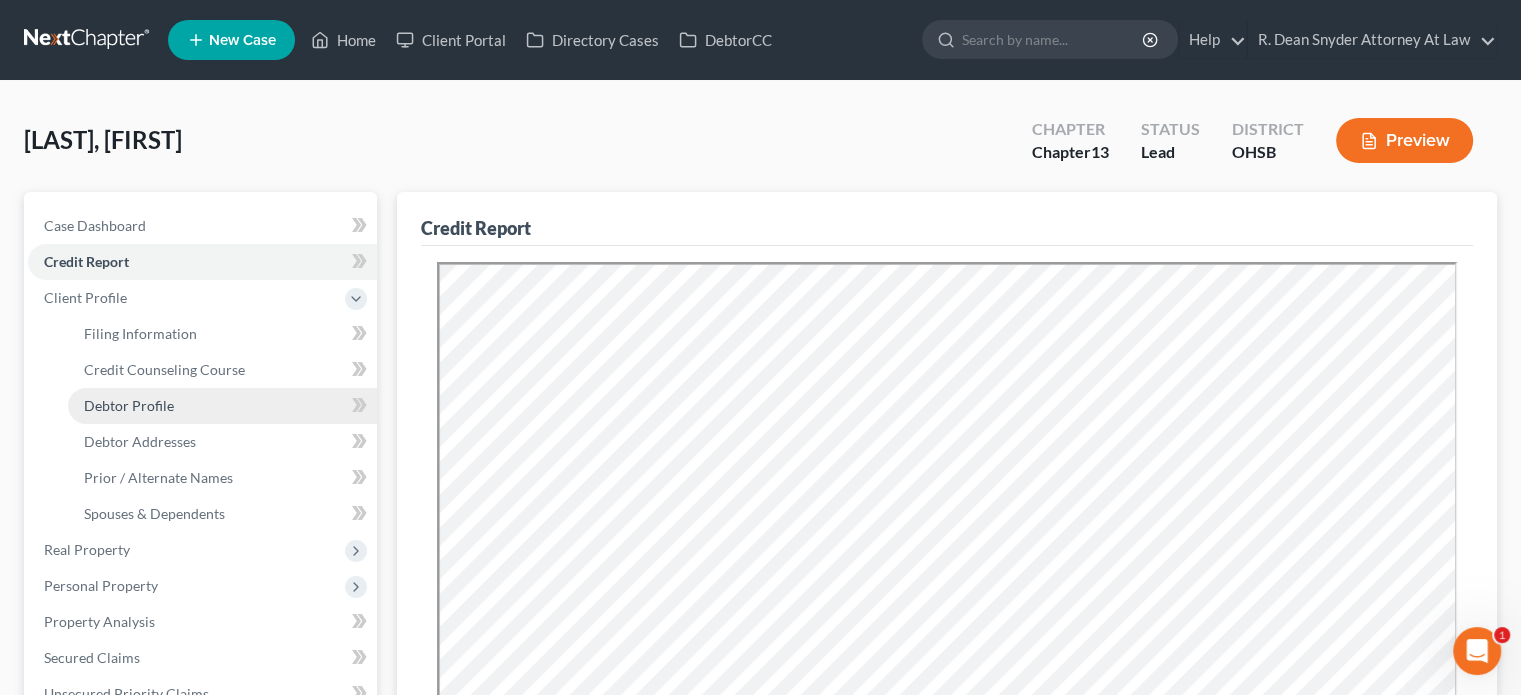 click on "Debtor Profile" at bounding box center (129, 405) 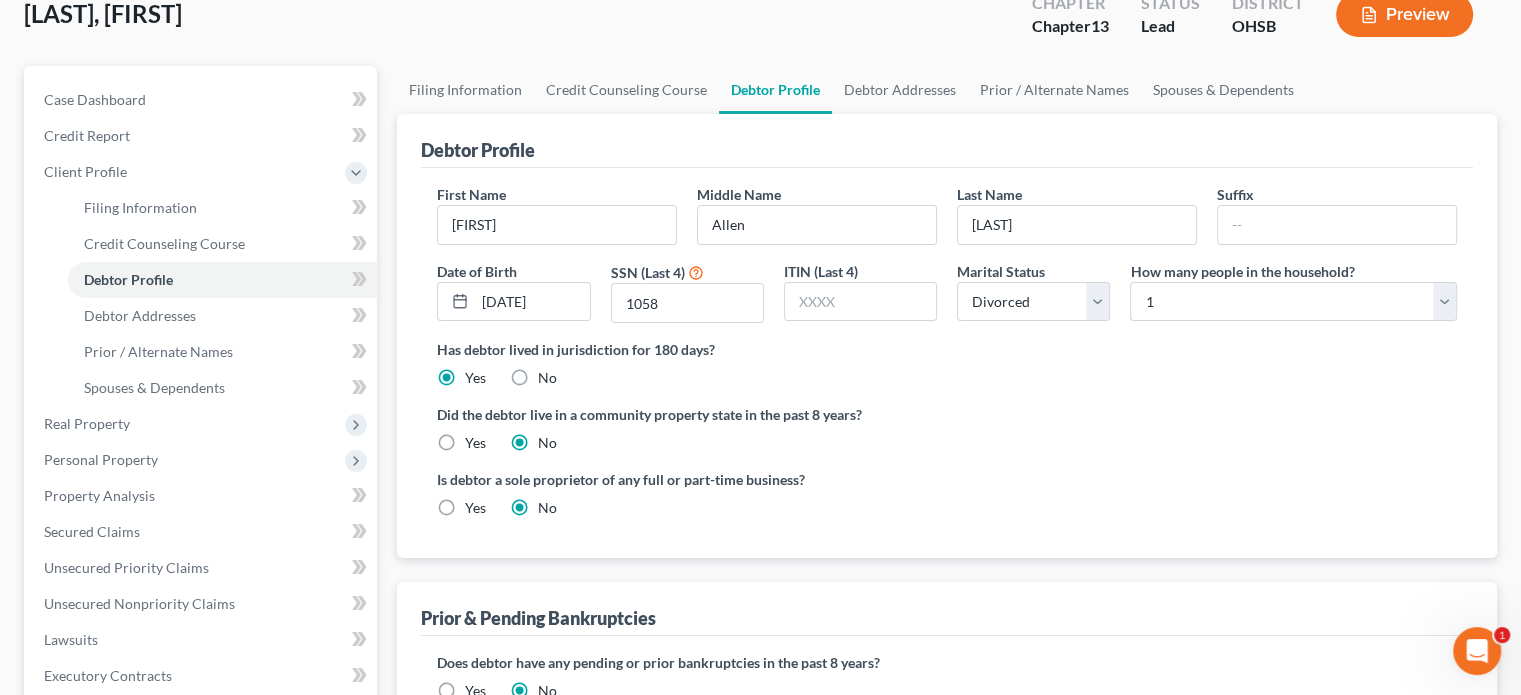 scroll, scrollTop: 100, scrollLeft: 0, axis: vertical 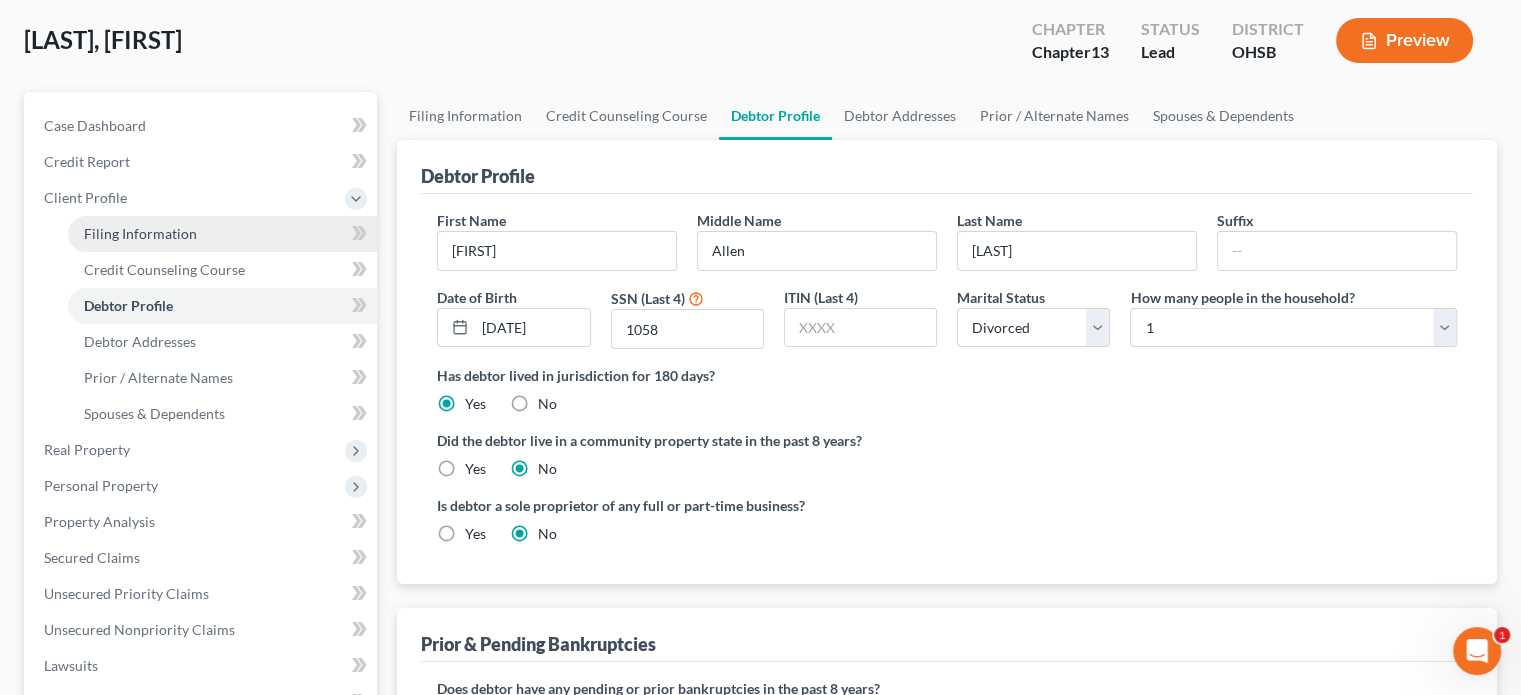 click on "Filing Information" at bounding box center (140, 233) 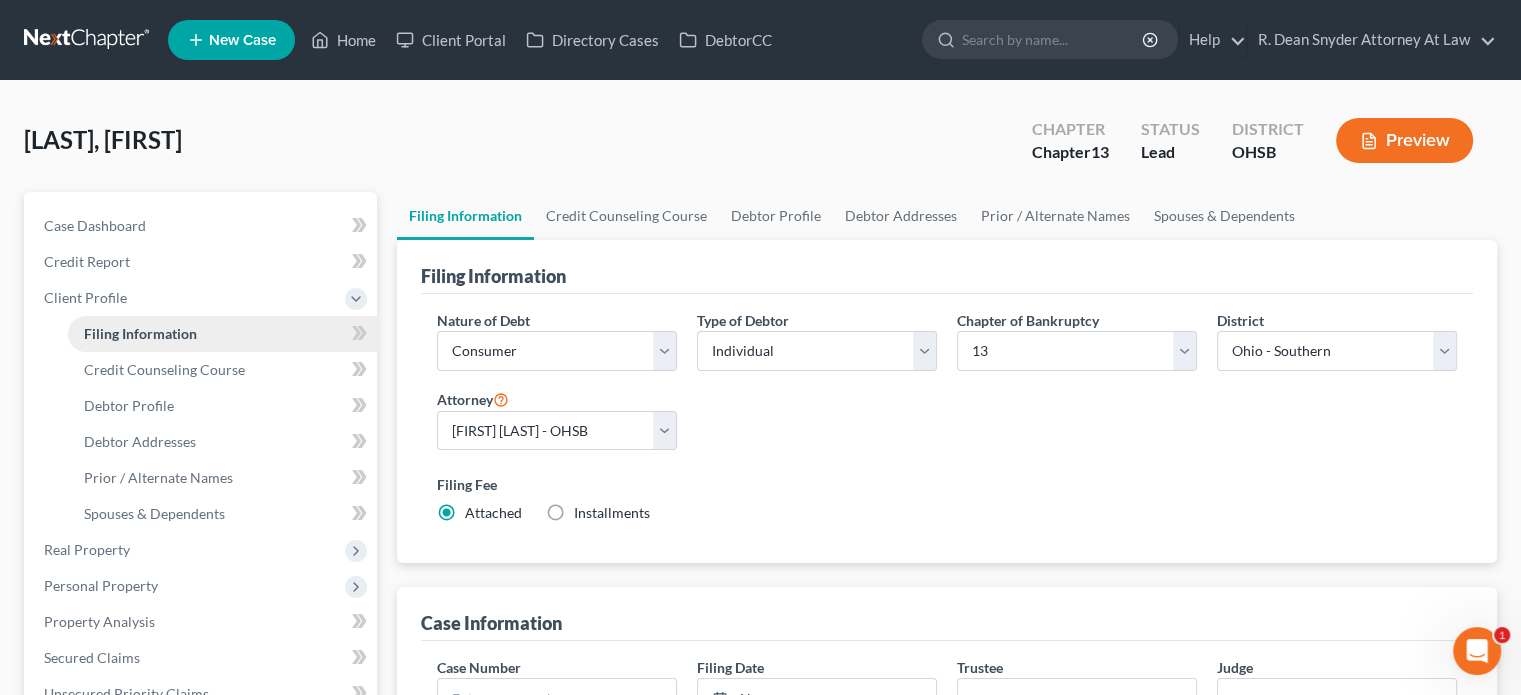 scroll, scrollTop: 0, scrollLeft: 0, axis: both 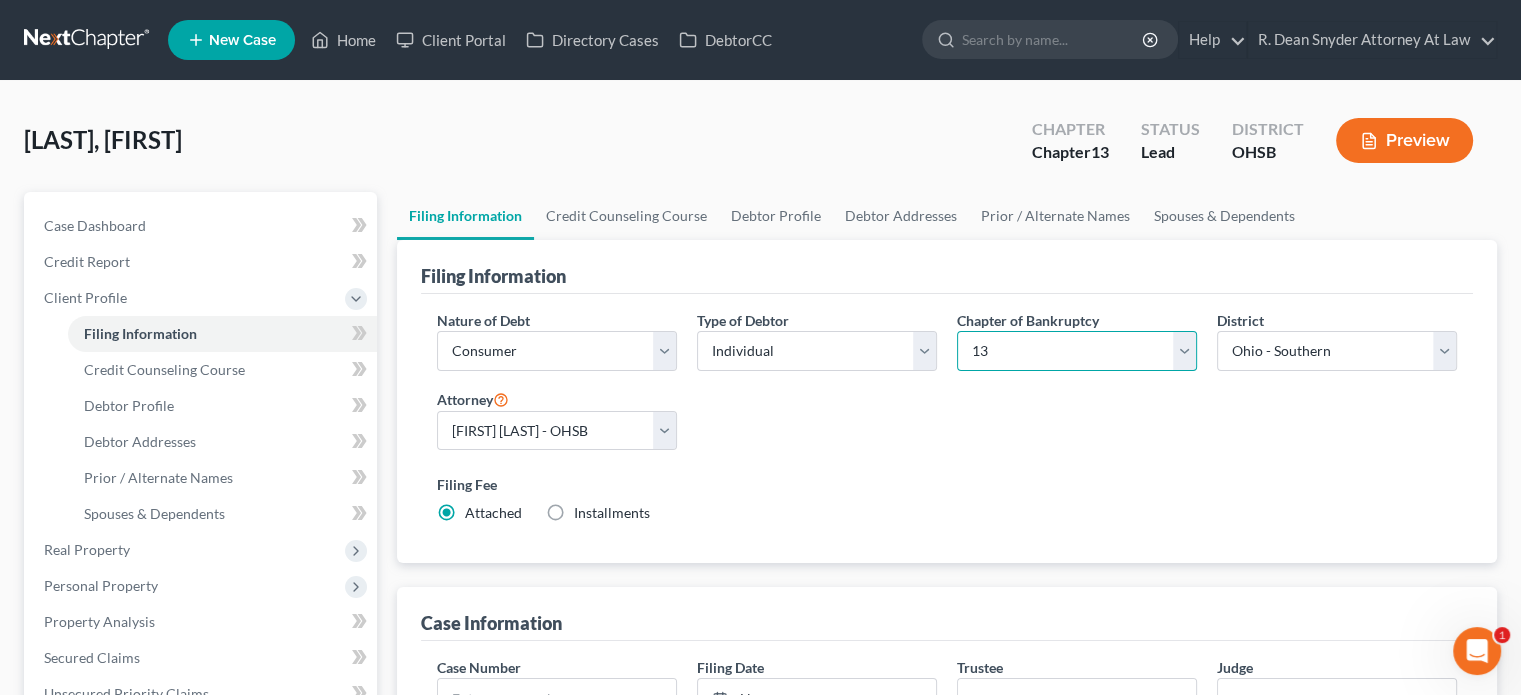 click on "Select 7 11 12 13" at bounding box center [1077, 351] 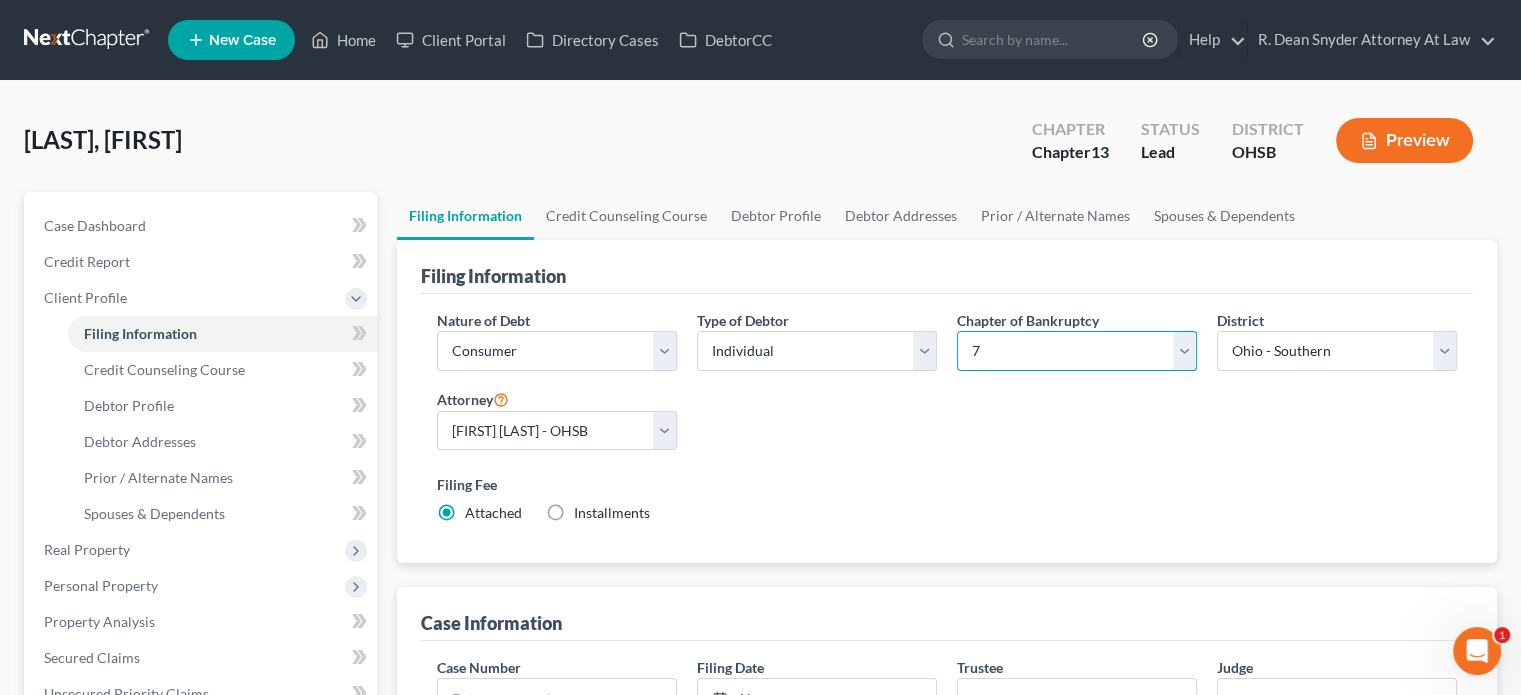 click on "Select 7 11 12 13" at bounding box center (1077, 351) 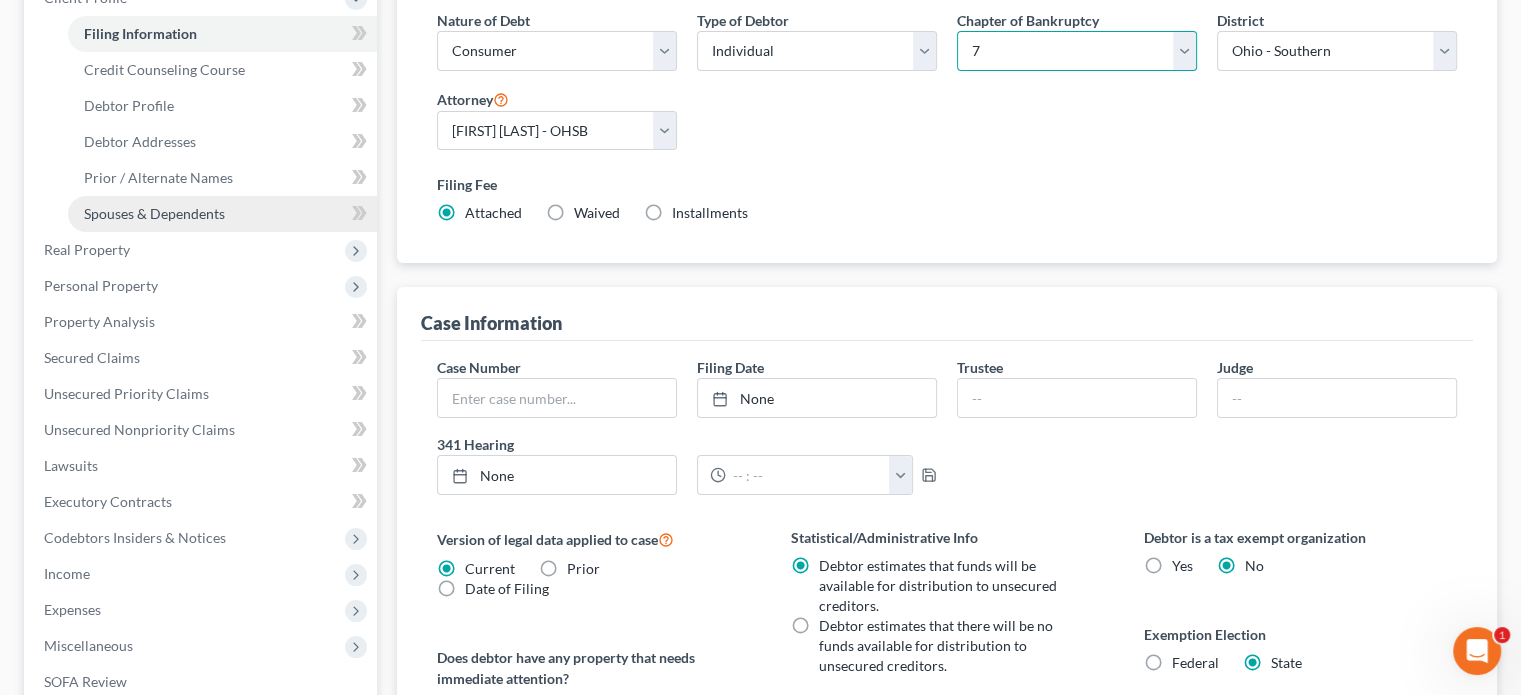 scroll, scrollTop: 300, scrollLeft: 0, axis: vertical 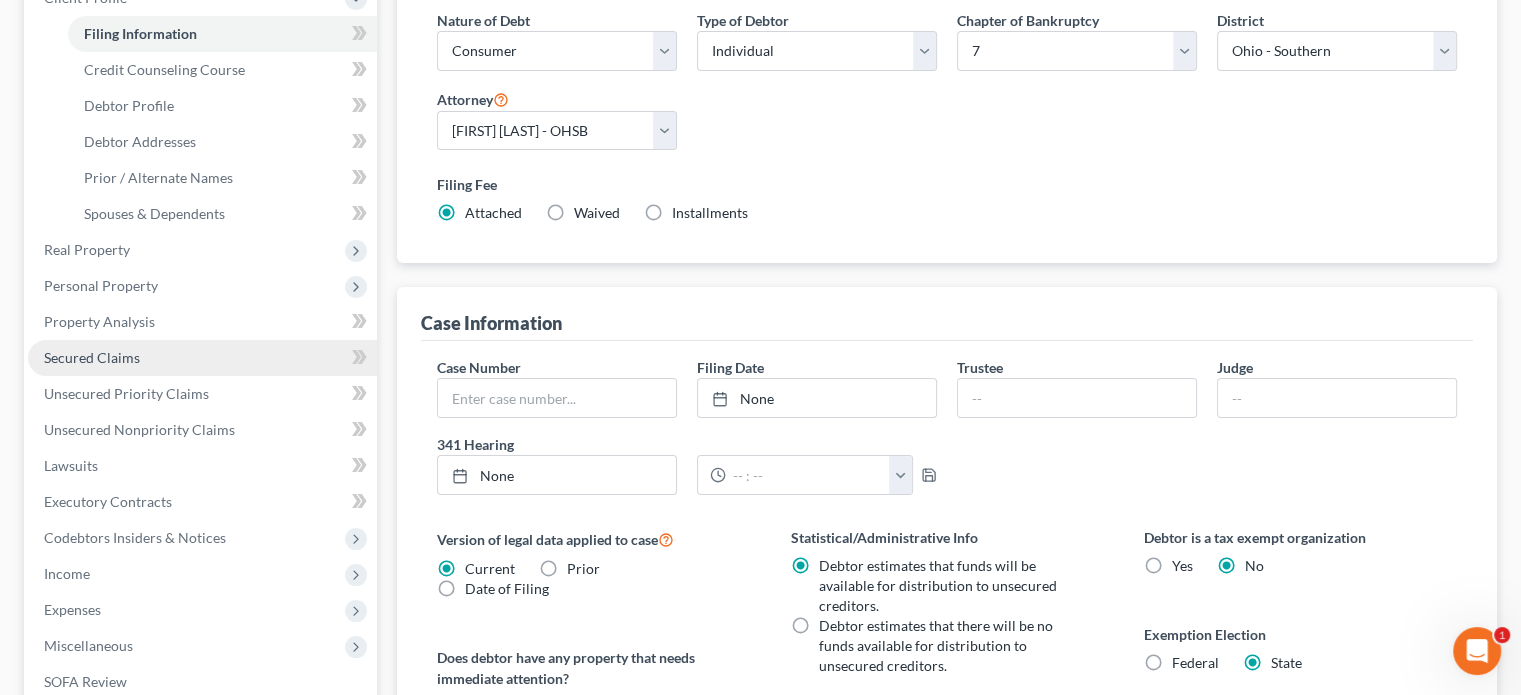 click on "Secured Claims" at bounding box center (92, 357) 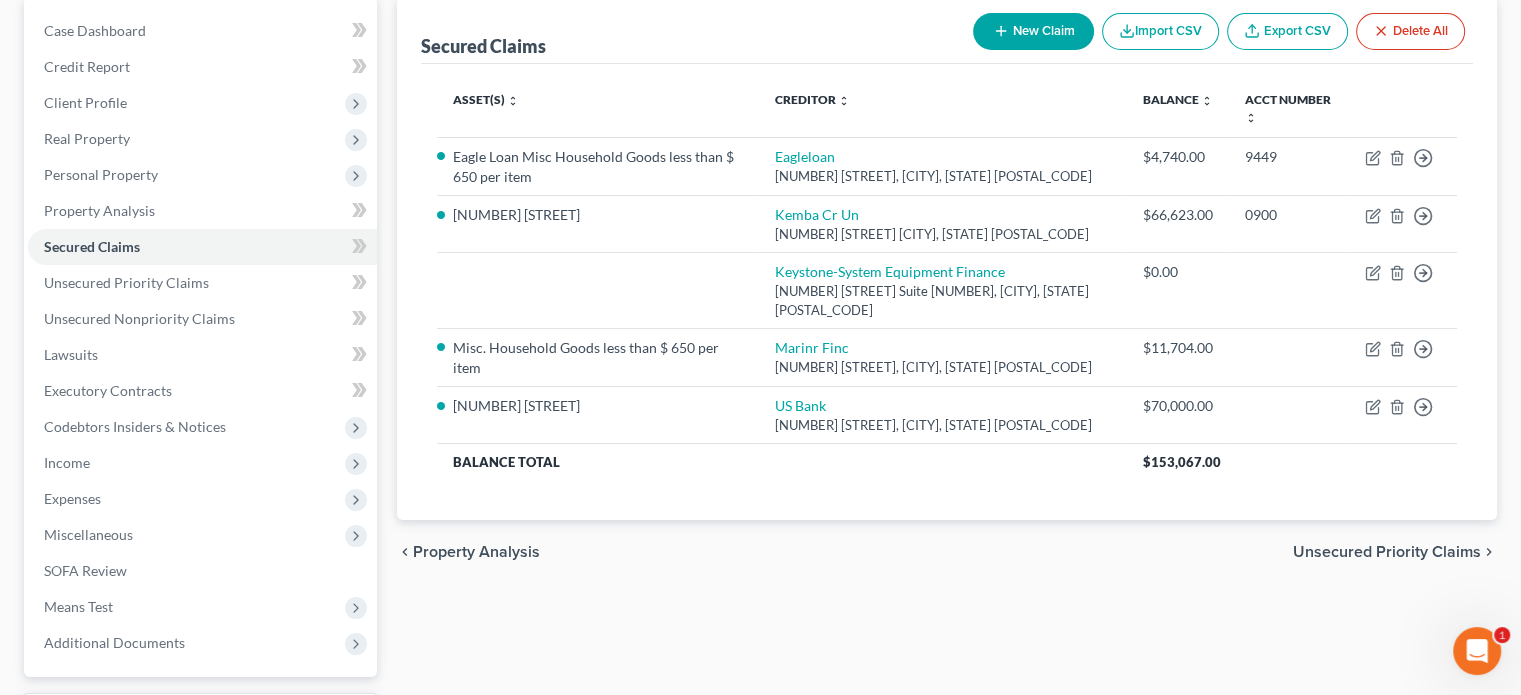 scroll, scrollTop: 200, scrollLeft: 0, axis: vertical 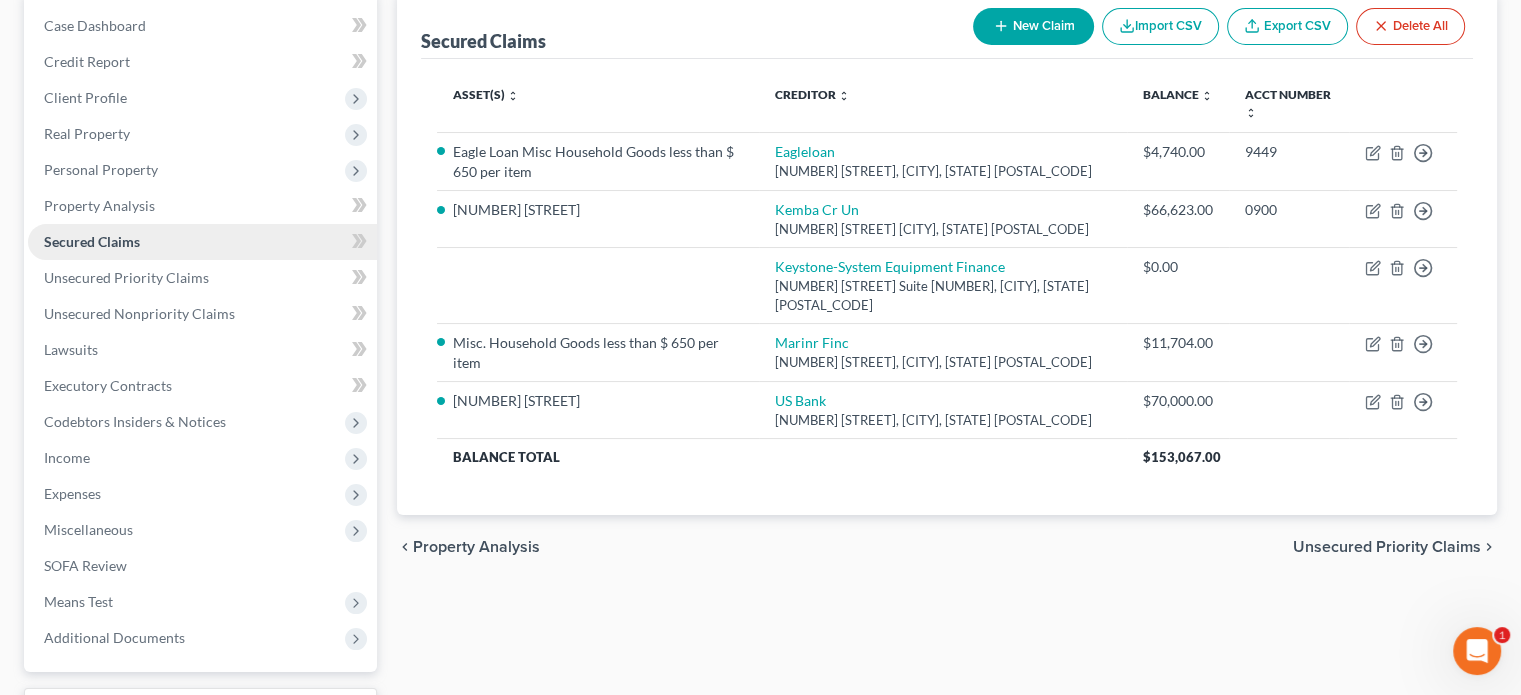 click on "Secured Claims" at bounding box center [92, 241] 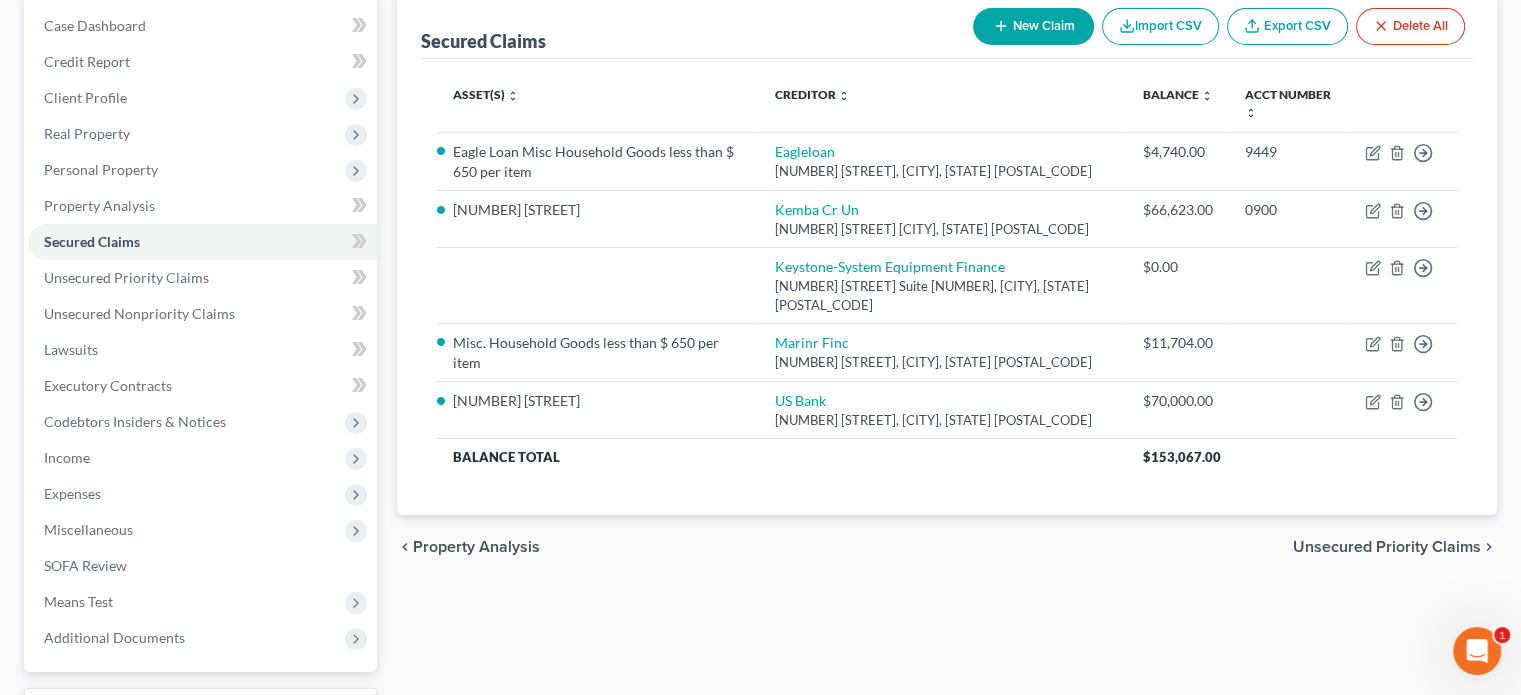select on "1" 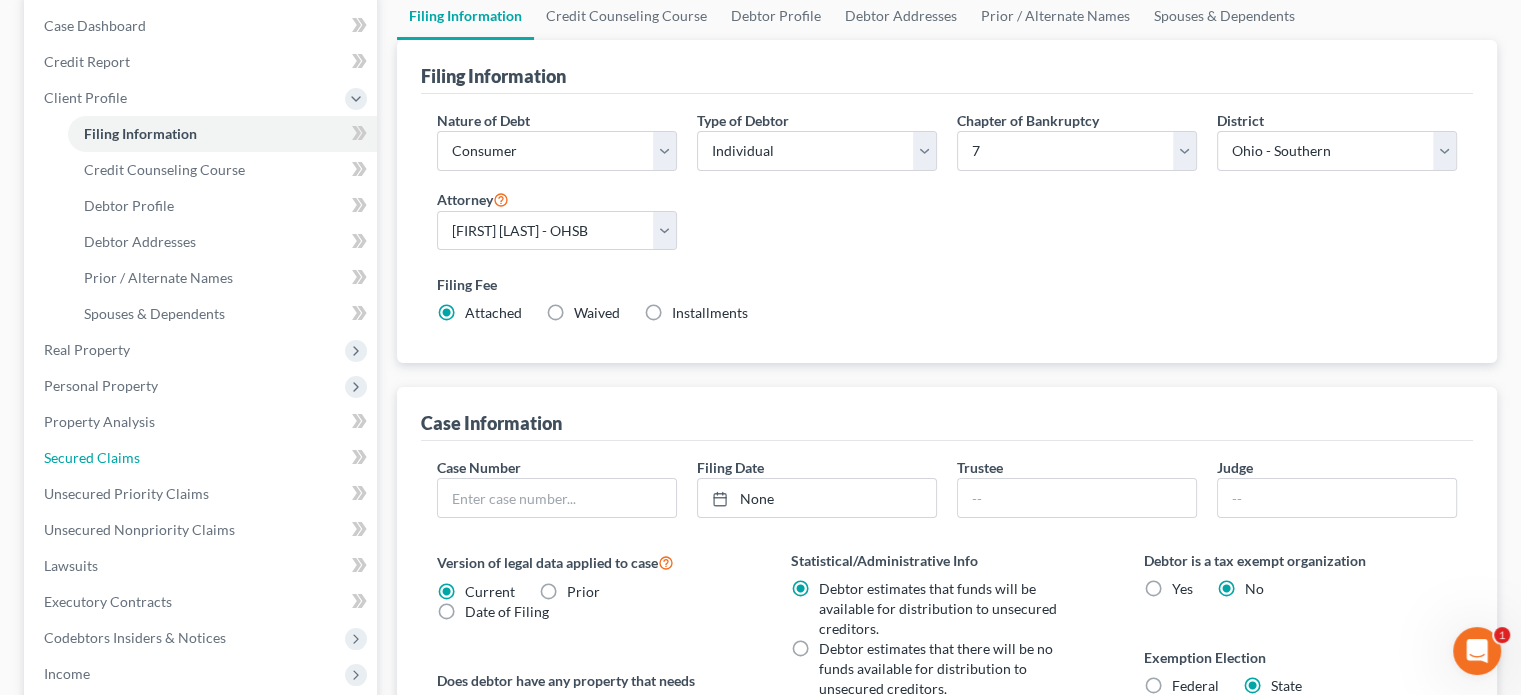 scroll, scrollTop: 300, scrollLeft: 0, axis: vertical 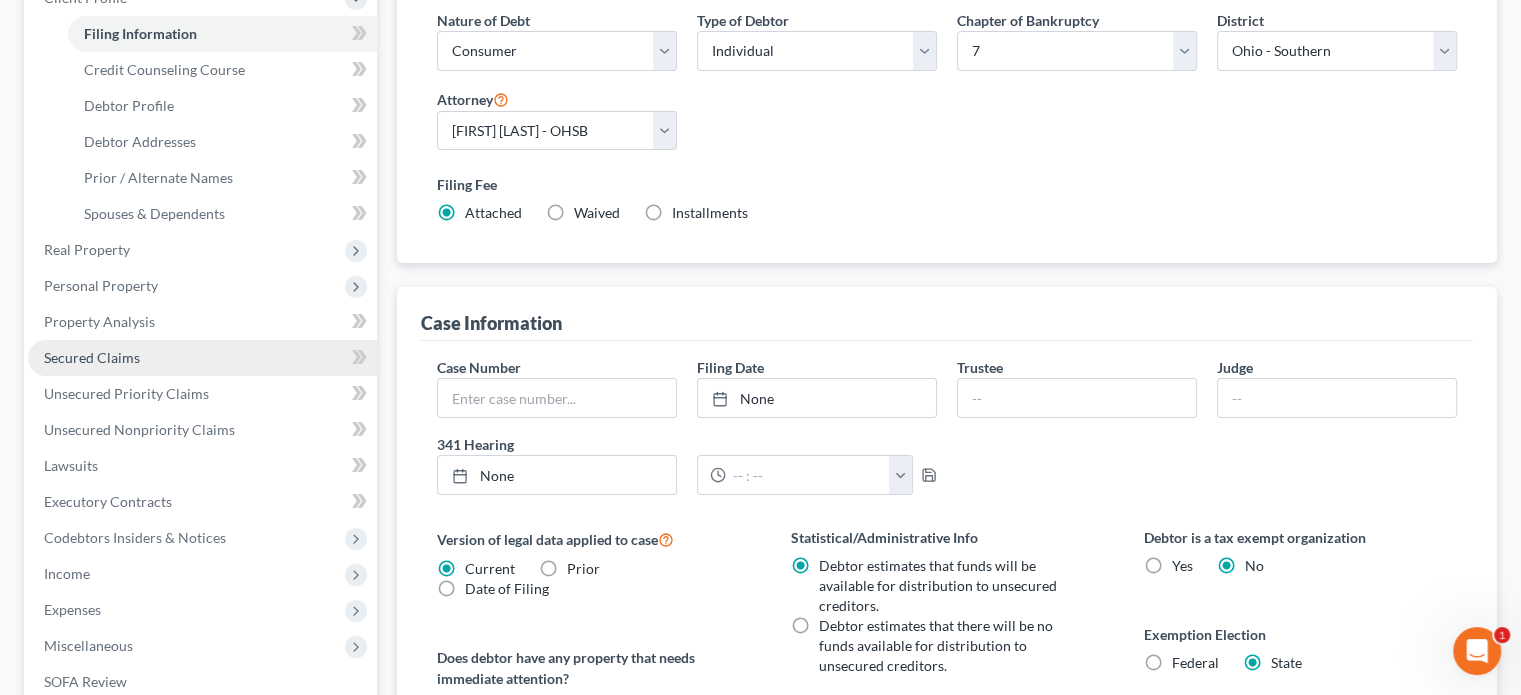 click on "Secured Claims" at bounding box center [92, 357] 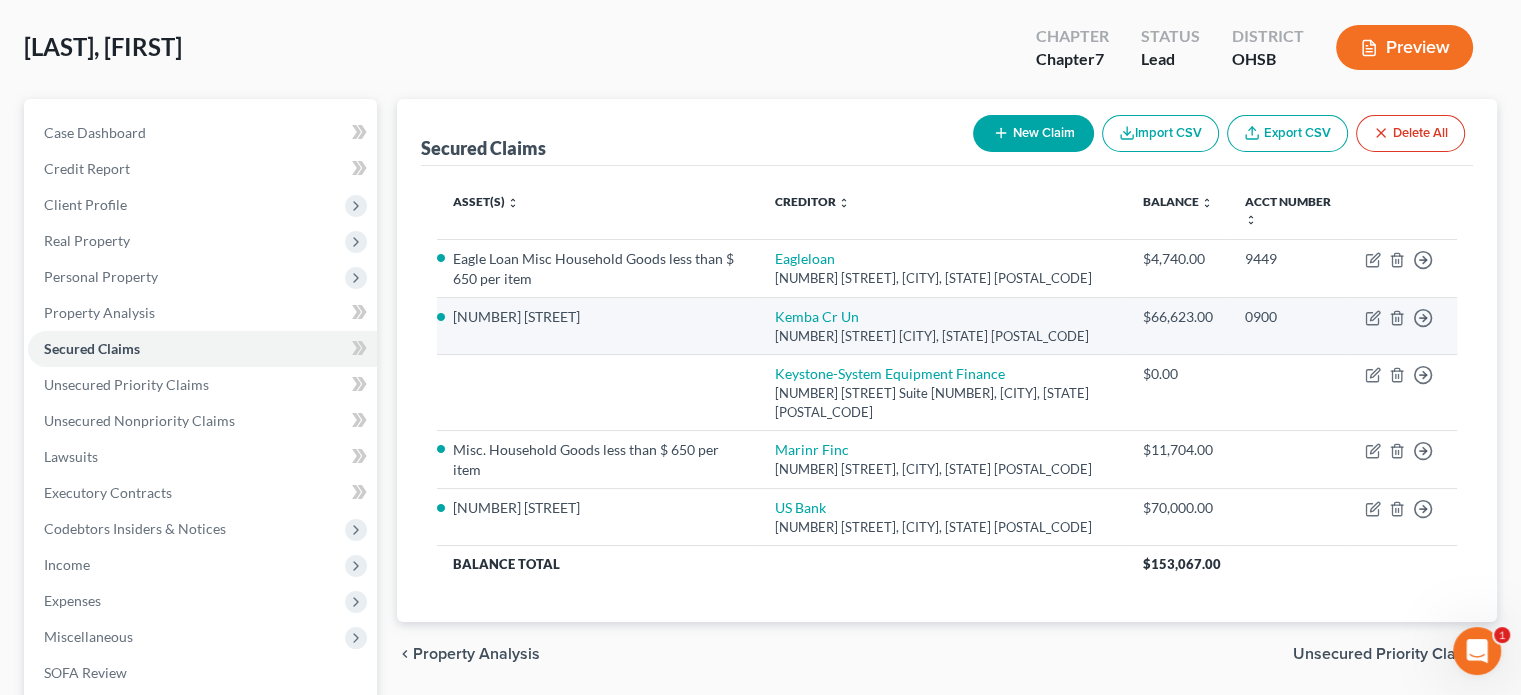 scroll, scrollTop: 100, scrollLeft: 0, axis: vertical 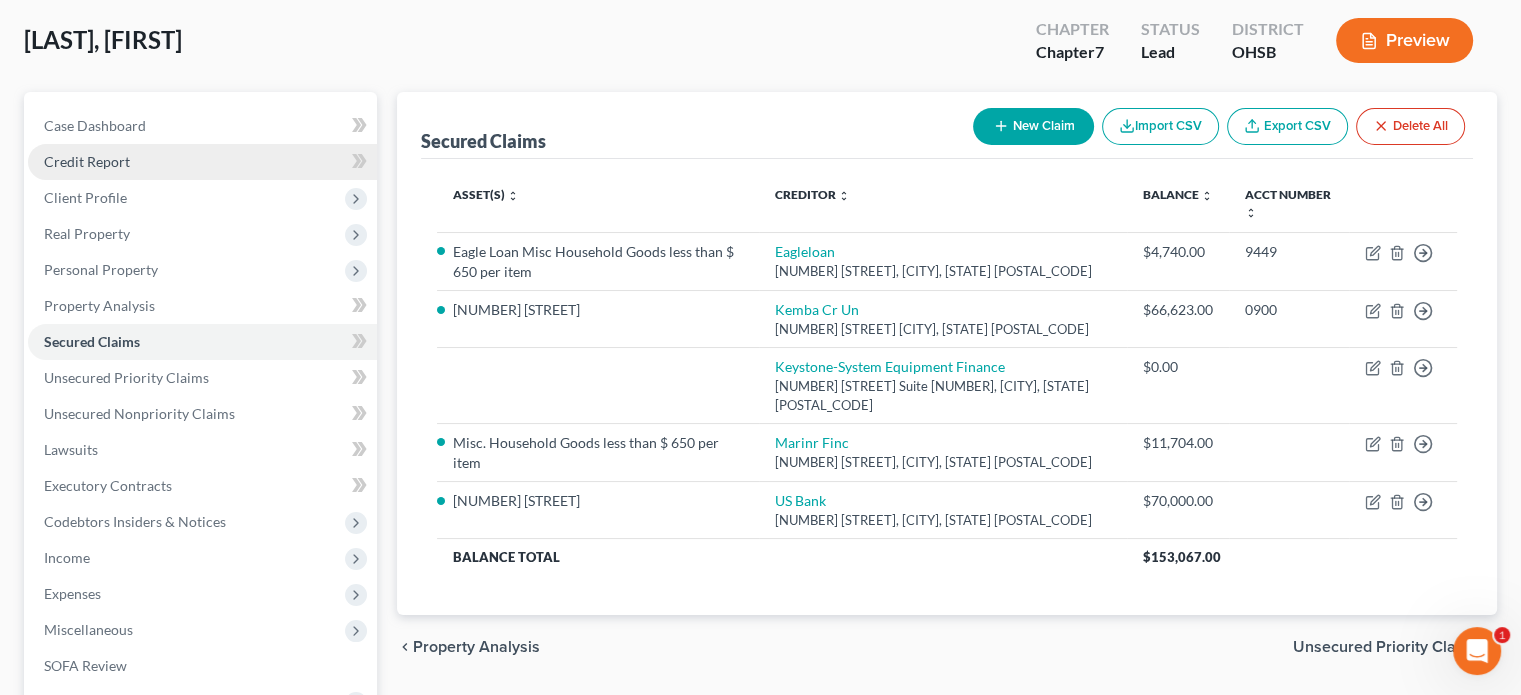 click on "Credit Report" at bounding box center [87, 161] 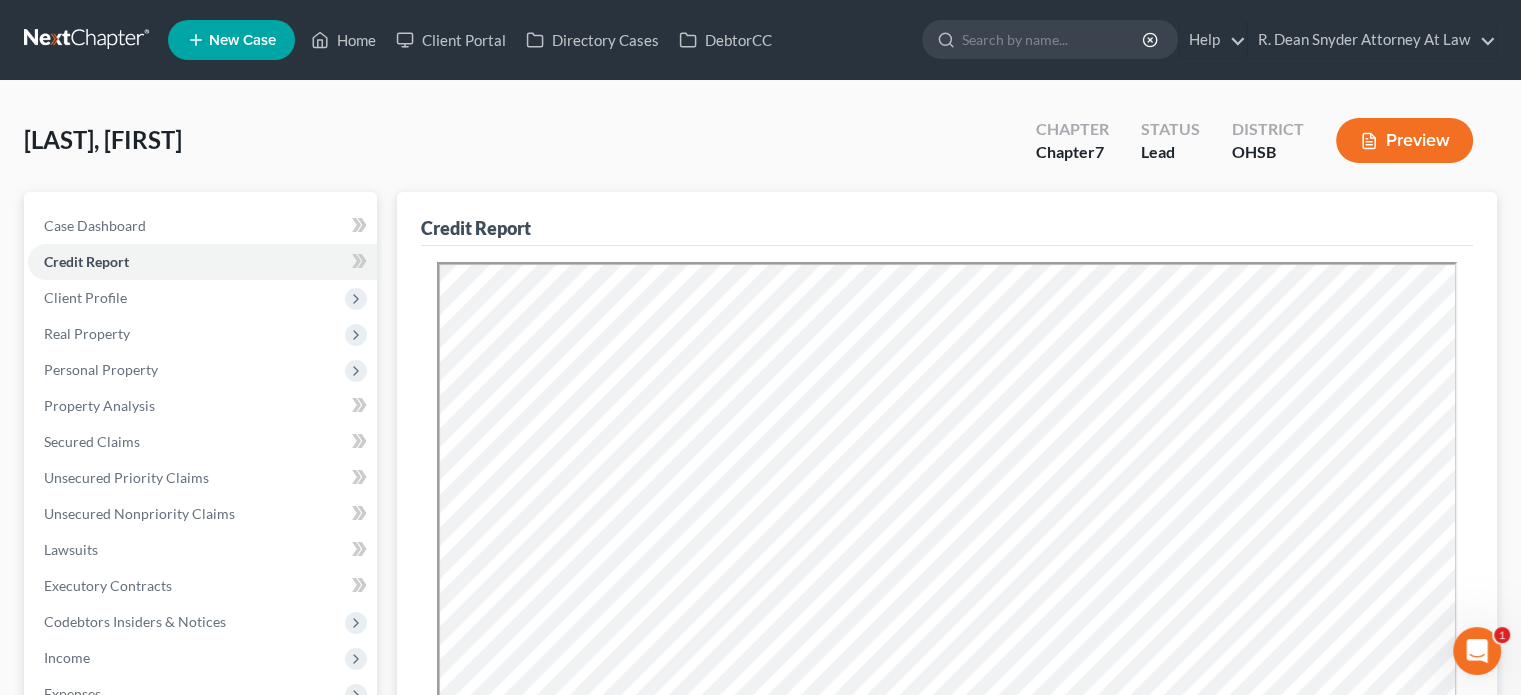 scroll, scrollTop: 0, scrollLeft: 0, axis: both 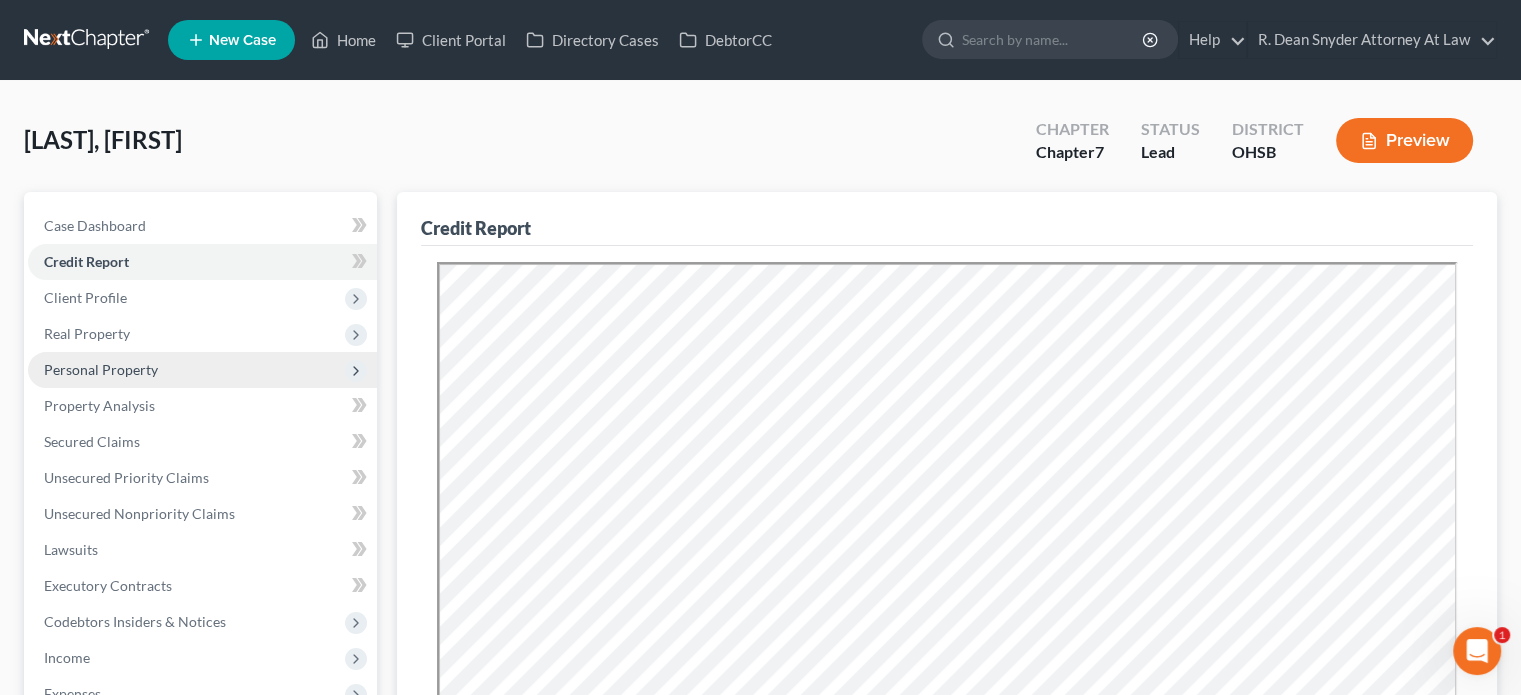 click on "Personal Property" at bounding box center (101, 369) 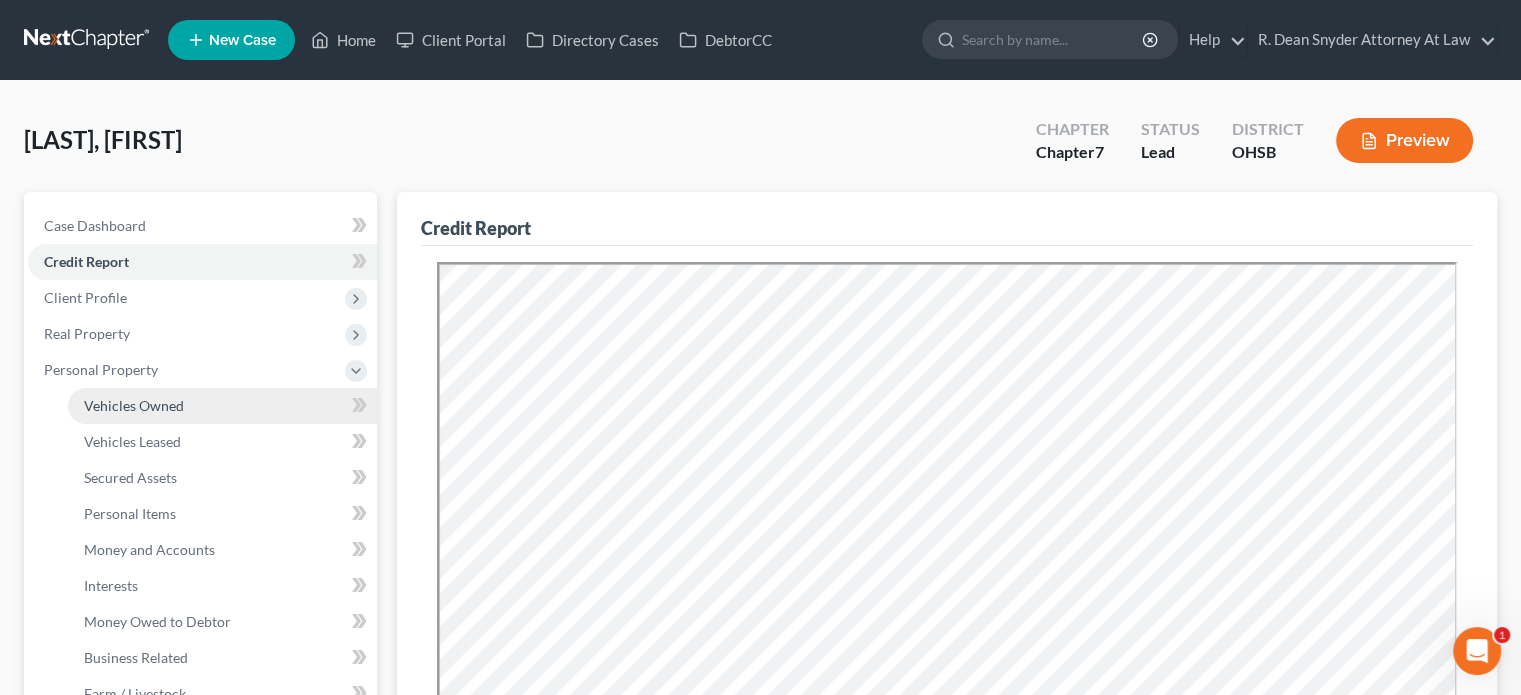 click on "Vehicles Owned" at bounding box center (134, 405) 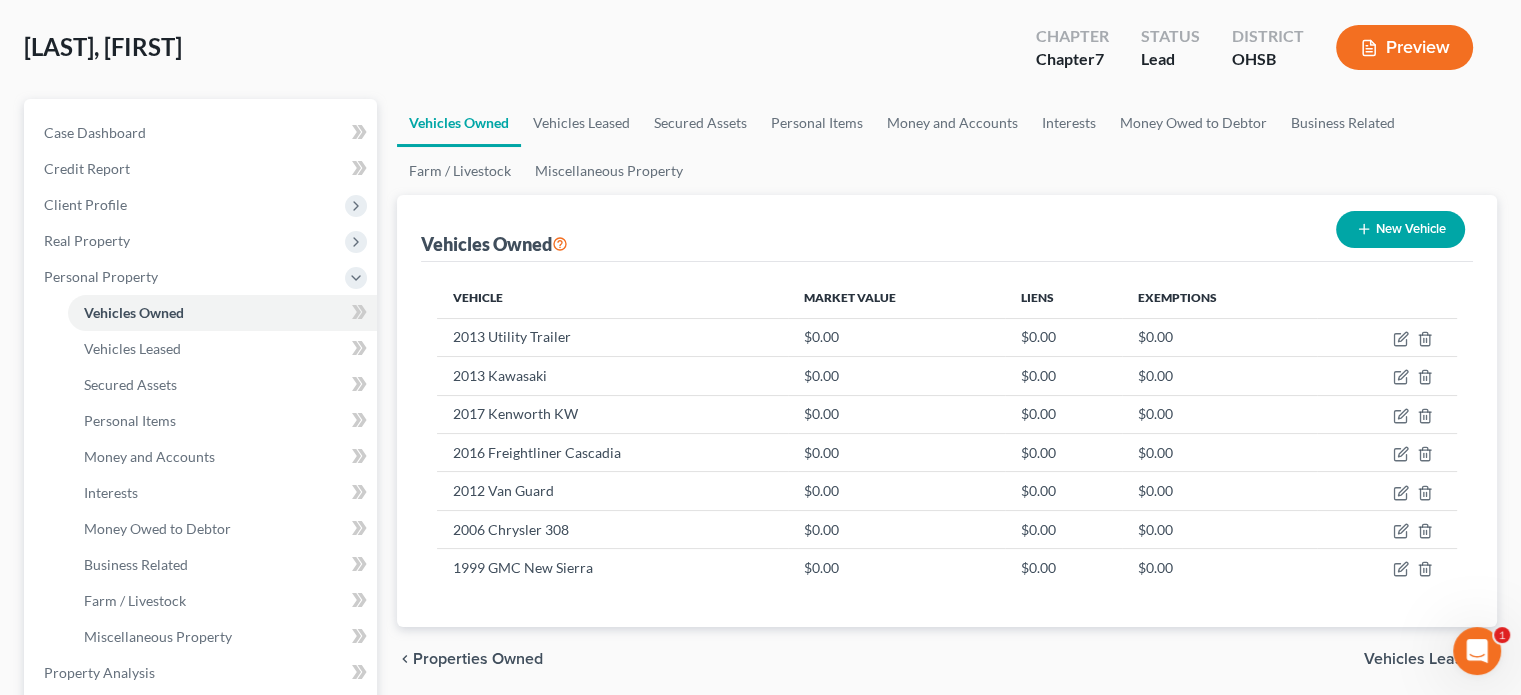 scroll, scrollTop: 100, scrollLeft: 0, axis: vertical 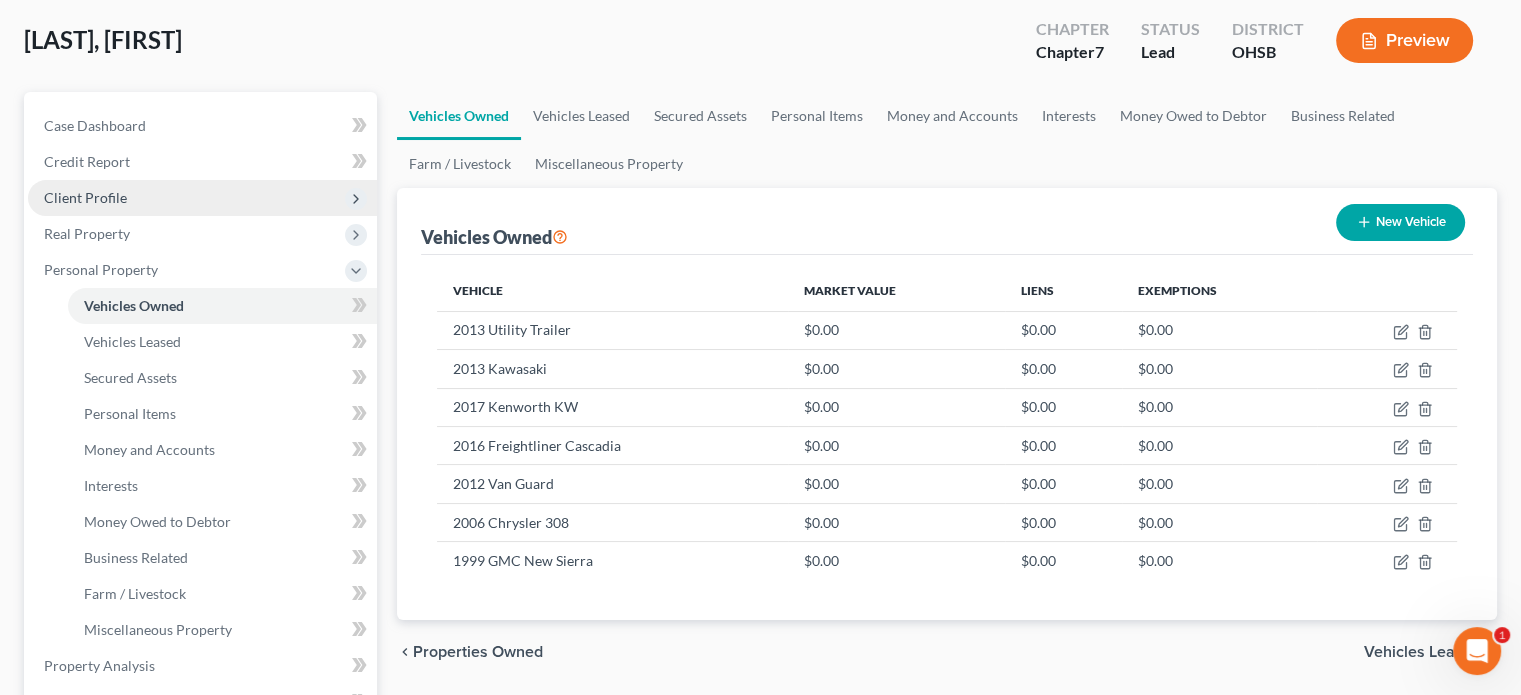 click on "Client Profile" at bounding box center [85, 197] 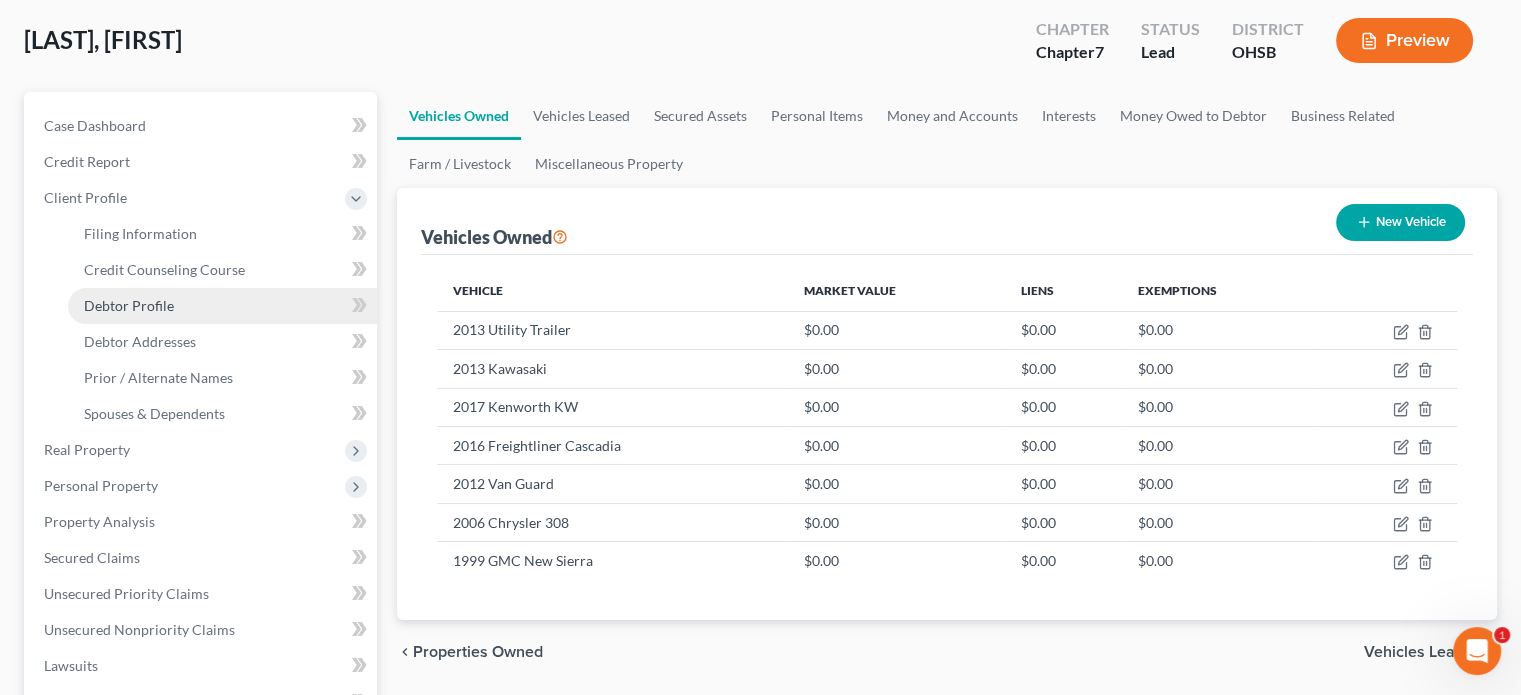 click on "Debtor Profile" at bounding box center [129, 305] 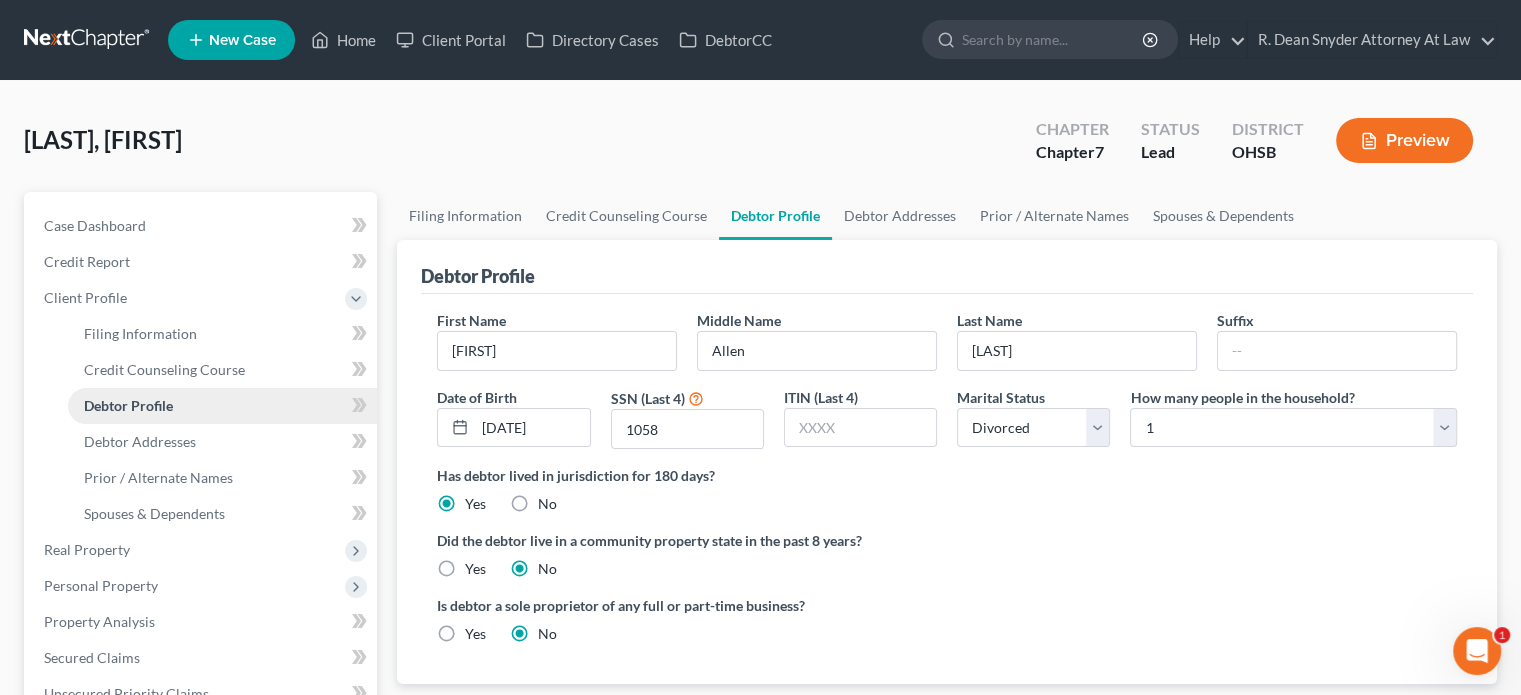 scroll, scrollTop: 0, scrollLeft: 0, axis: both 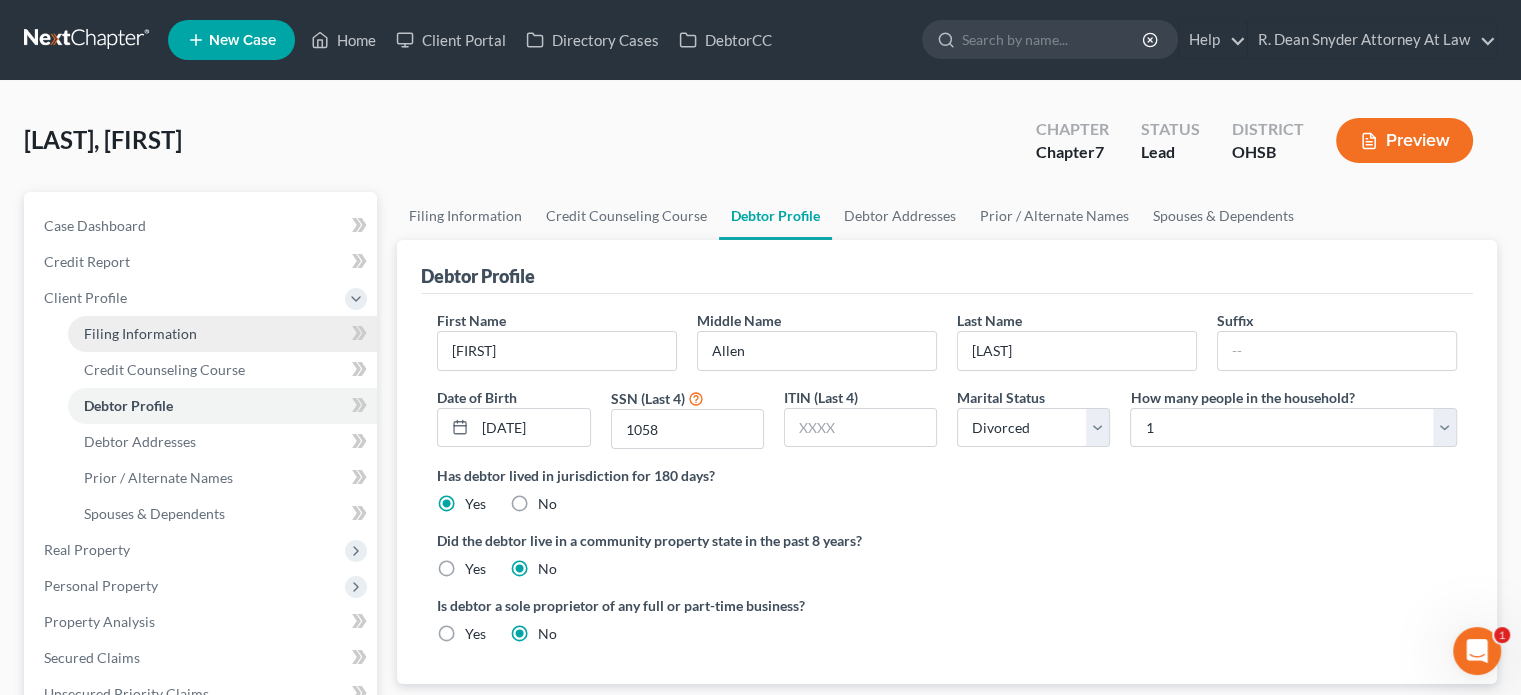 click on "Filing Information" at bounding box center [140, 333] 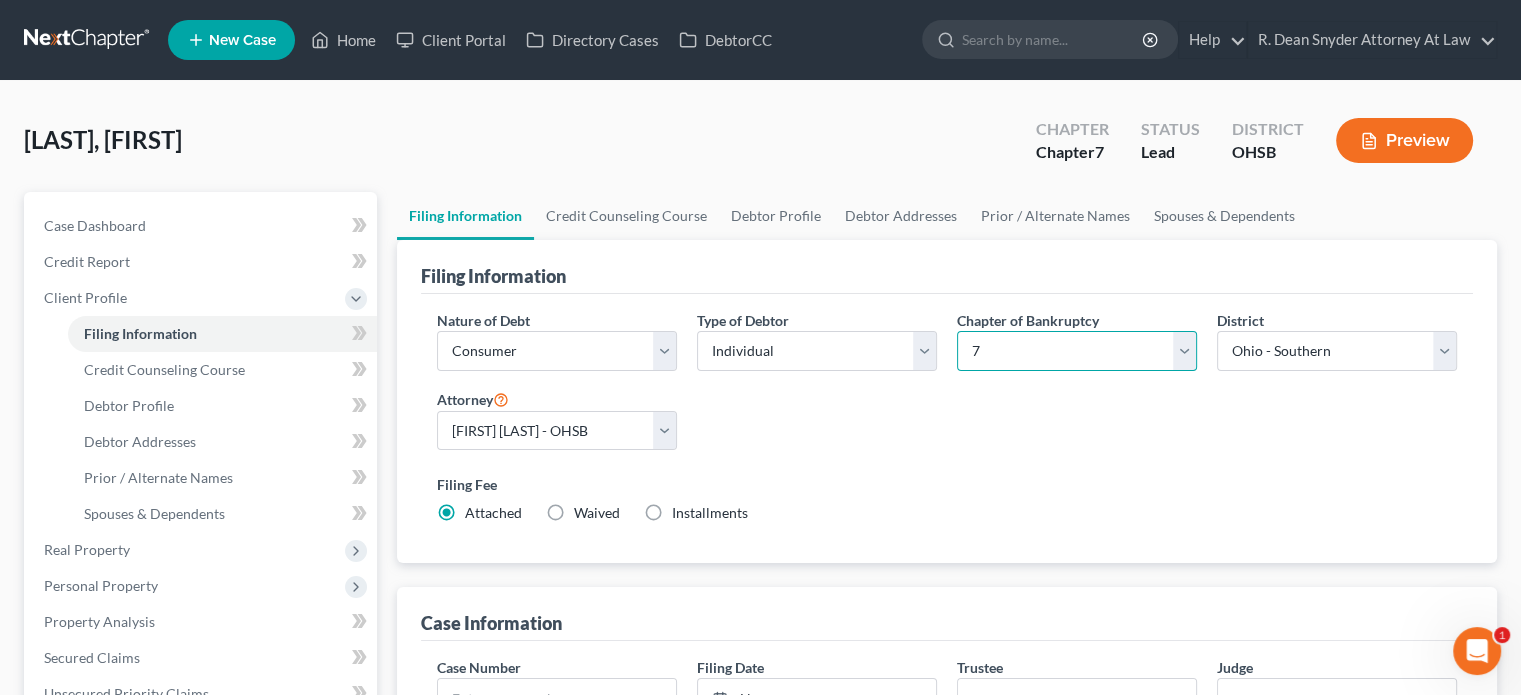 click on "Select 7 11 12 13" at bounding box center (1077, 351) 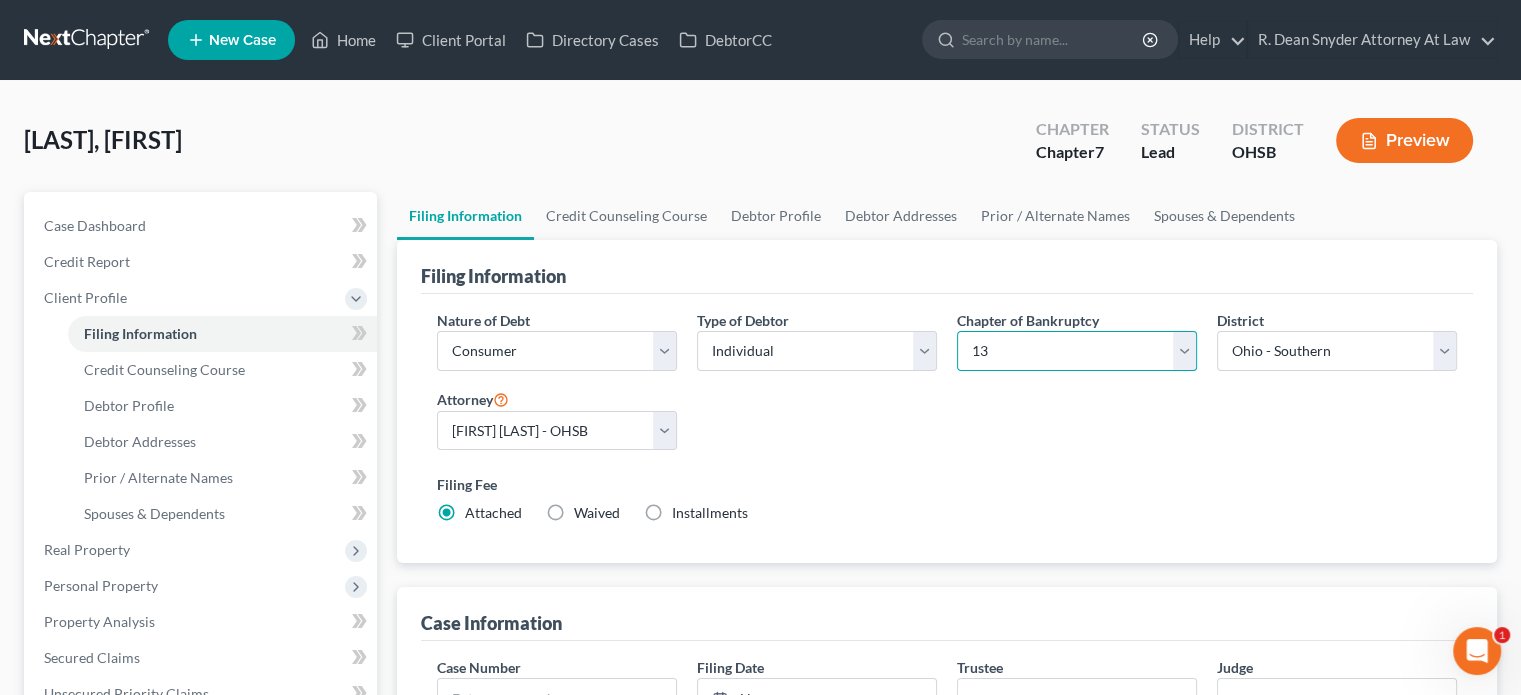 click on "Select 7 11 12 13" at bounding box center [1077, 351] 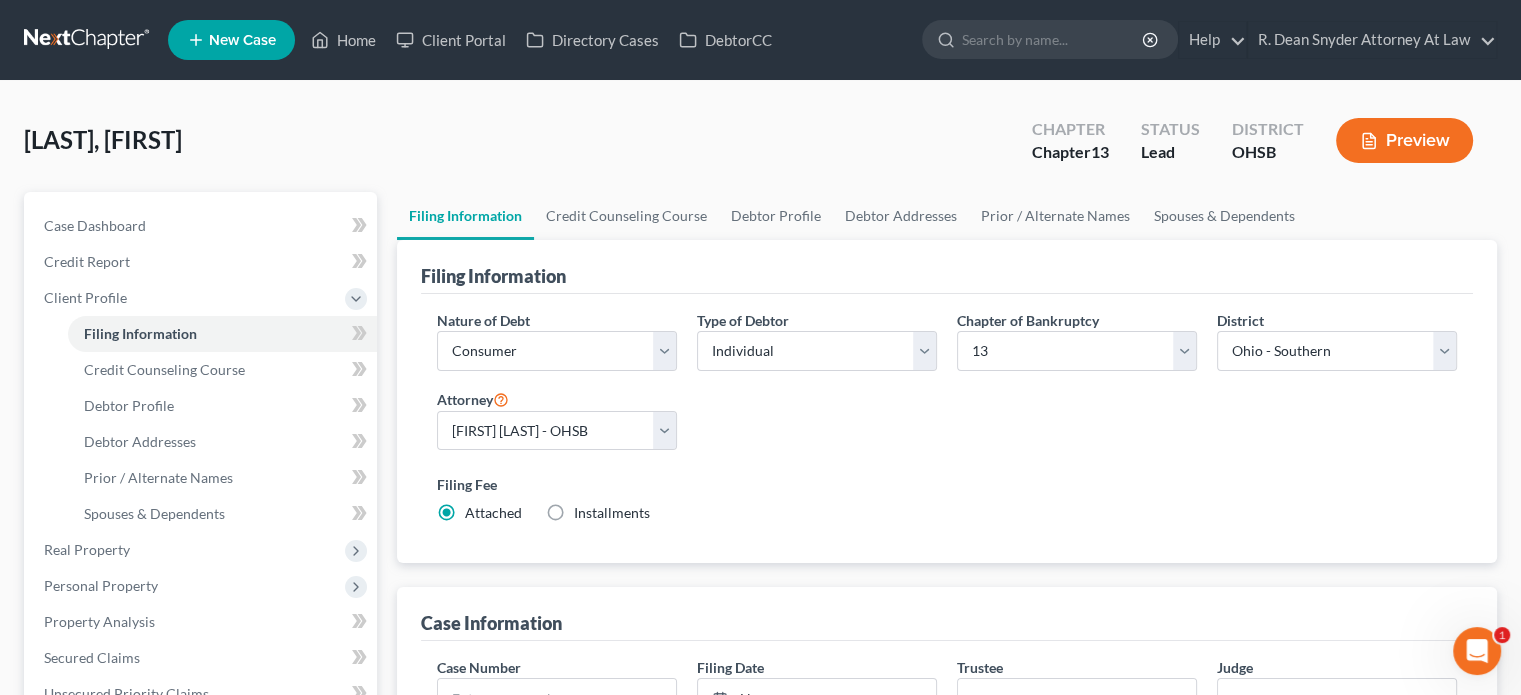 drag, startPoint x: 888, startPoint y: 436, endPoint x: 858, endPoint y: 413, distance: 37.802116 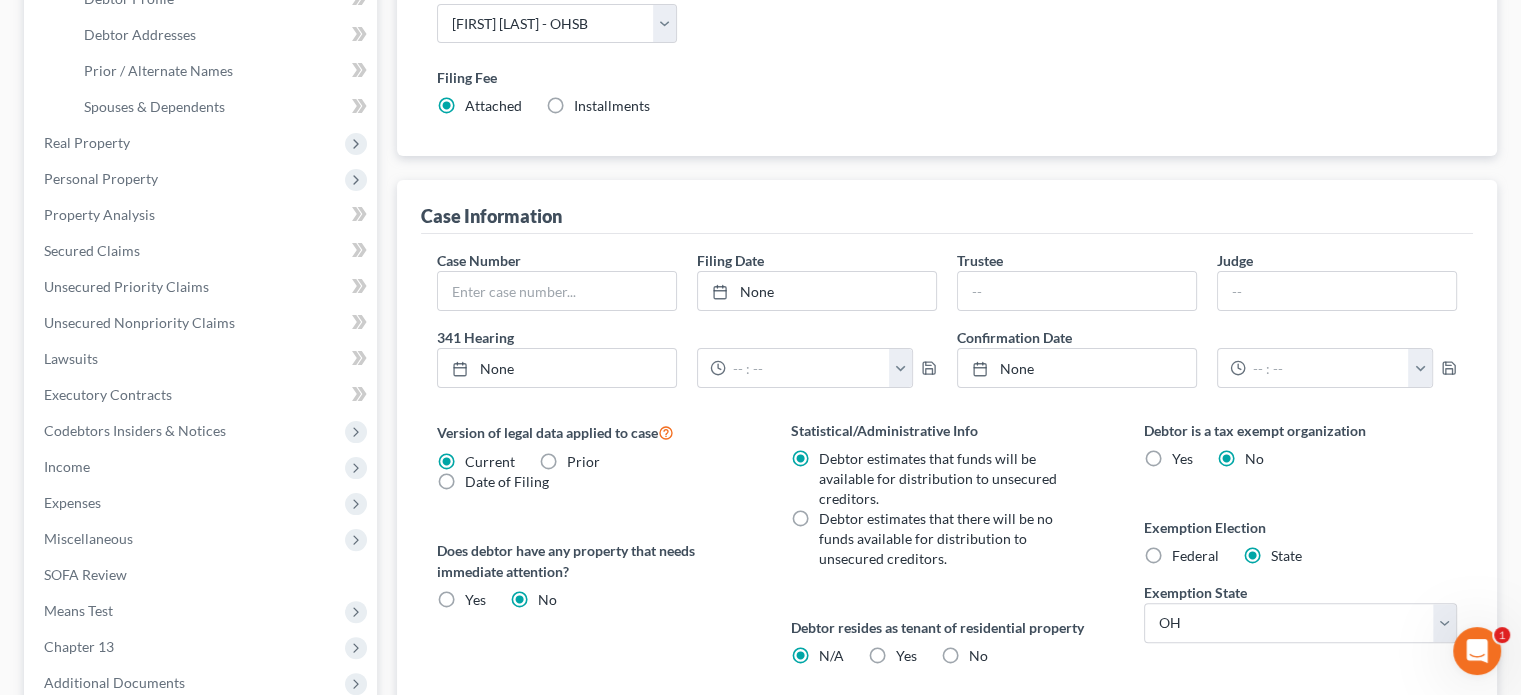 scroll, scrollTop: 400, scrollLeft: 0, axis: vertical 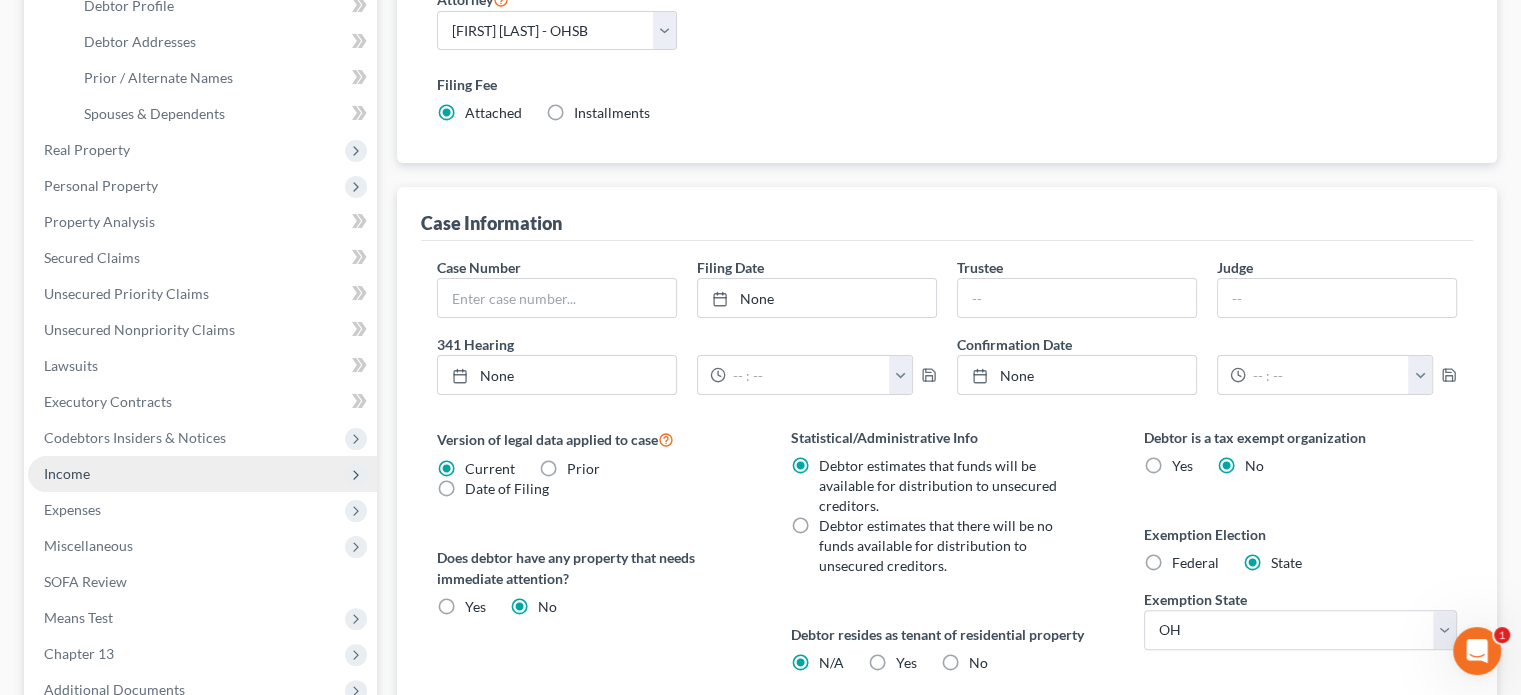 click on "Income" at bounding box center (67, 473) 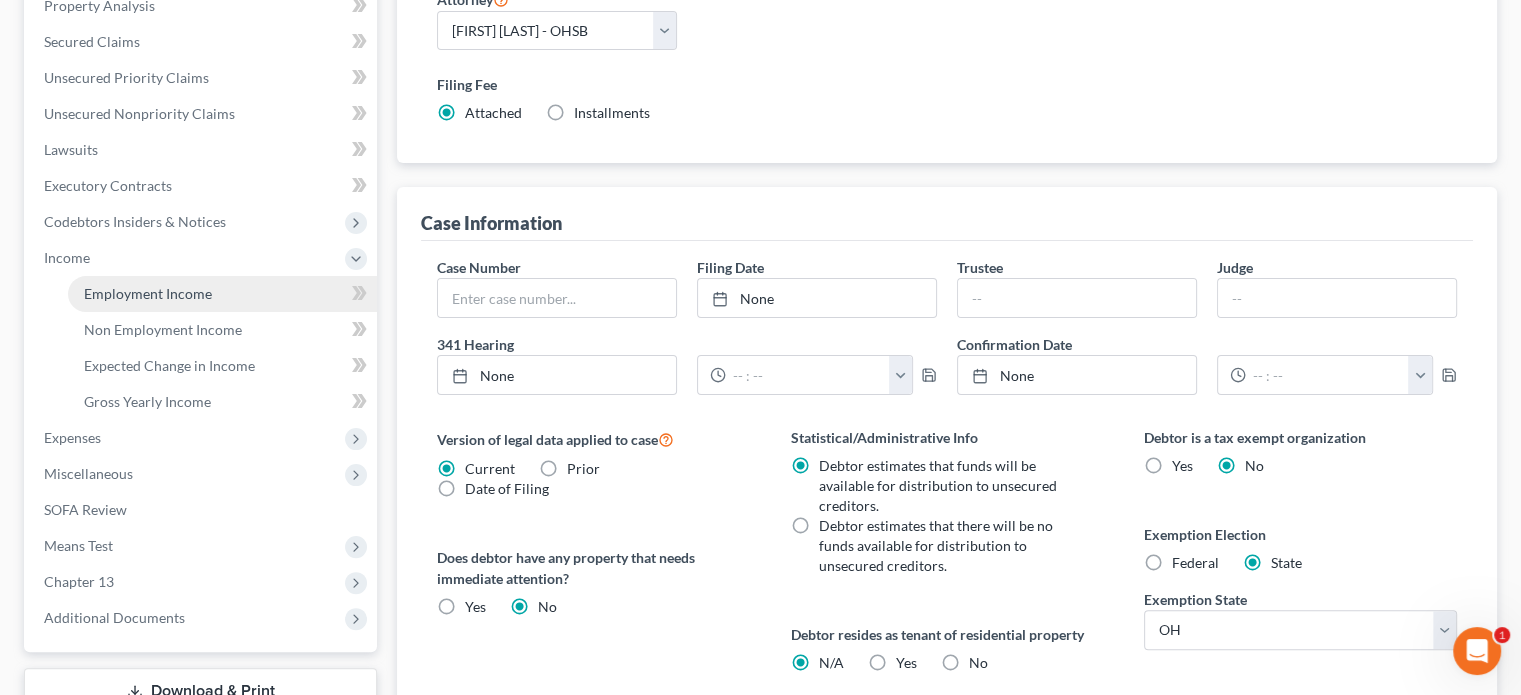 click on "Employment Income" at bounding box center [148, 293] 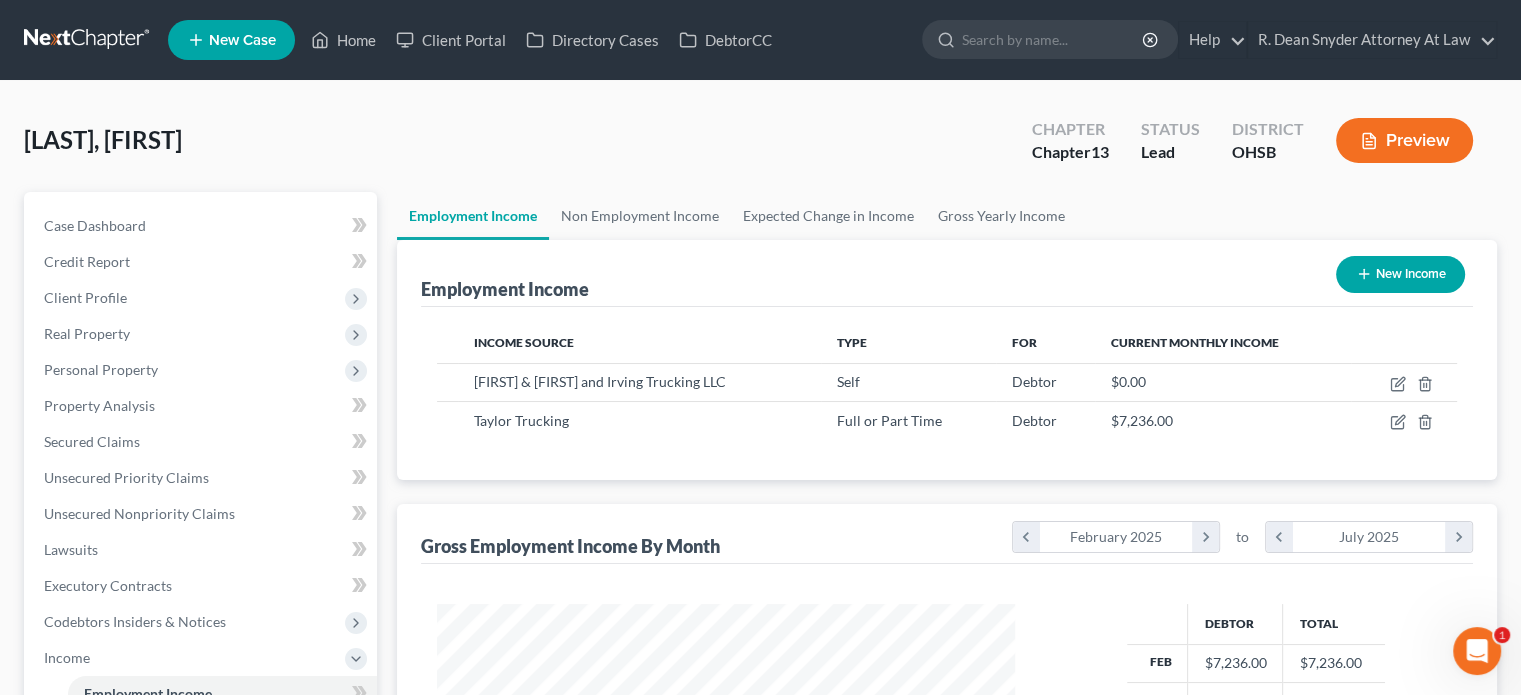 scroll, scrollTop: 0, scrollLeft: 0, axis: both 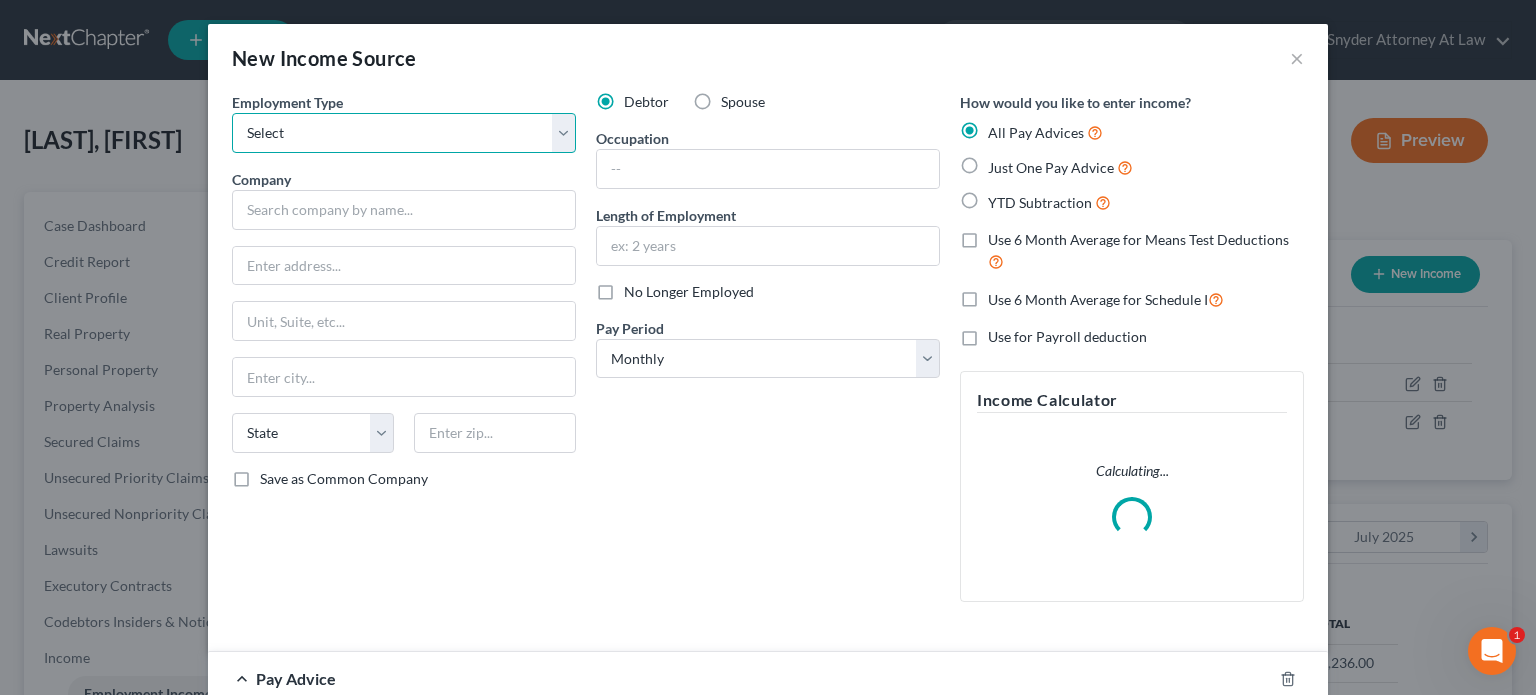 click on "Select Full or Part Time Employment Self Employment" at bounding box center [404, 133] 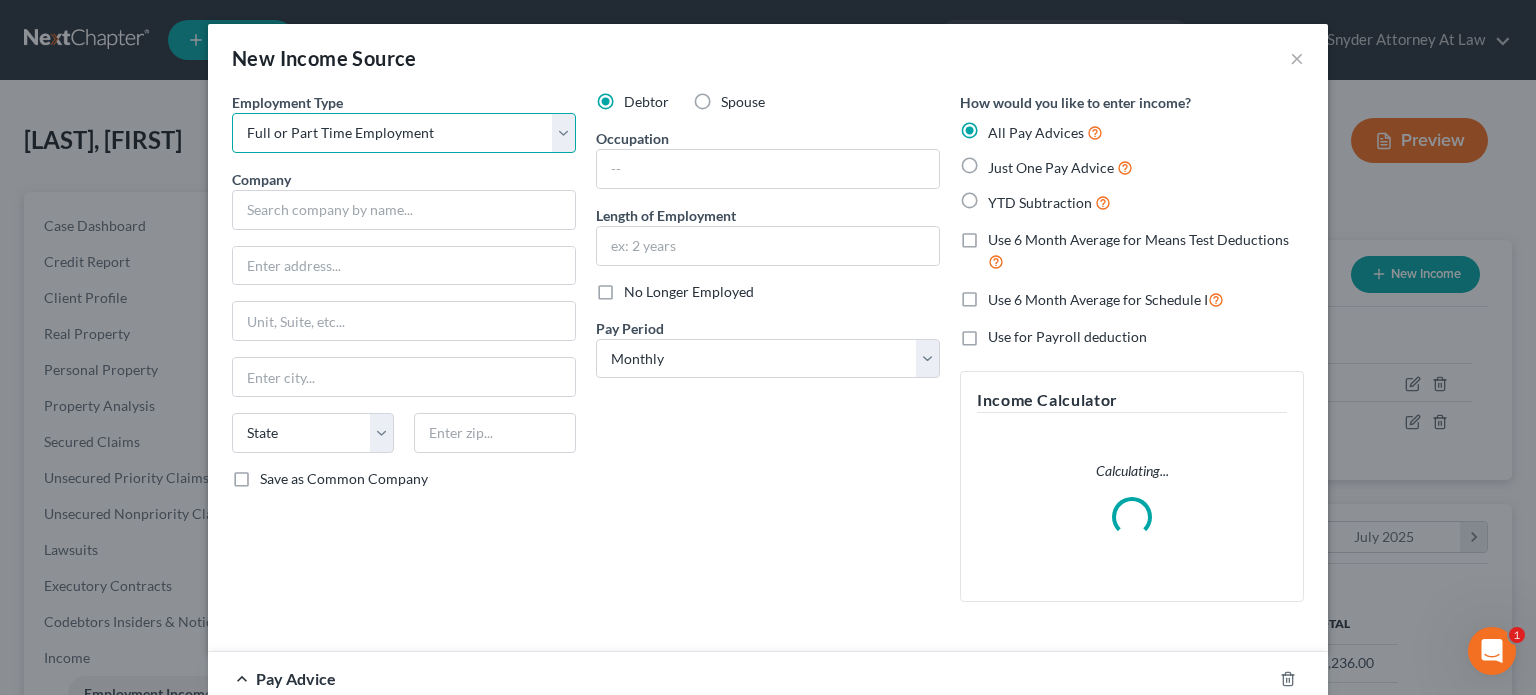 click on "Select Full or Part Time Employment Self Employment" at bounding box center [404, 133] 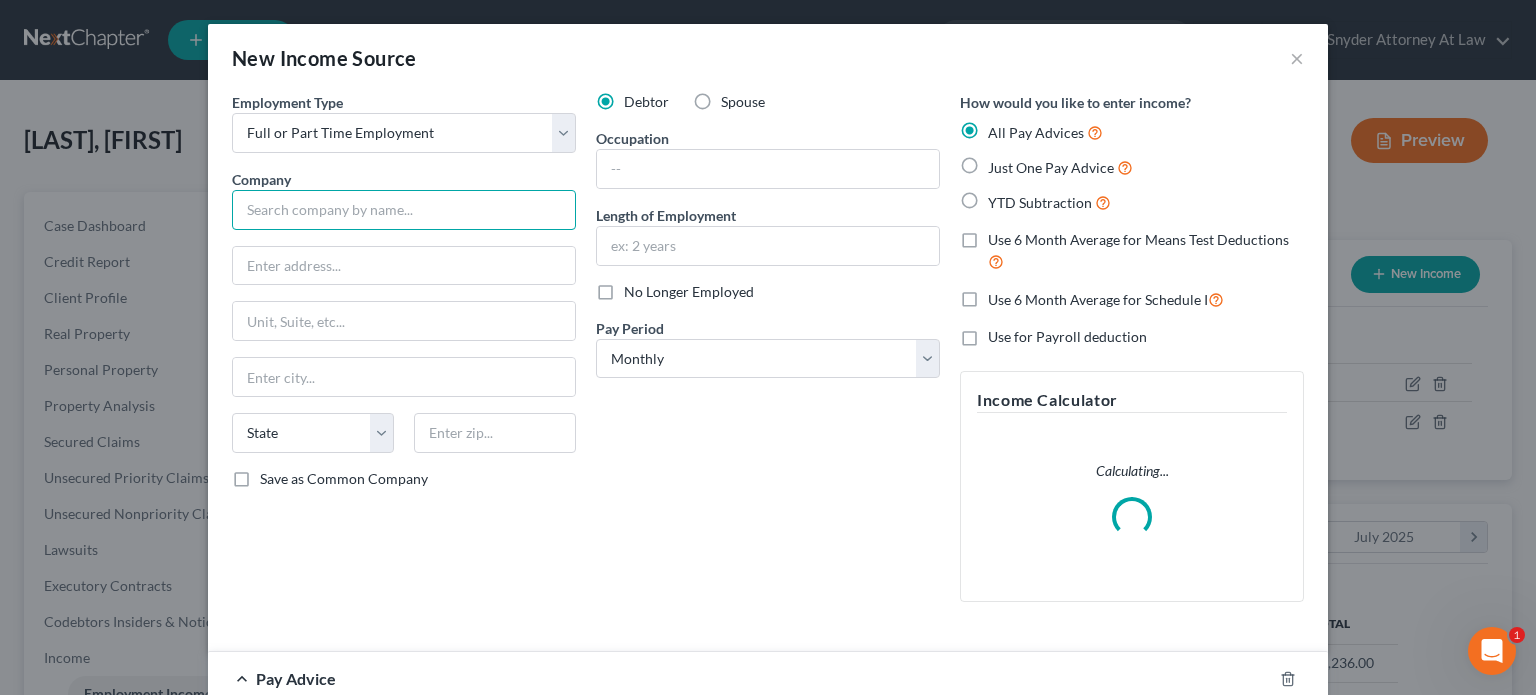 click at bounding box center (404, 210) 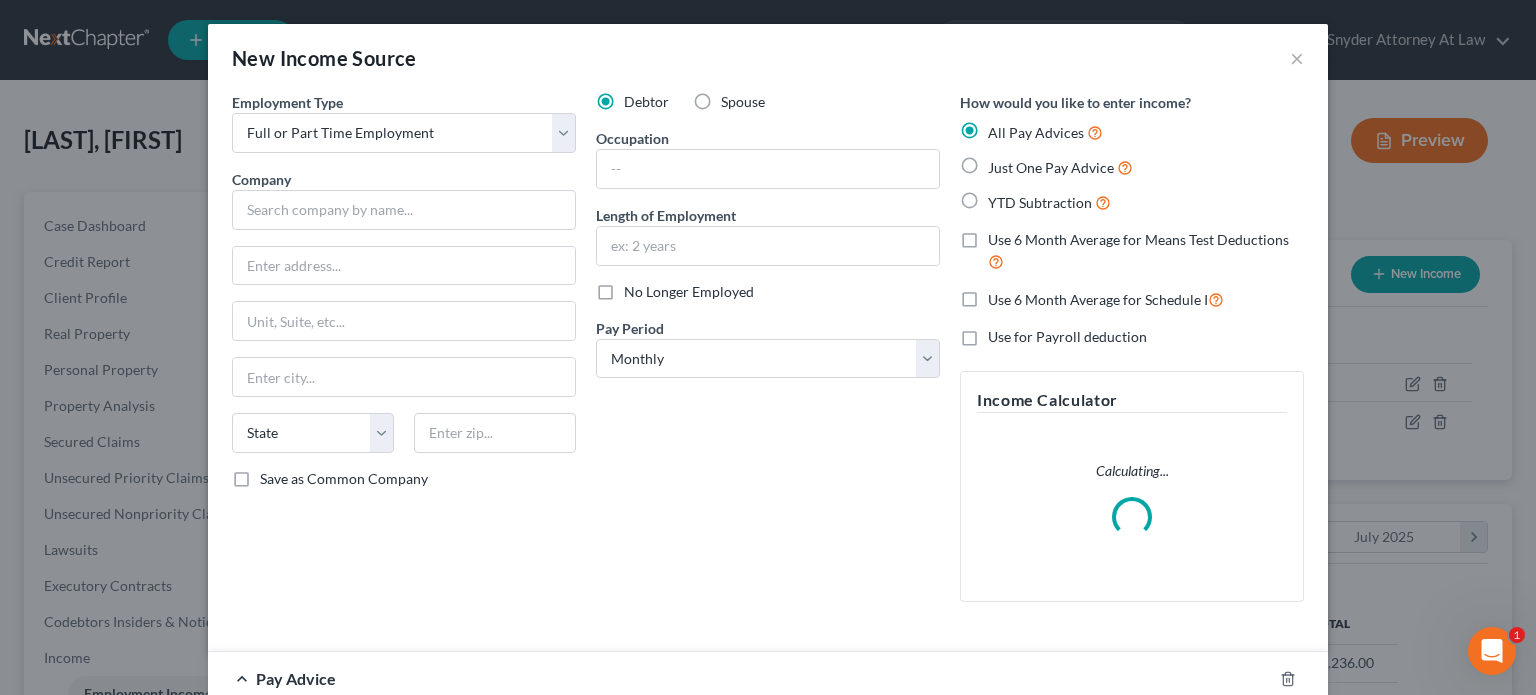 drag, startPoint x: 966, startPoint y: 163, endPoint x: 650, endPoint y: 209, distance: 319.33054 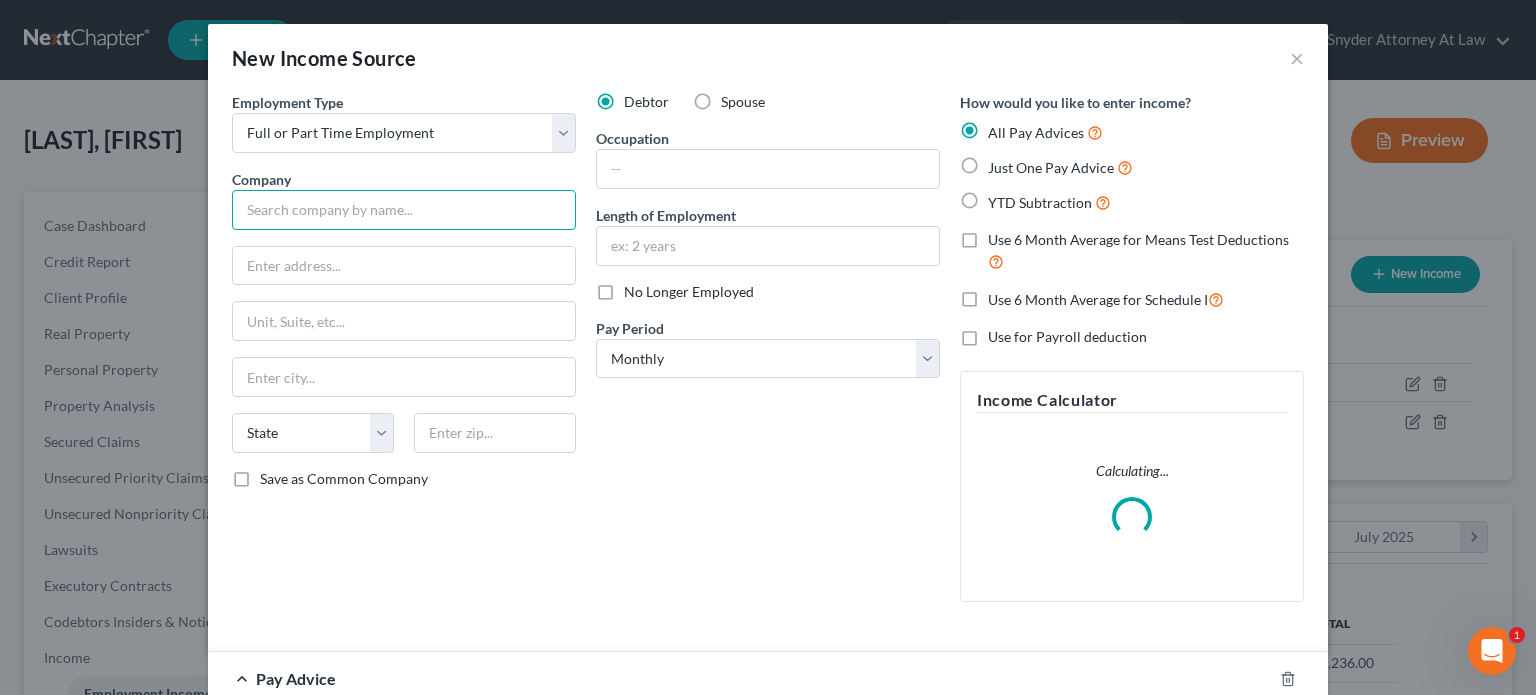 click at bounding box center [404, 210] 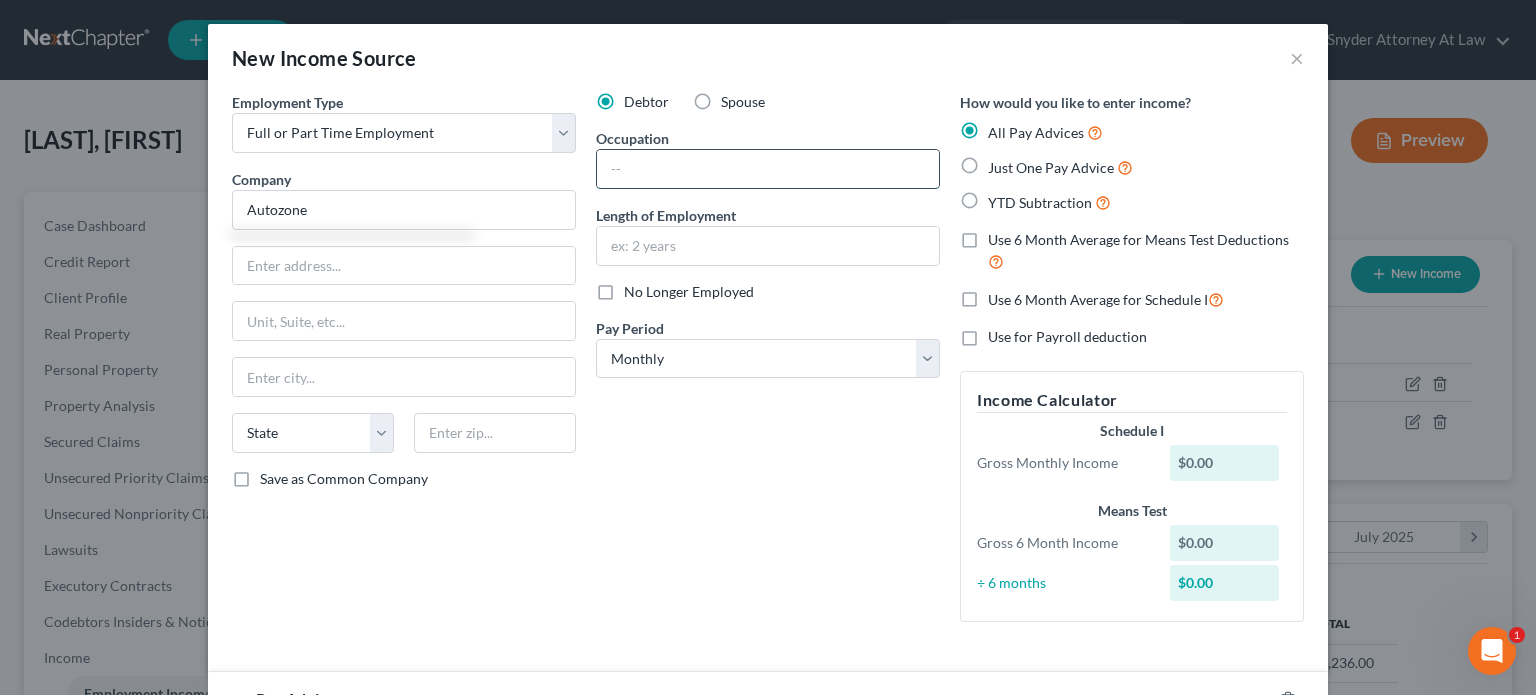 click at bounding box center [768, 169] 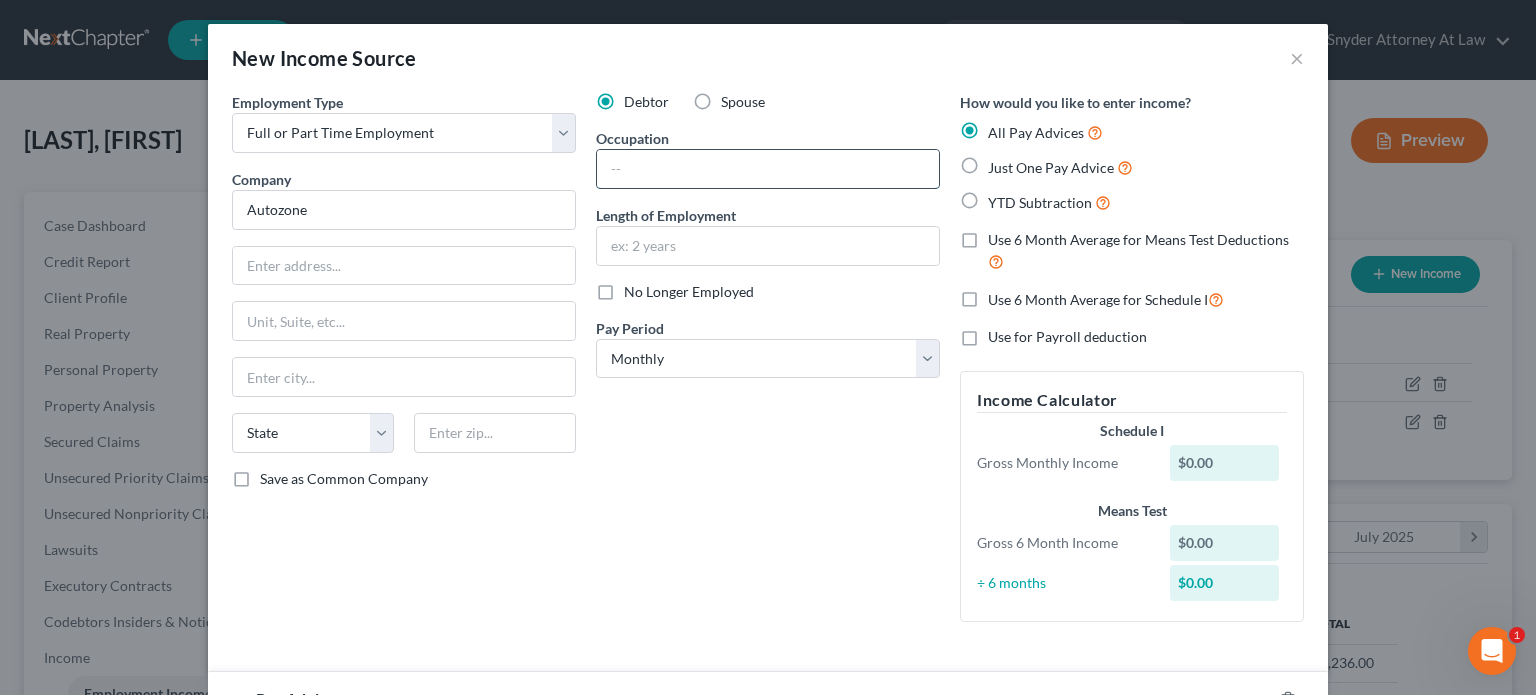 type on "Autozone" 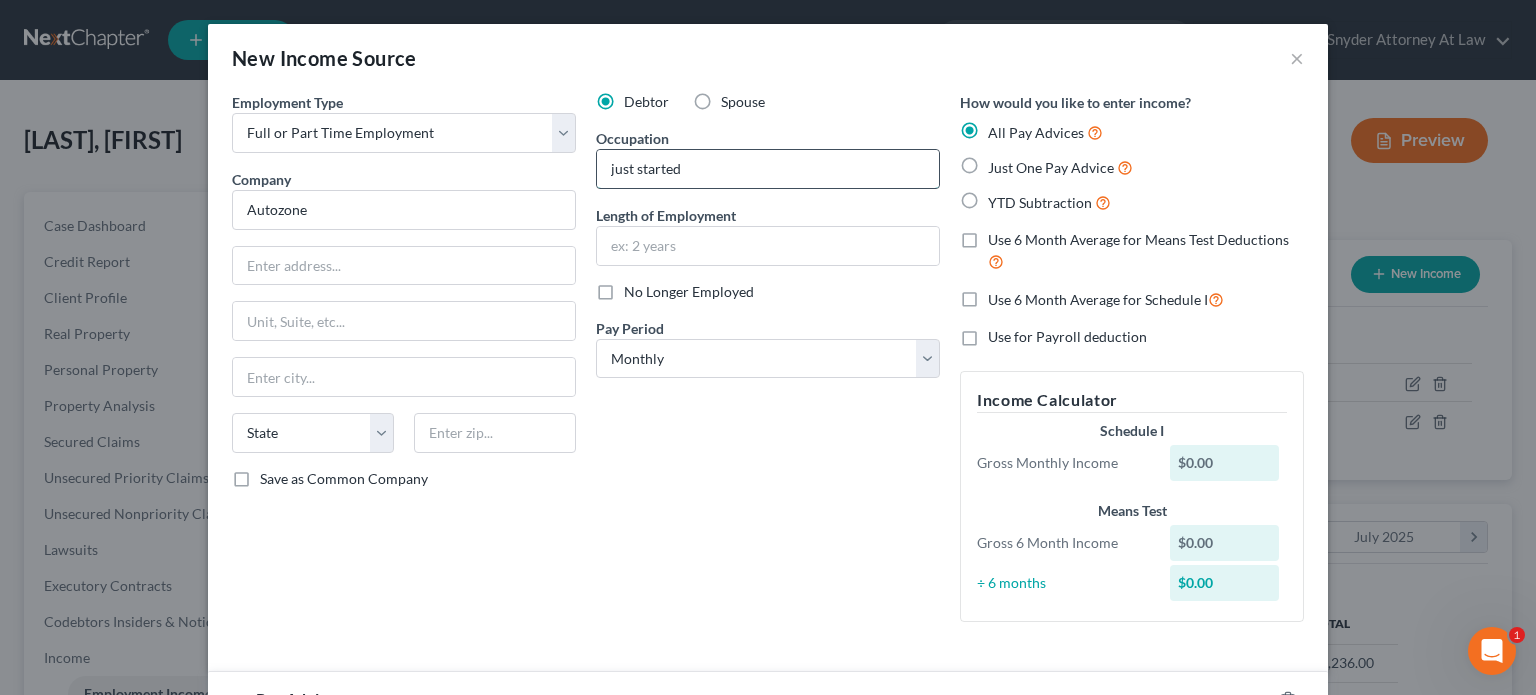 type on "just started" 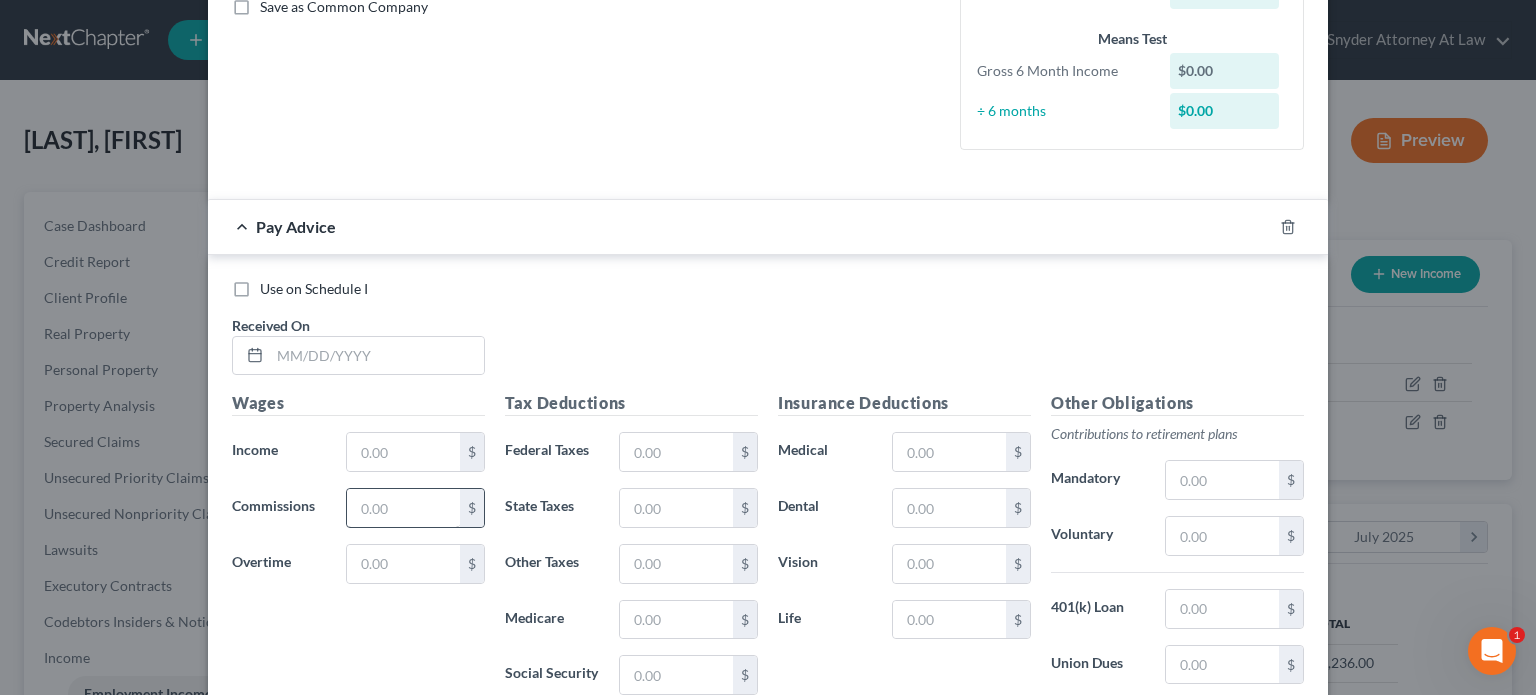 scroll, scrollTop: 500, scrollLeft: 0, axis: vertical 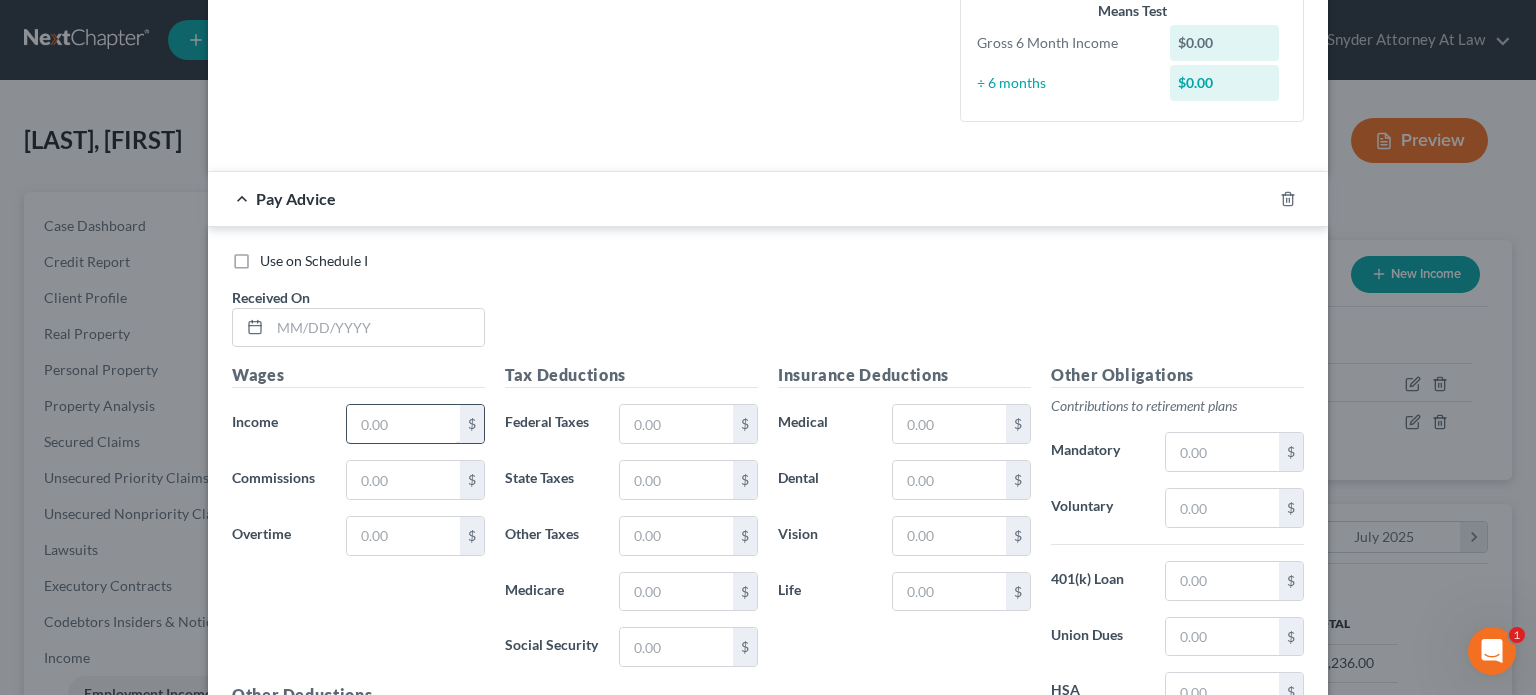 type on "driver" 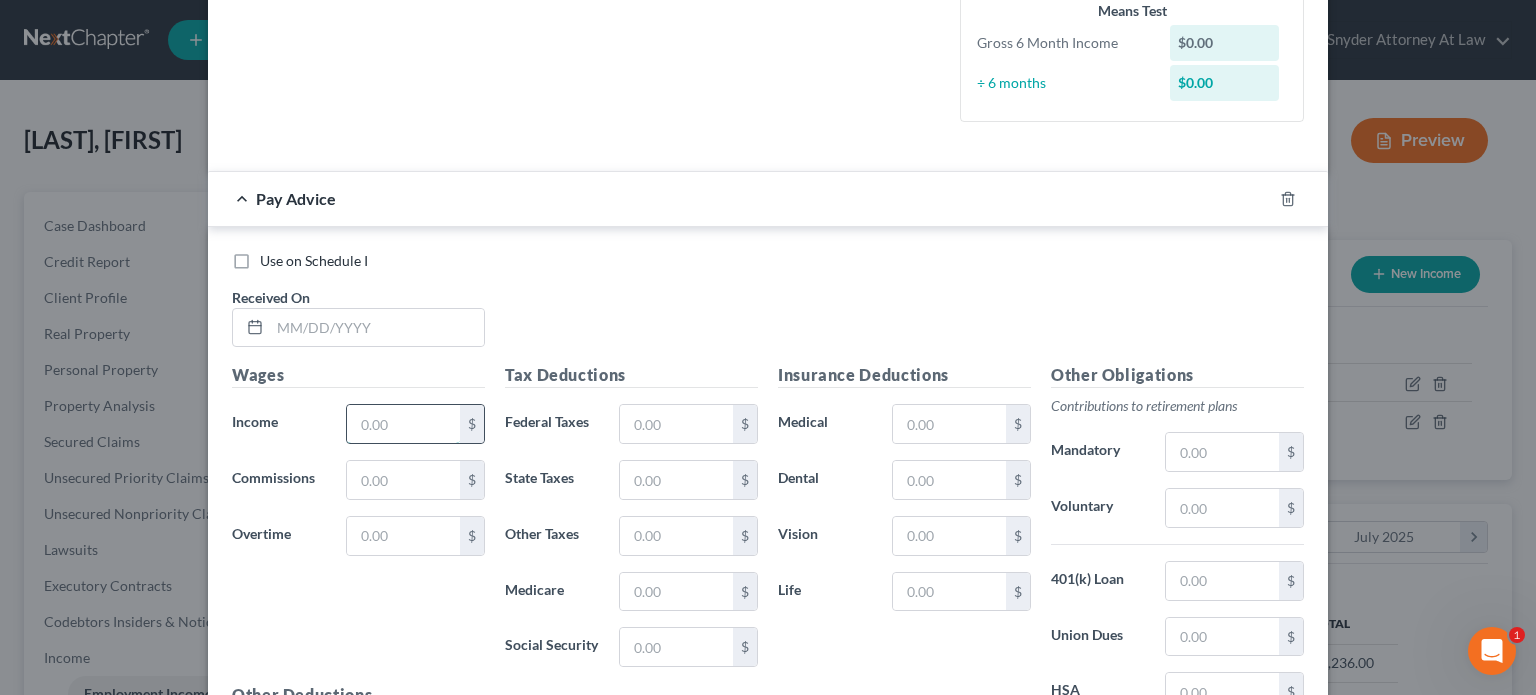 drag, startPoint x: 378, startPoint y: 426, endPoint x: 361, endPoint y: 407, distance: 25.495098 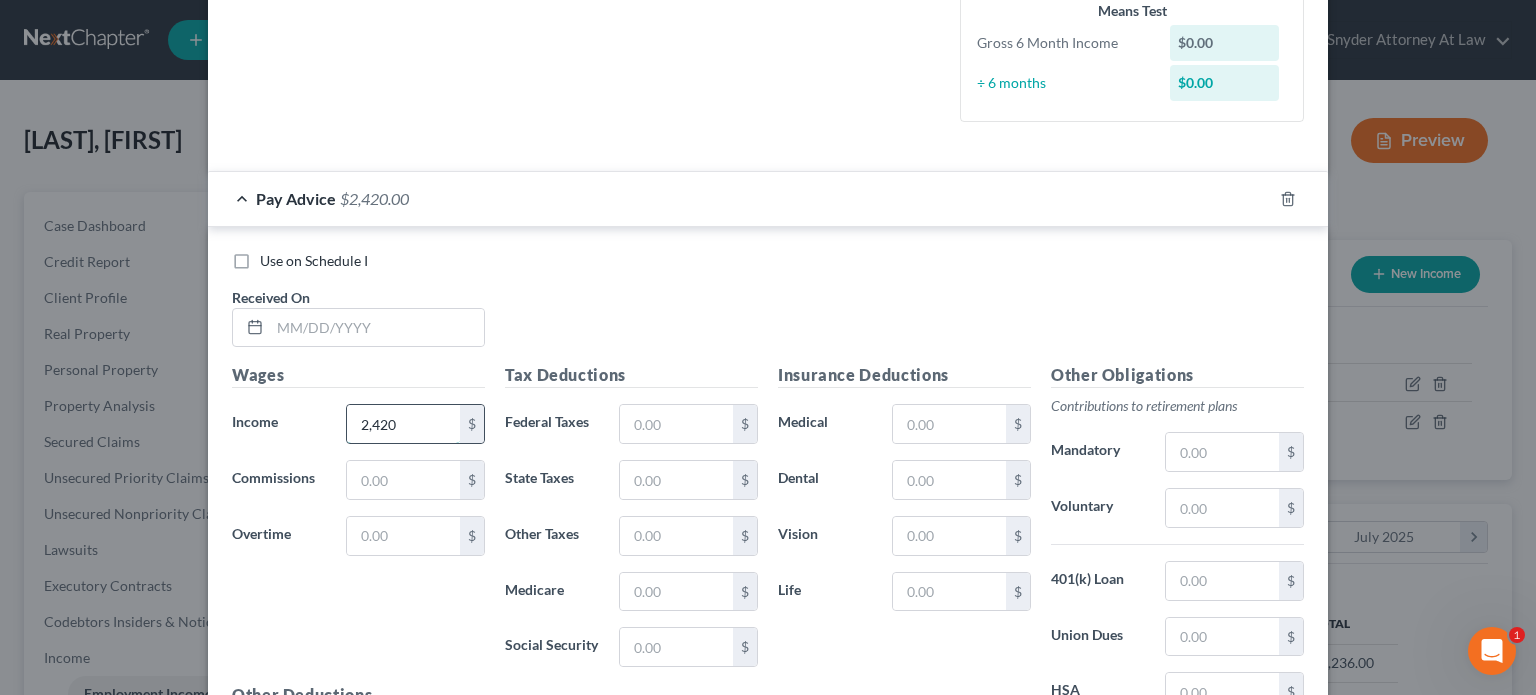 type on "2,420" 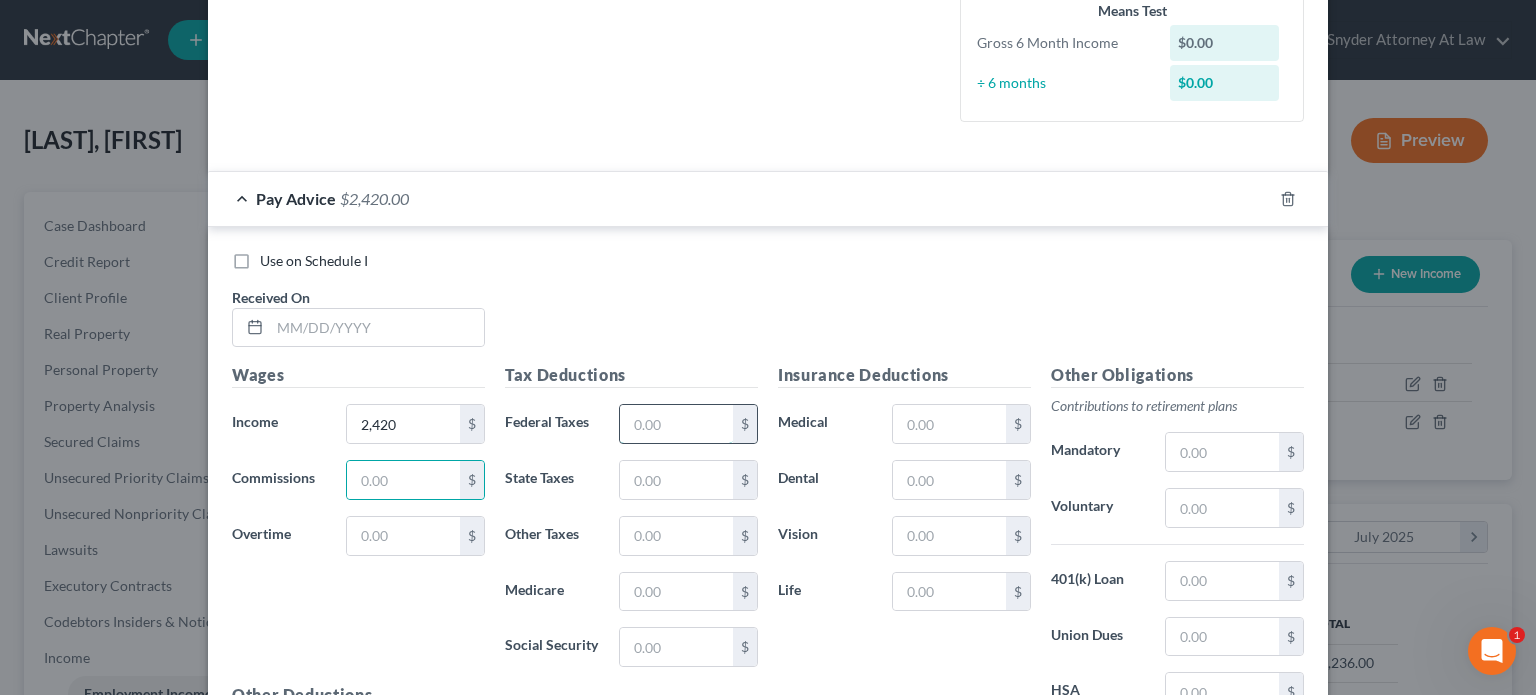 click at bounding box center [676, 424] 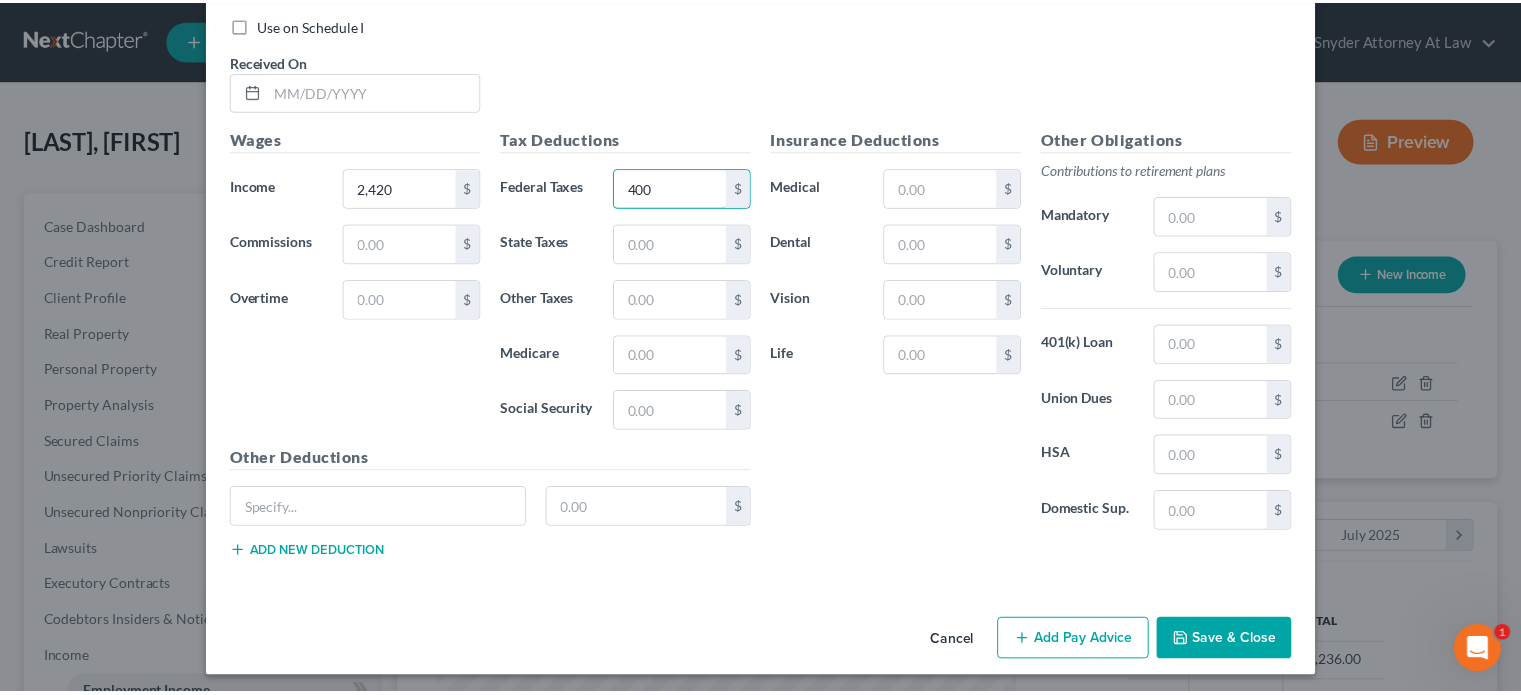 scroll, scrollTop: 738, scrollLeft: 0, axis: vertical 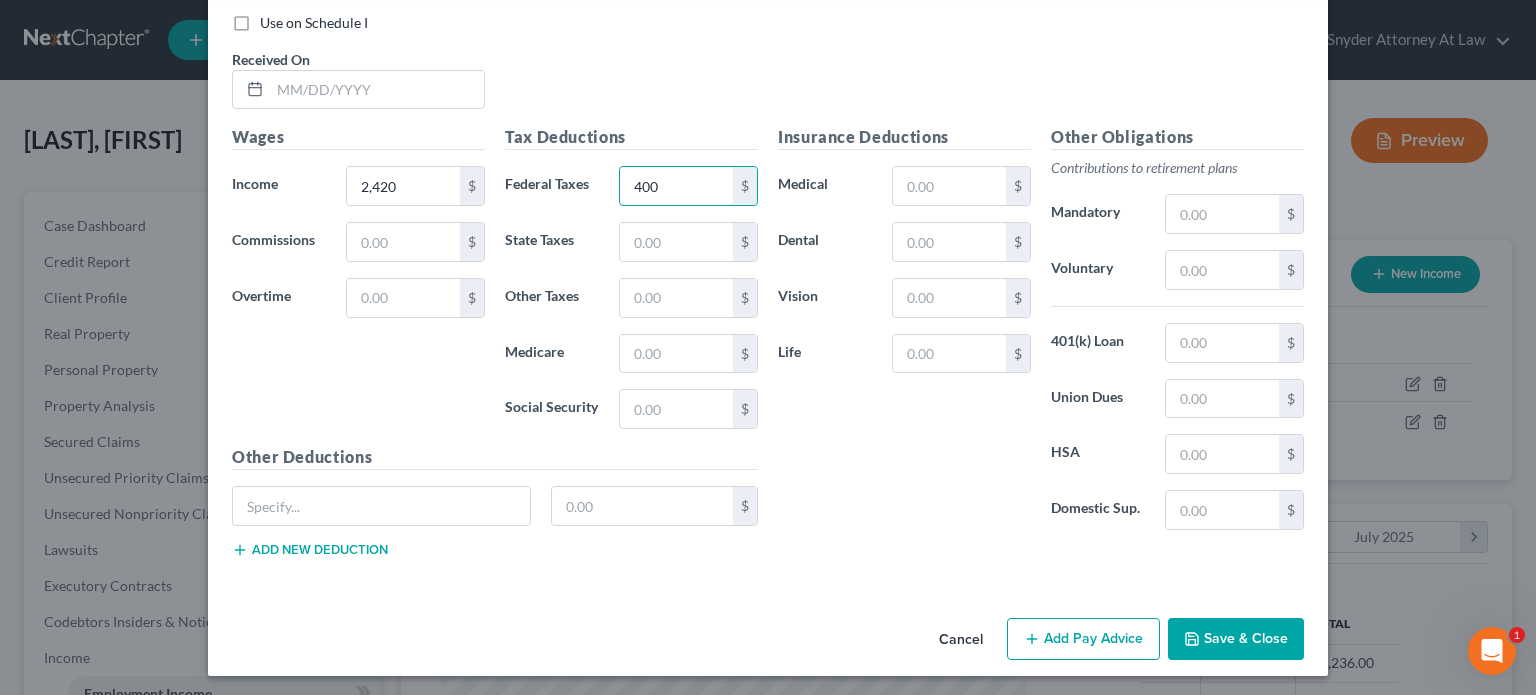 type on "400" 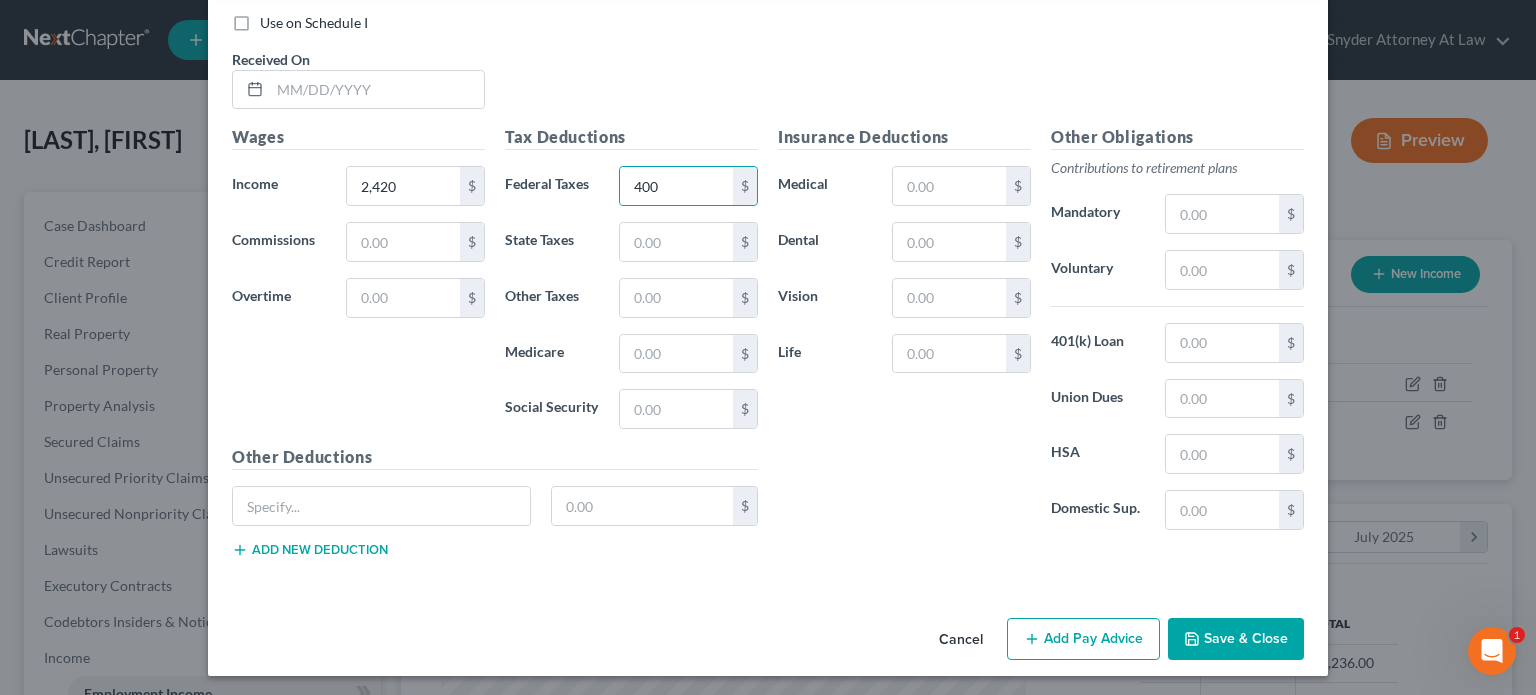 click 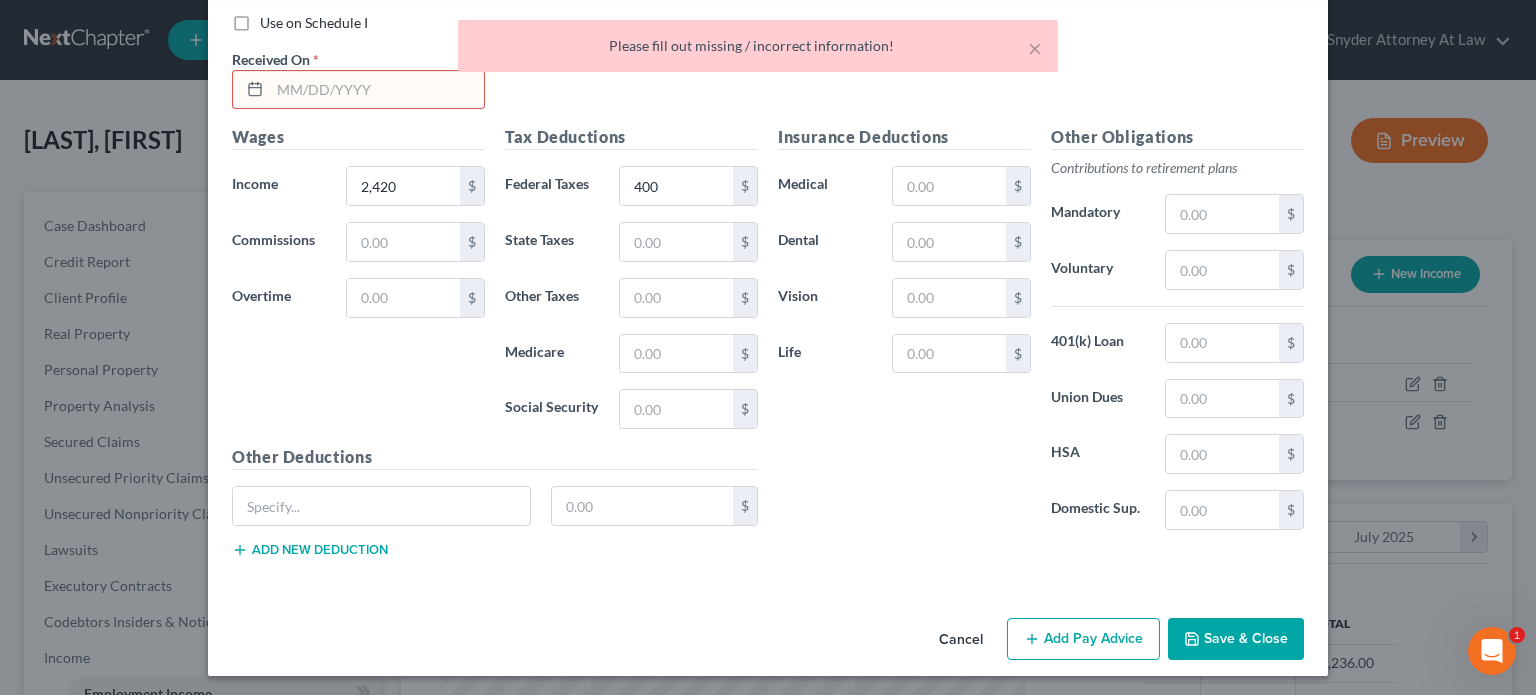 click at bounding box center (377, 90) 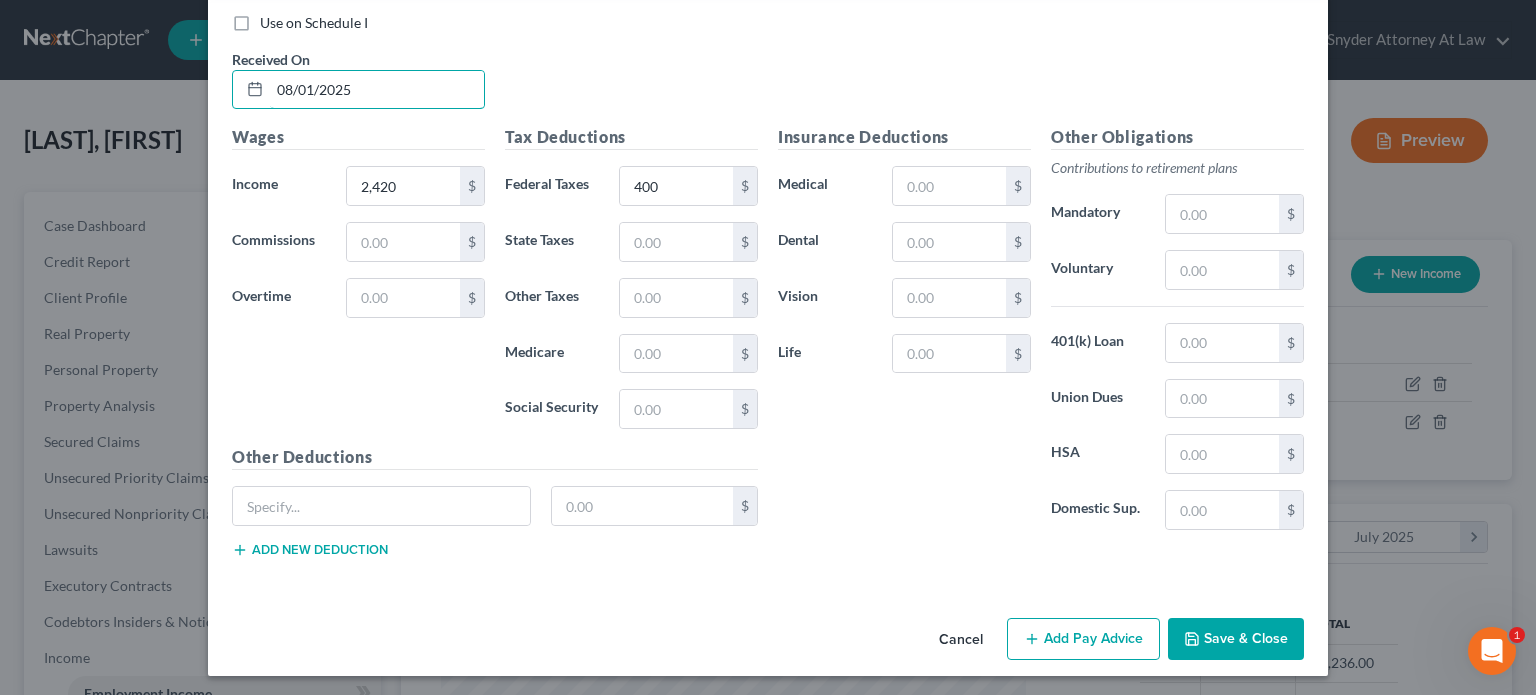 type on "08/01/2025" 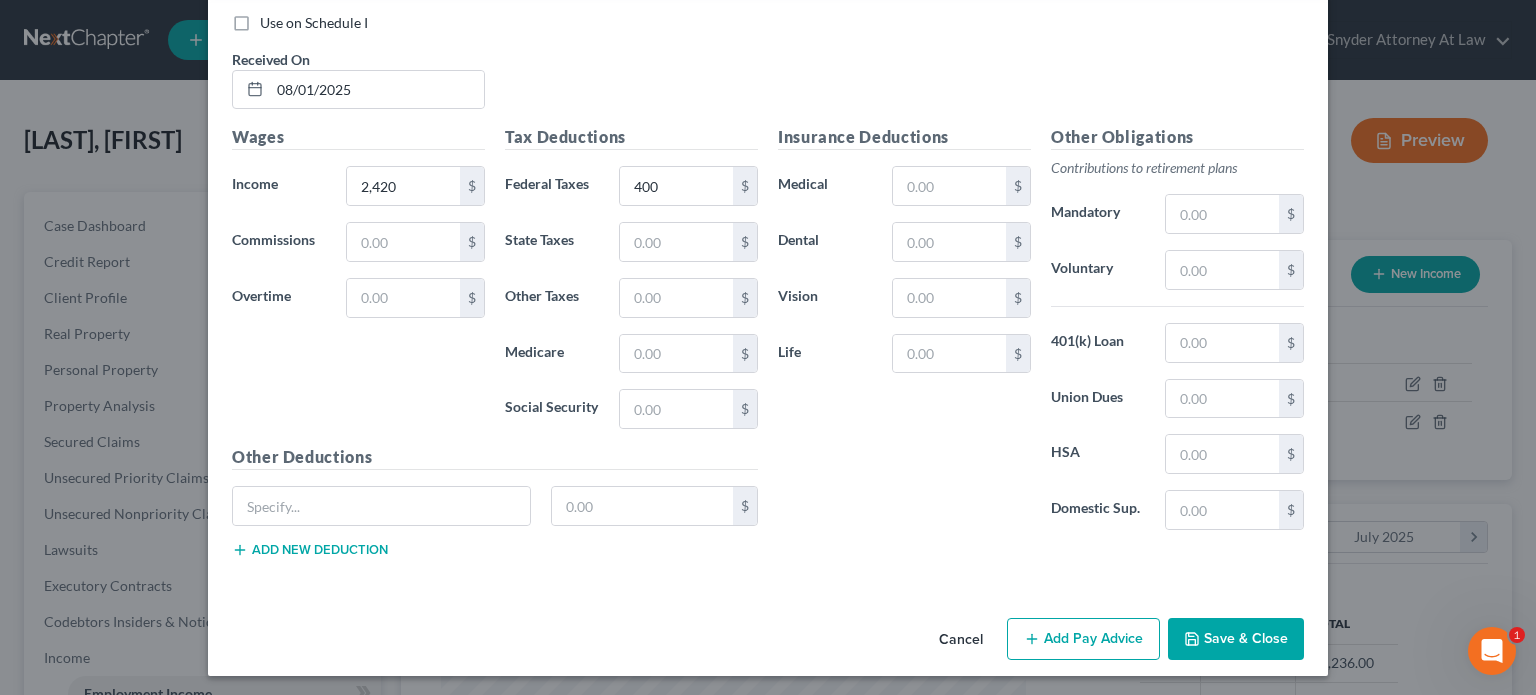 click on "Save & Close" at bounding box center [1236, 639] 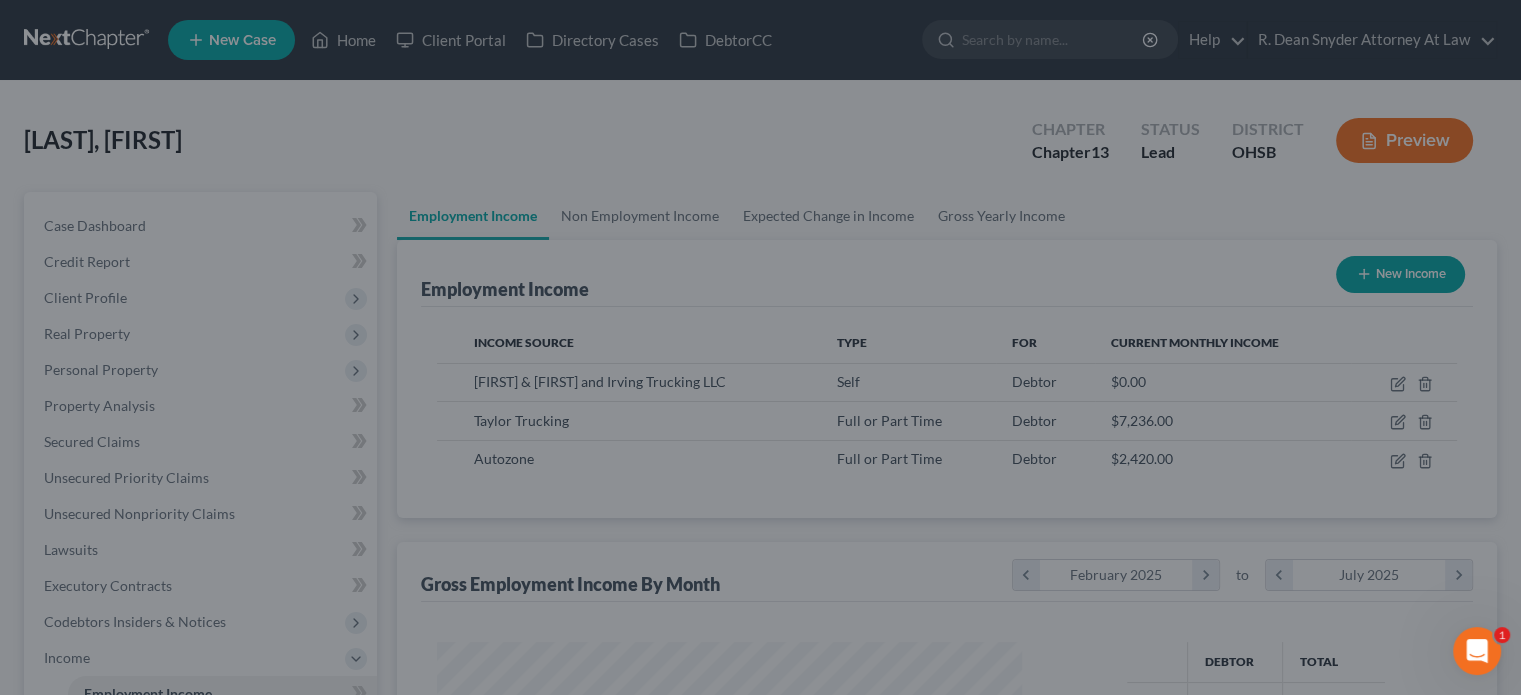 scroll, scrollTop: 356, scrollLeft: 617, axis: both 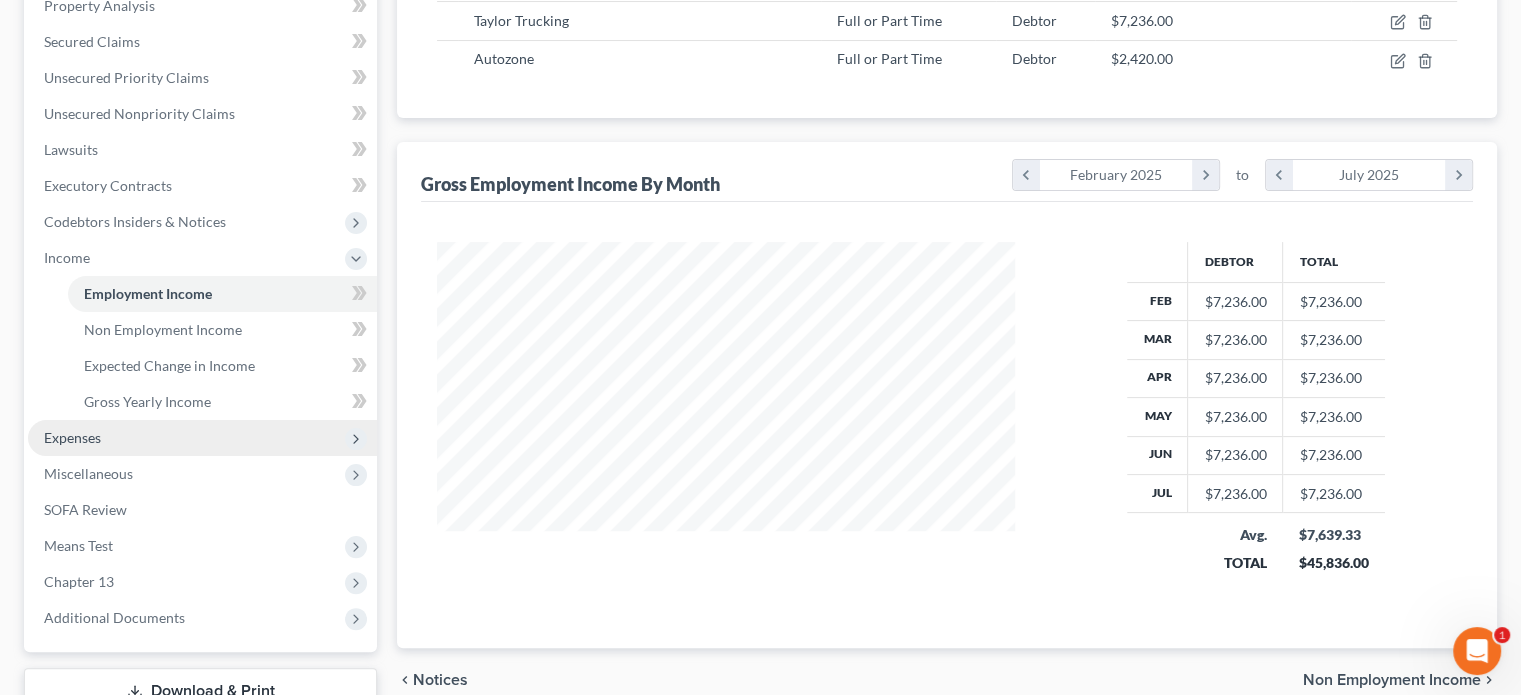 click on "Expenses" at bounding box center [202, 438] 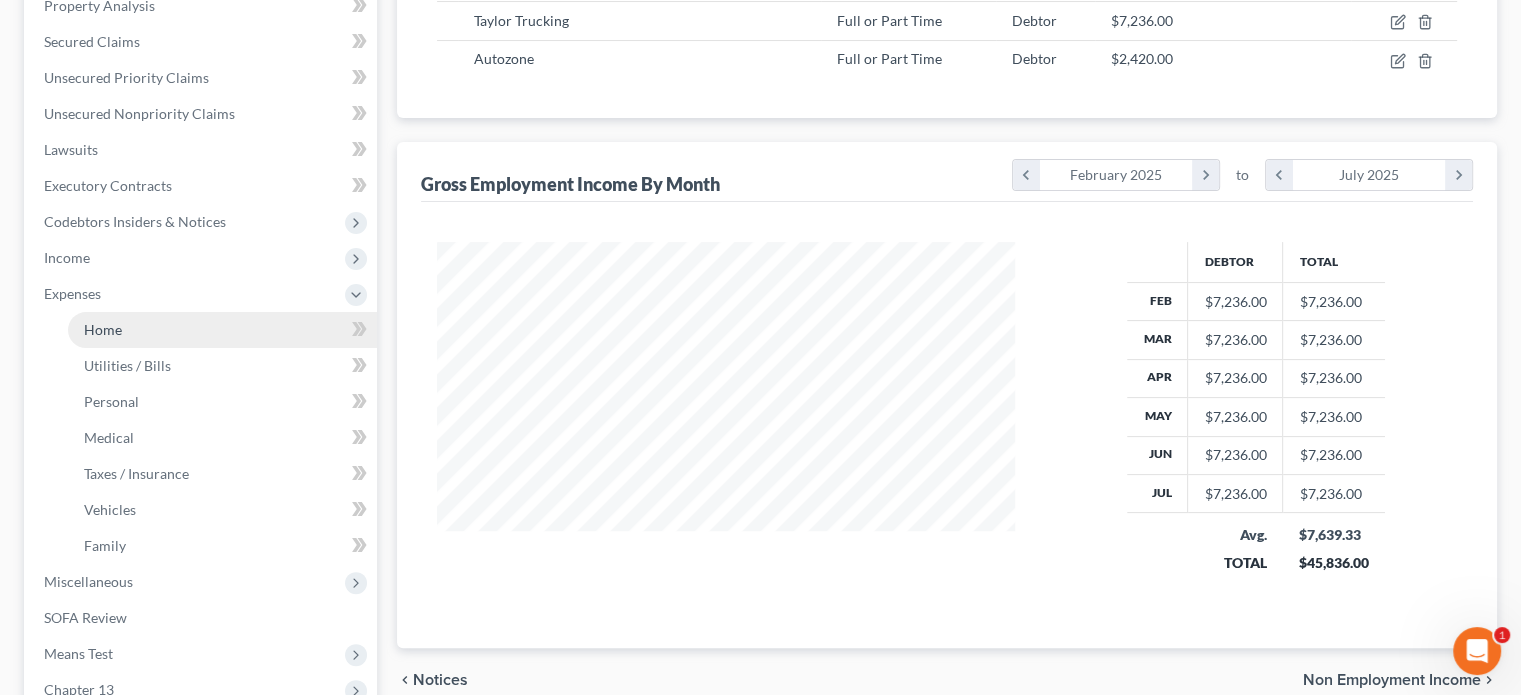 click on "Home" at bounding box center [103, 329] 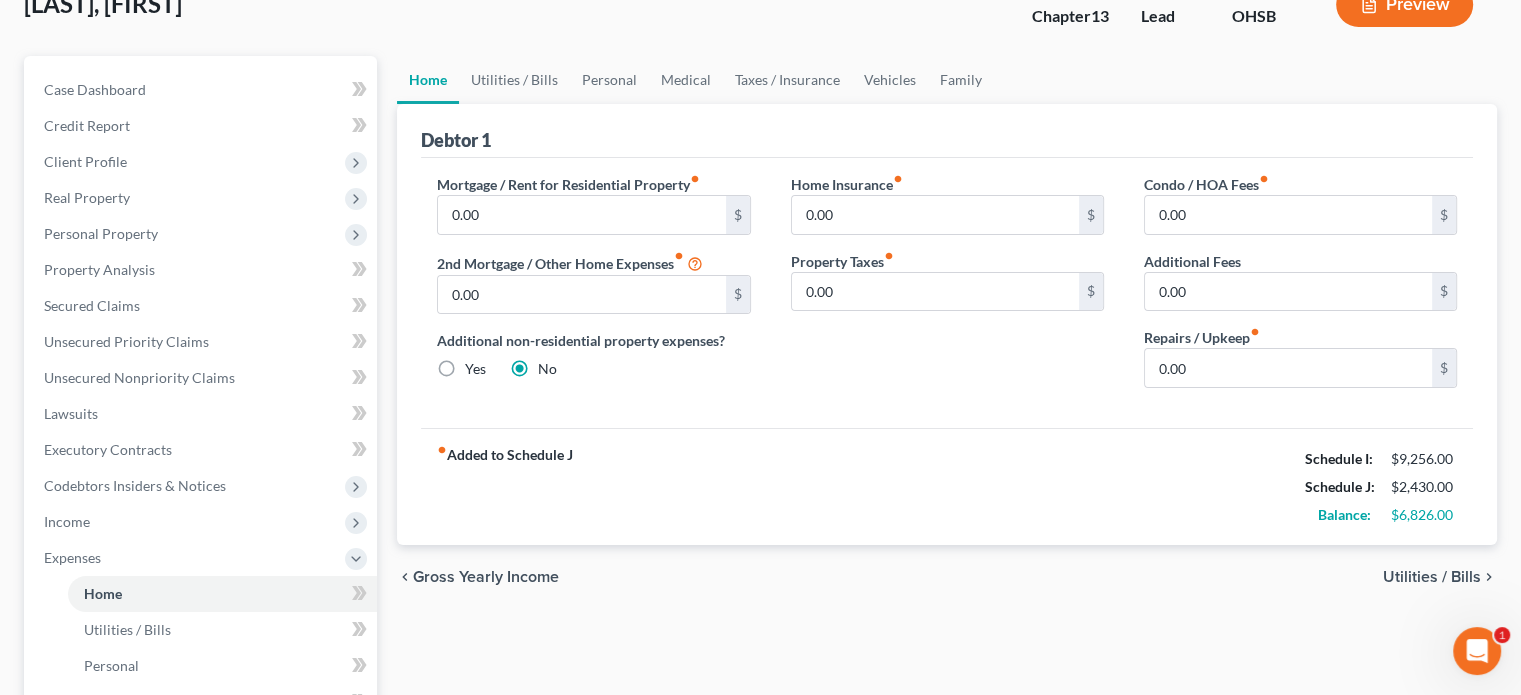 scroll, scrollTop: 200, scrollLeft: 0, axis: vertical 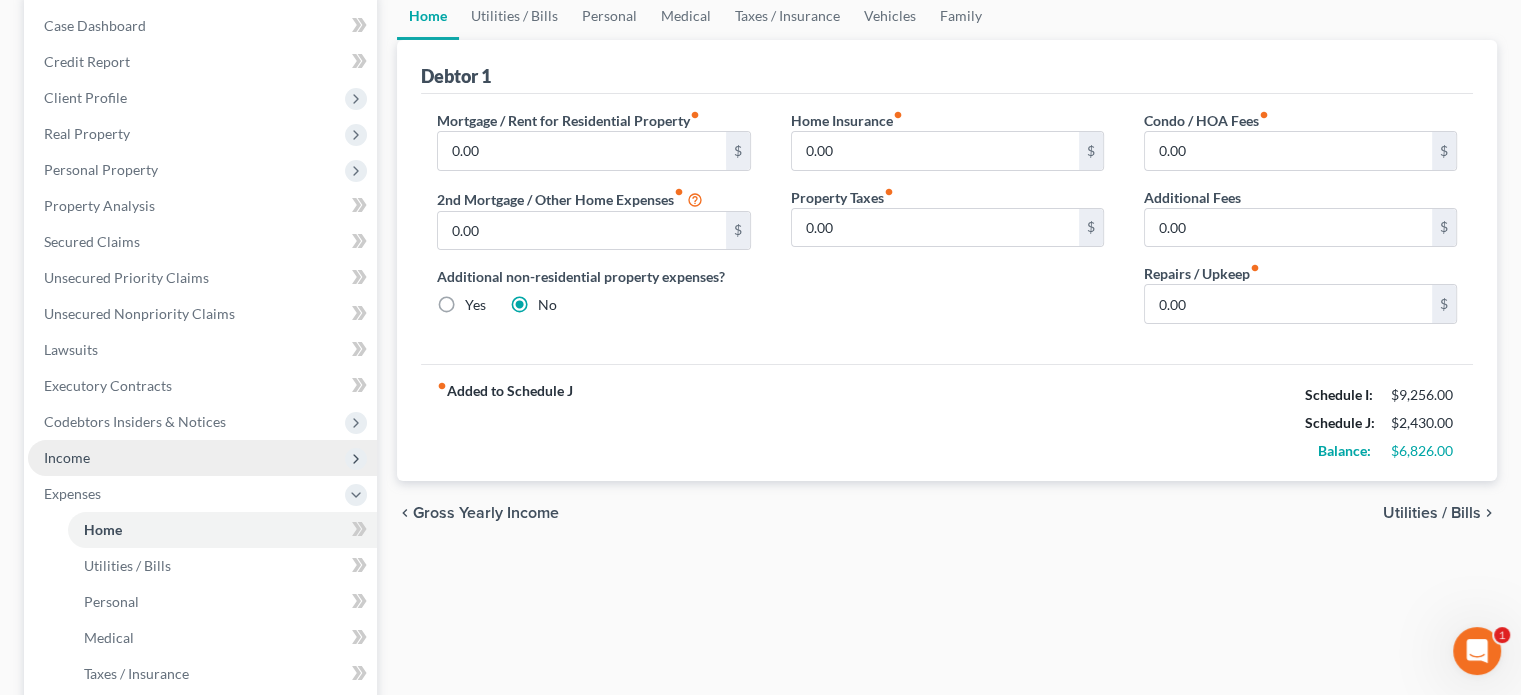 click on "Income" at bounding box center (67, 457) 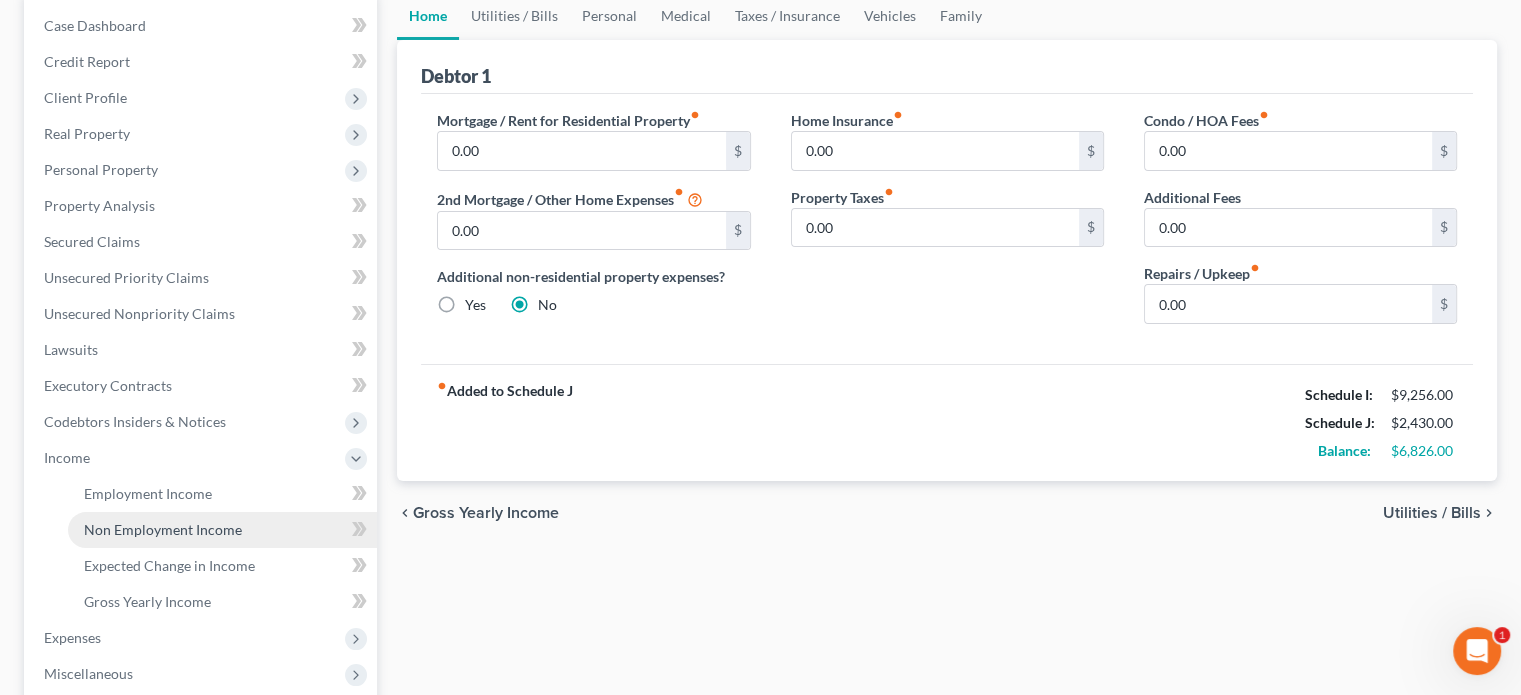 click on "Non Employment Income" at bounding box center [163, 529] 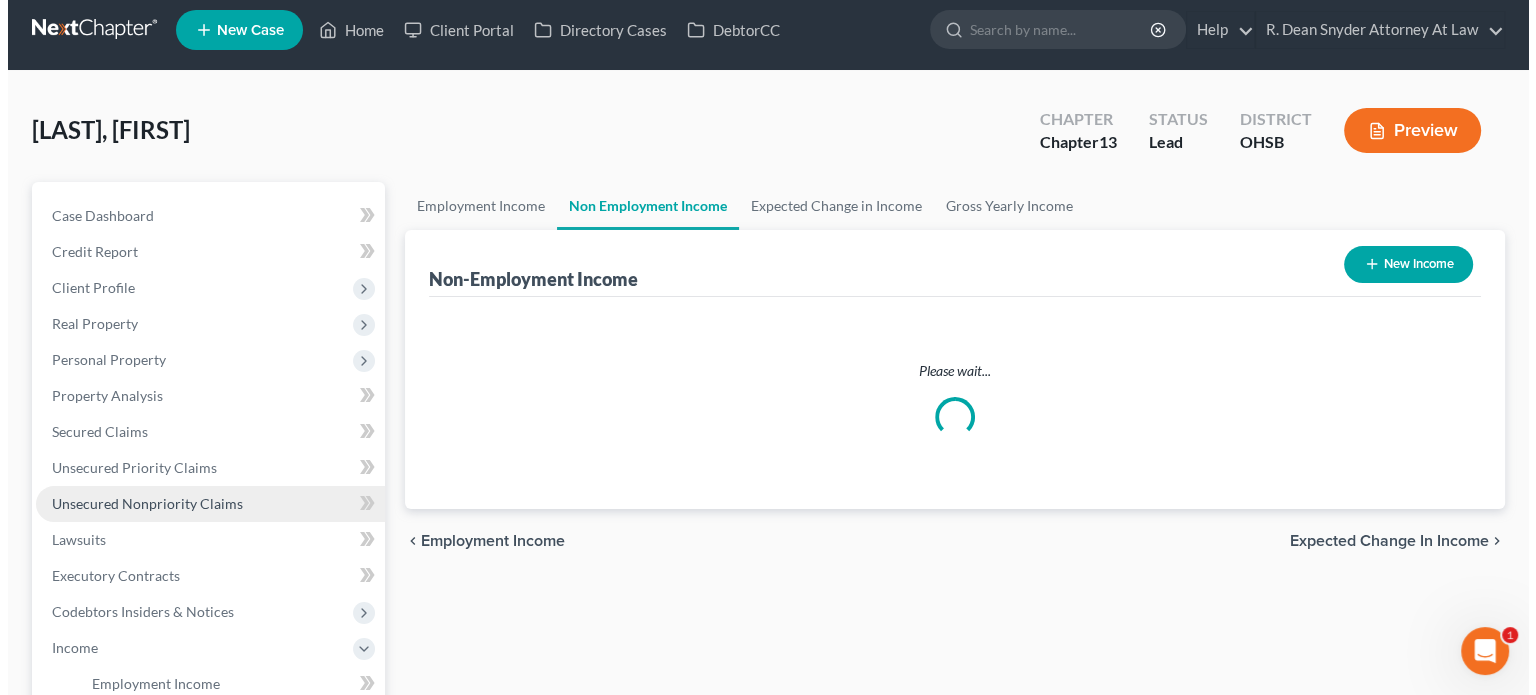 scroll, scrollTop: 0, scrollLeft: 0, axis: both 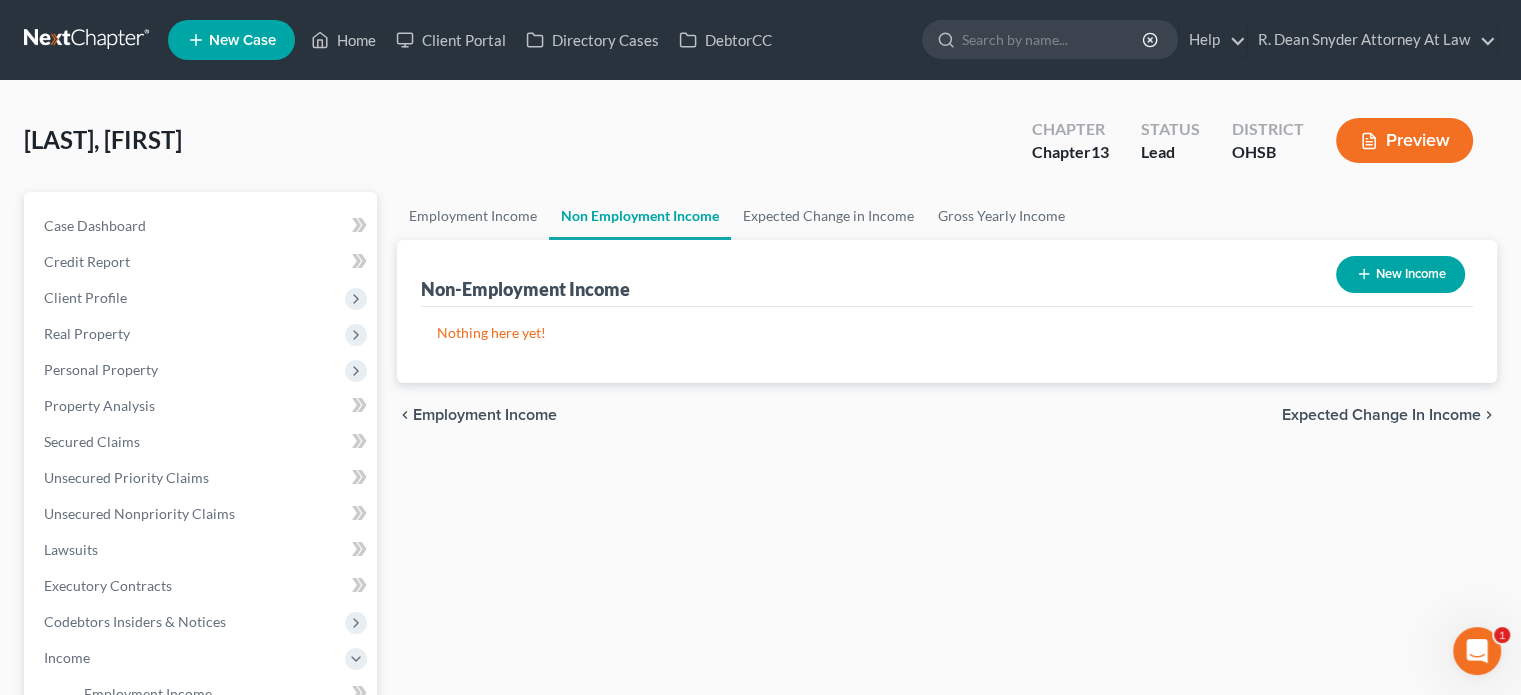 click on "New Income" at bounding box center [1400, 274] 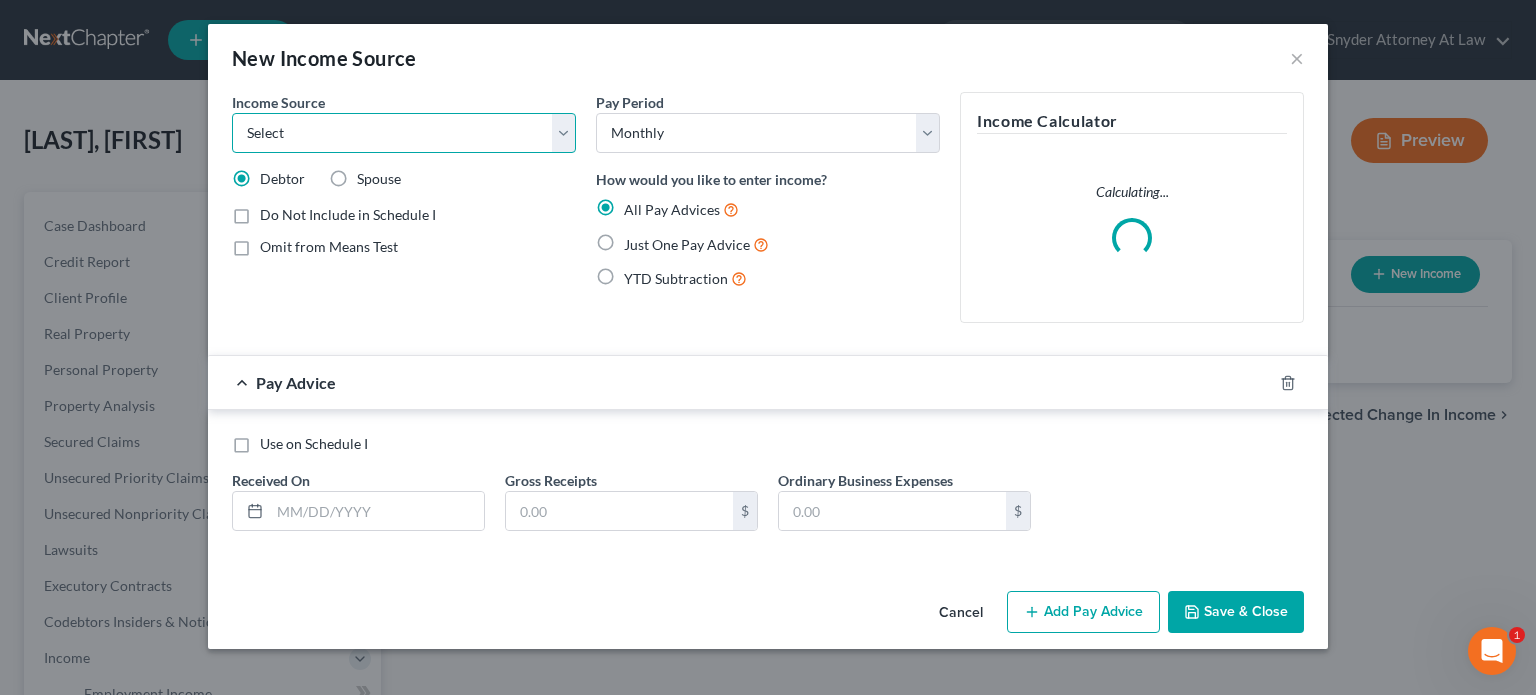 click on "Select Unemployment Disability (from employer) Pension Retirement Social Security / Social Security Disability Other Government Assistance Interests, Dividends or Royalties Child / Family Support Contributions to Household Property / Rental Business, Professional or Farm Alimony / Maintenance Payments Military Disability Benefits Other Monthly Income" at bounding box center [404, 133] 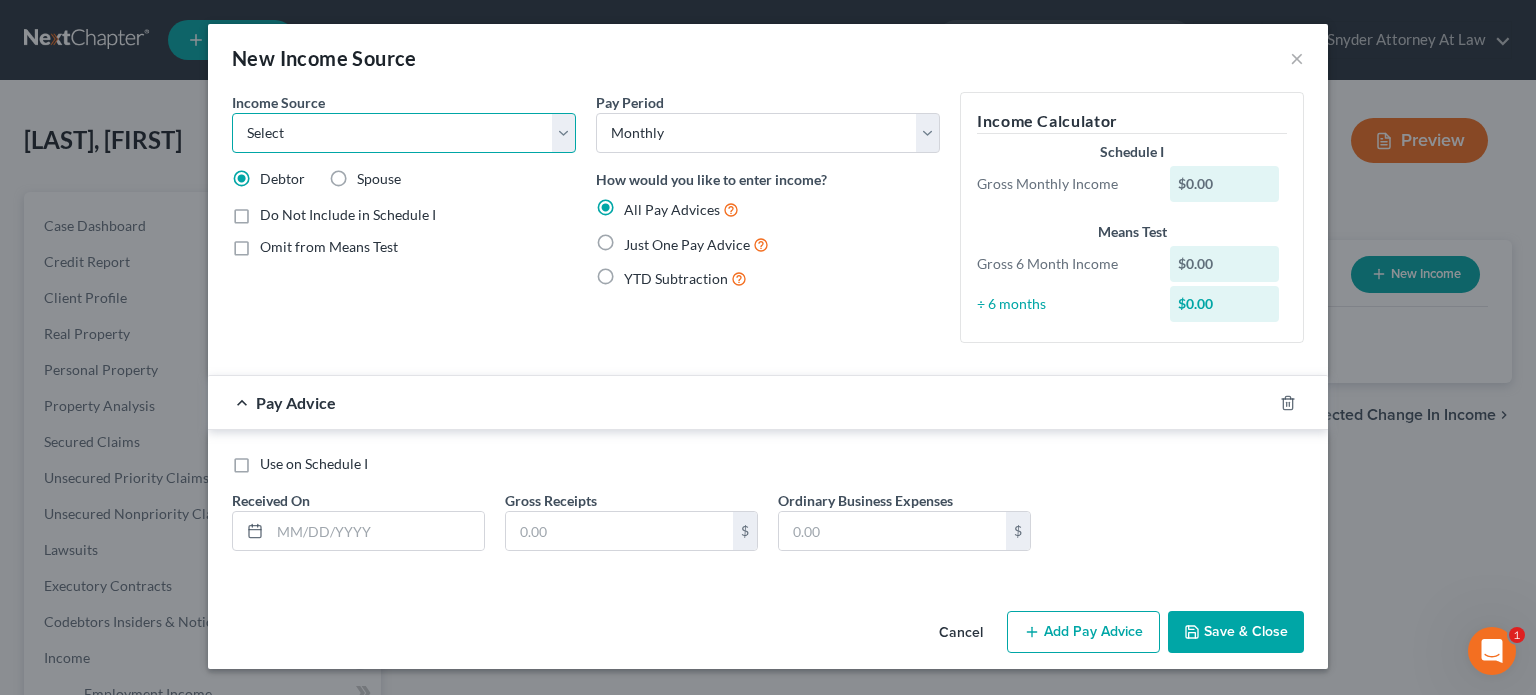 select on "4" 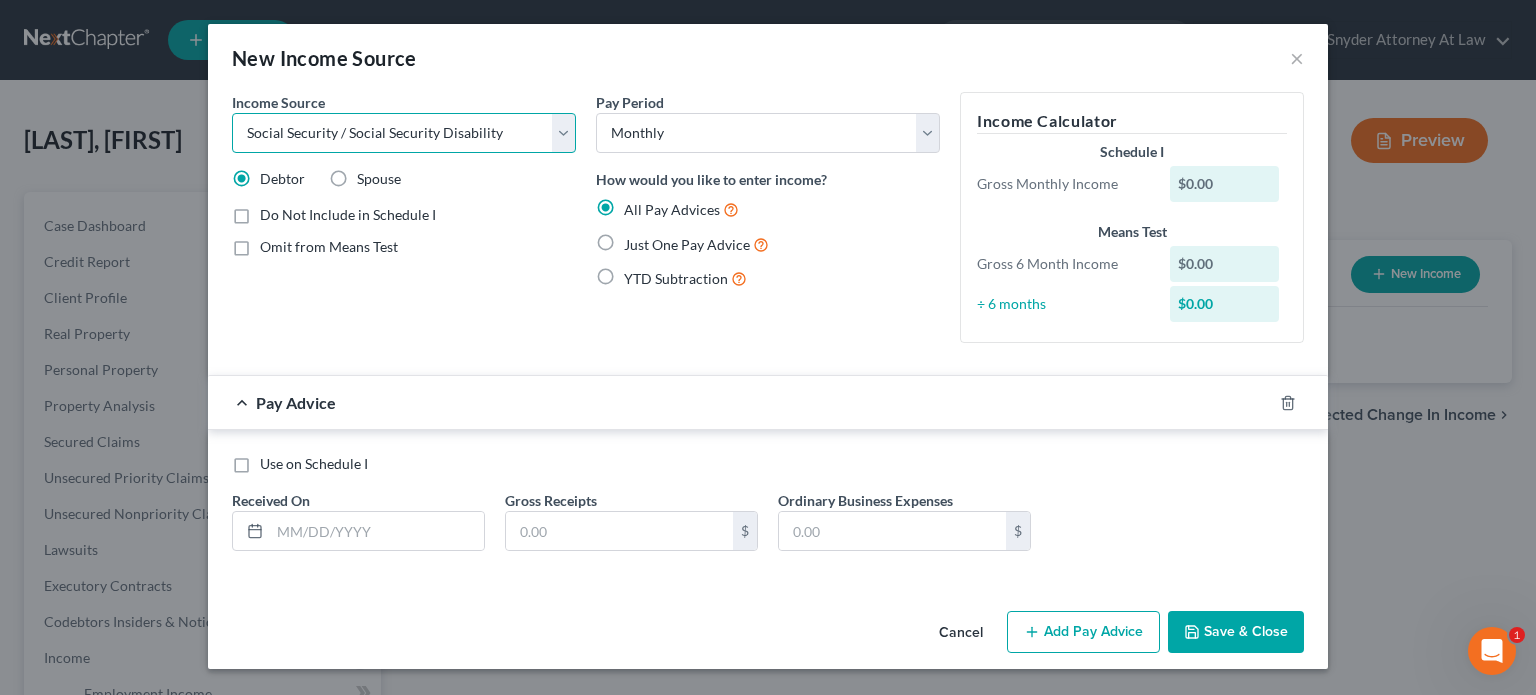 click on "Select Unemployment Disability (from employer) Pension Retirement Social Security / Social Security Disability Other Government Assistance Interests, Dividends or Royalties Child / Family Support Contributions to Household Property / Rental Business, Professional or Farm Alimony / Maintenance Payments Military Disability Benefits Other Monthly Income" at bounding box center (404, 133) 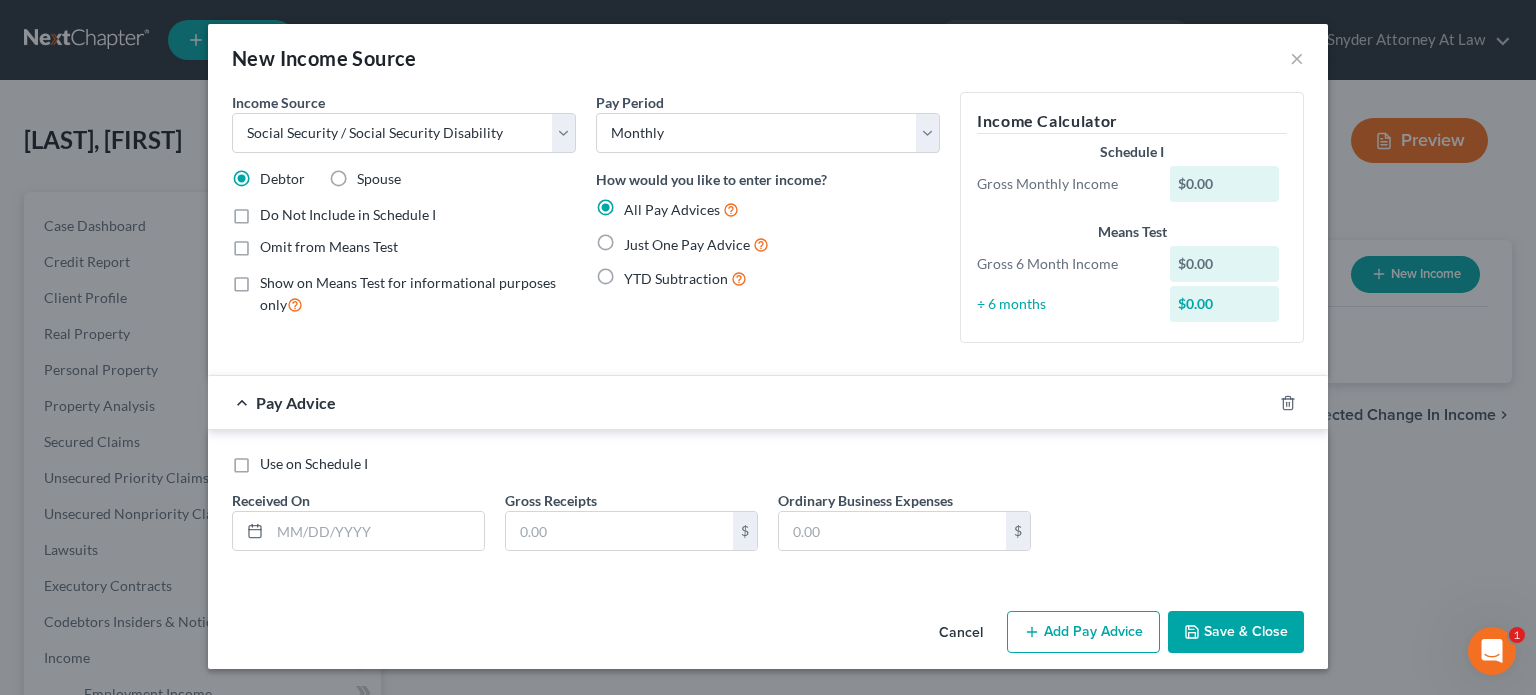 click on "Just One Pay Advice" at bounding box center (696, 244) 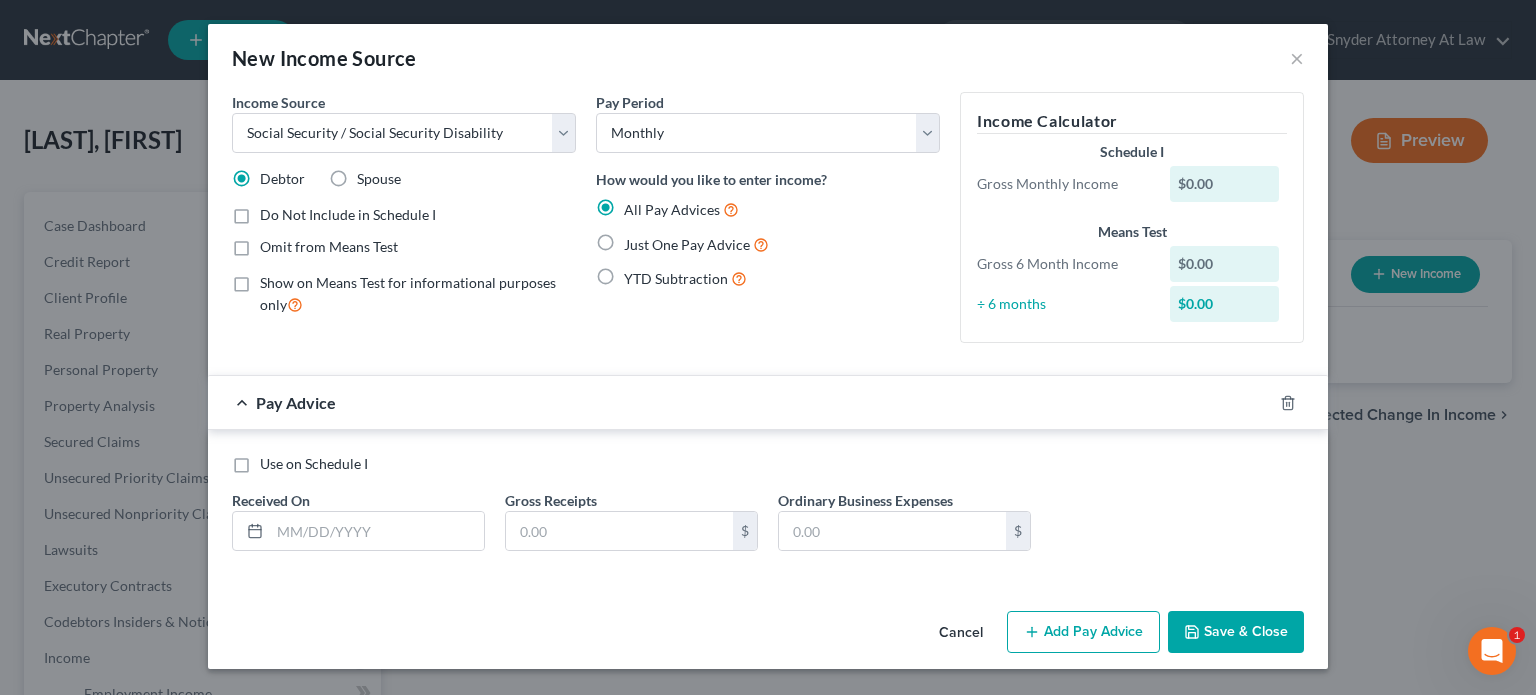 click on "Just One Pay Advice" at bounding box center [638, 239] 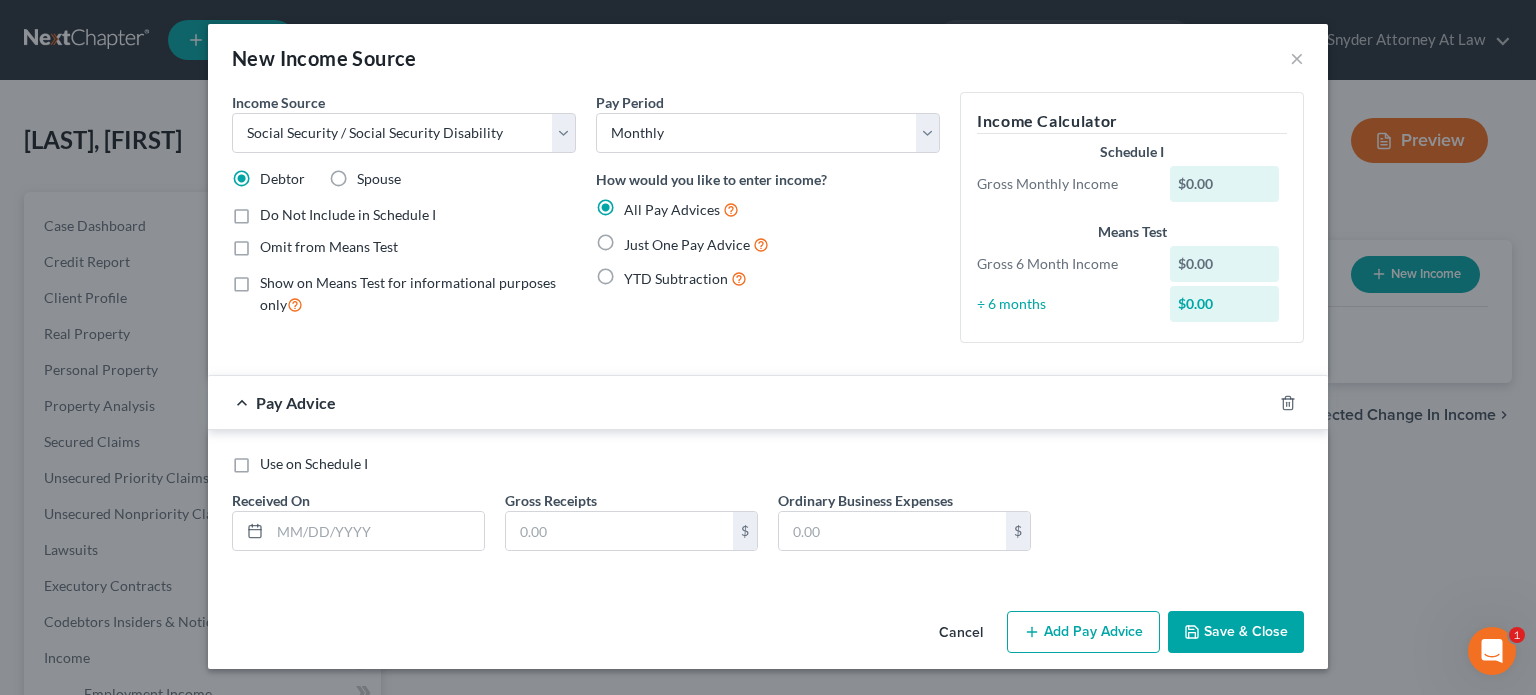 radio on "true" 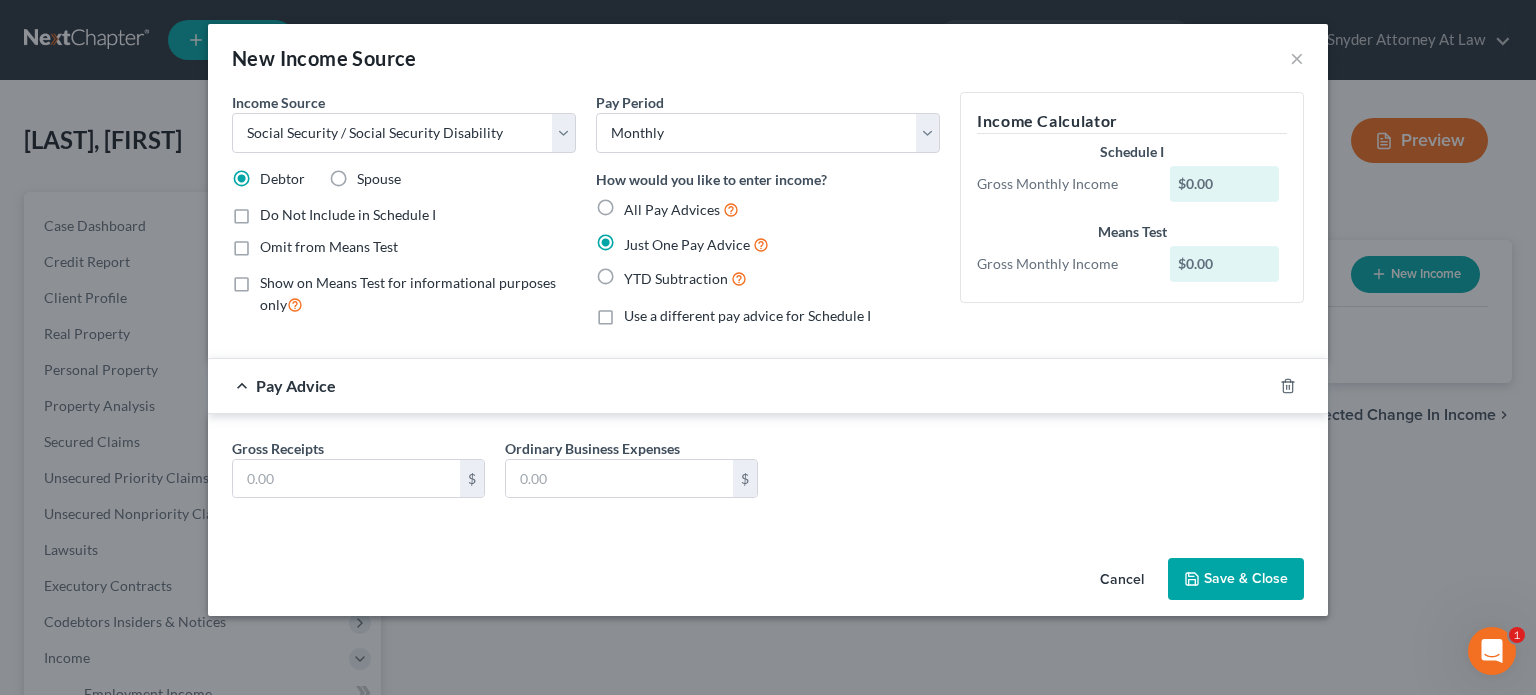 click on "Save & Close" at bounding box center (1236, 579) 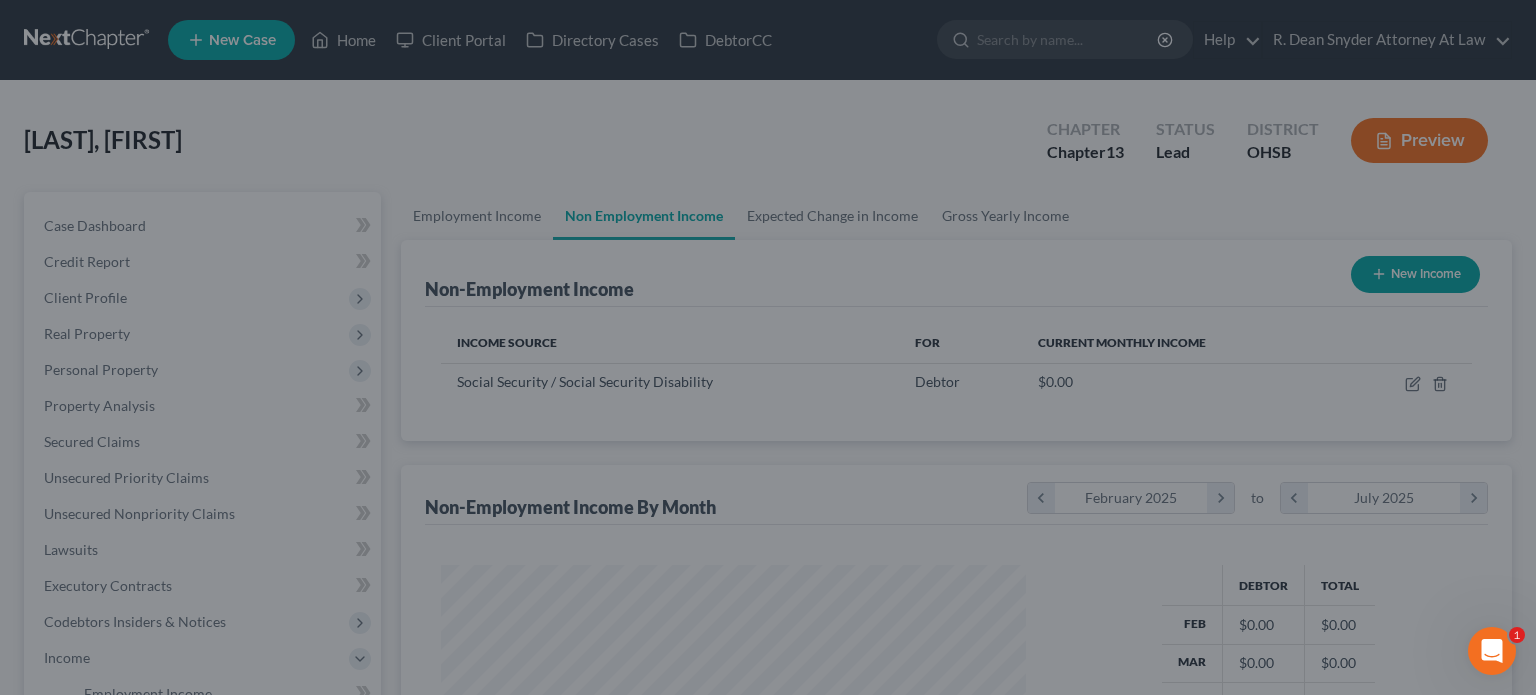 scroll, scrollTop: 999643, scrollLeft: 999381, axis: both 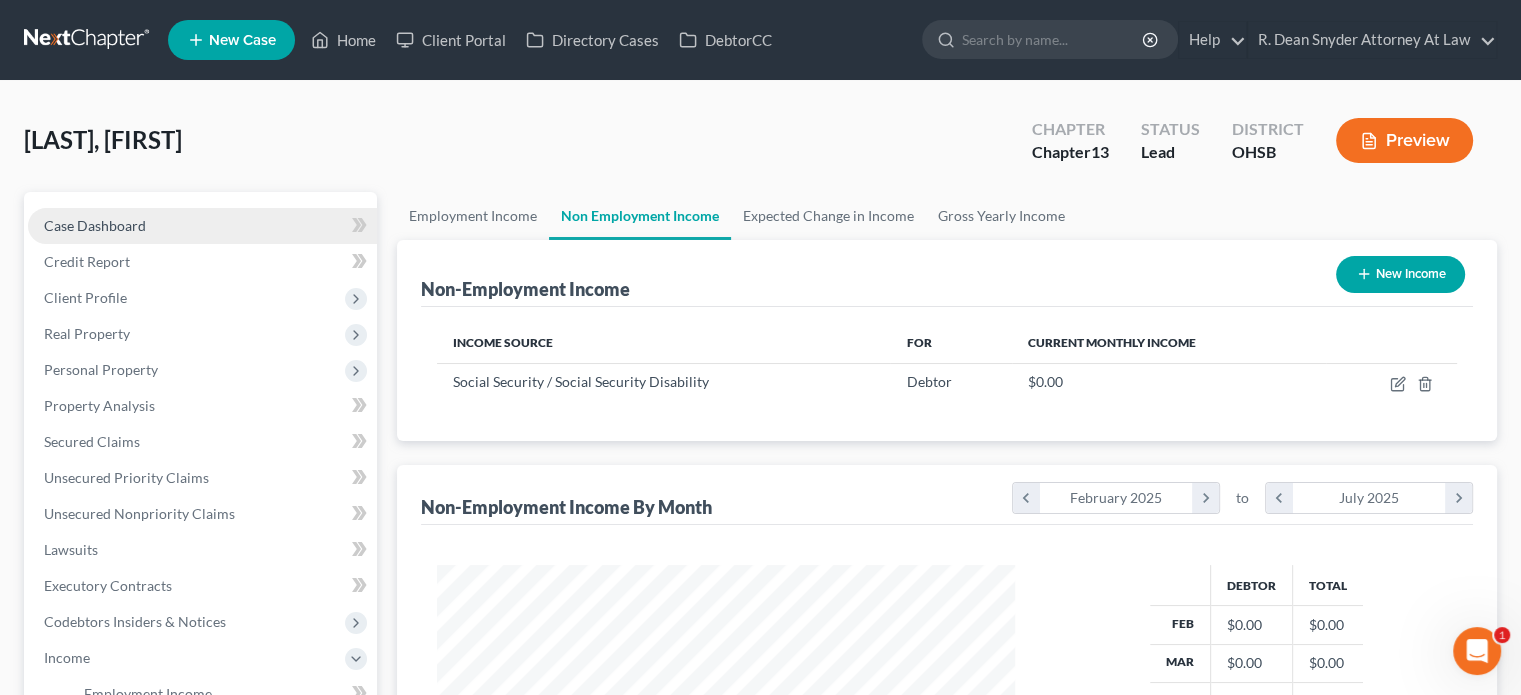 click on "Case Dashboard" at bounding box center [95, 225] 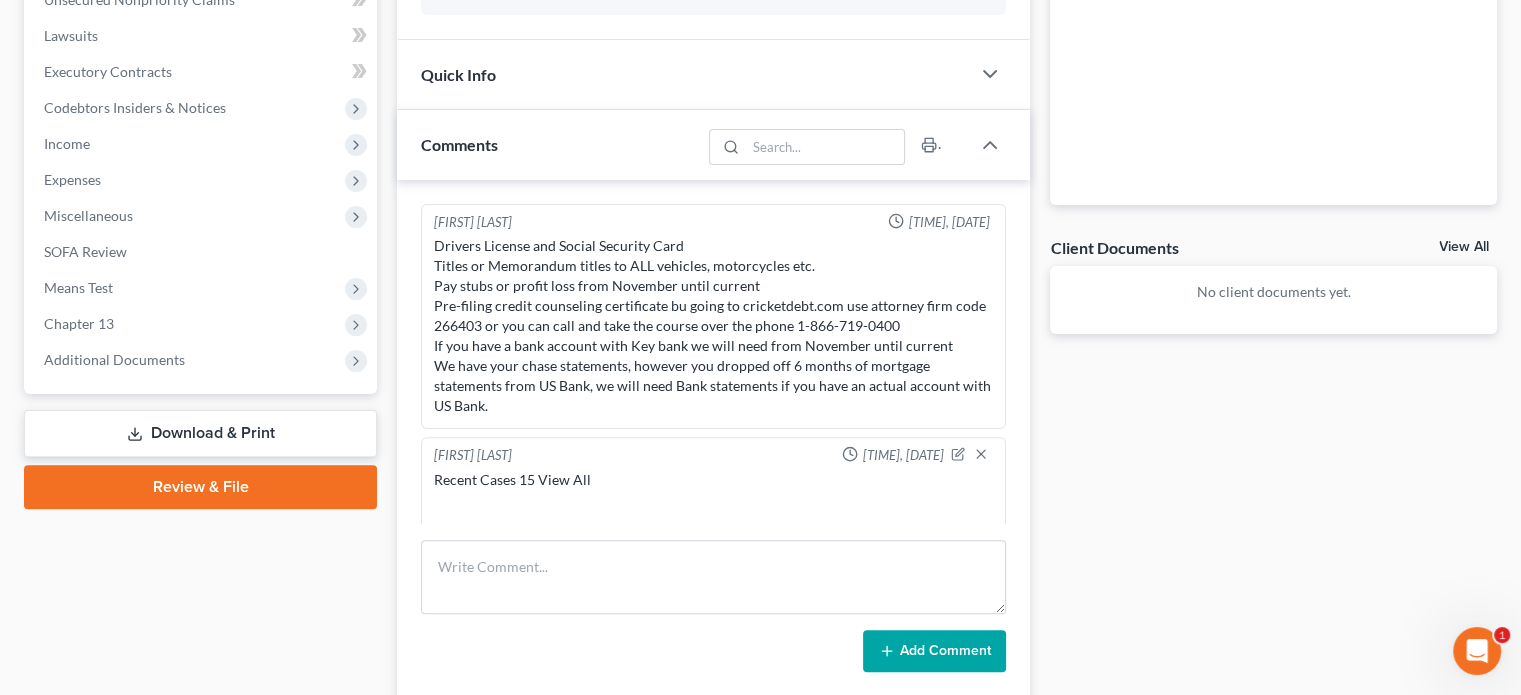 scroll, scrollTop: 600, scrollLeft: 0, axis: vertical 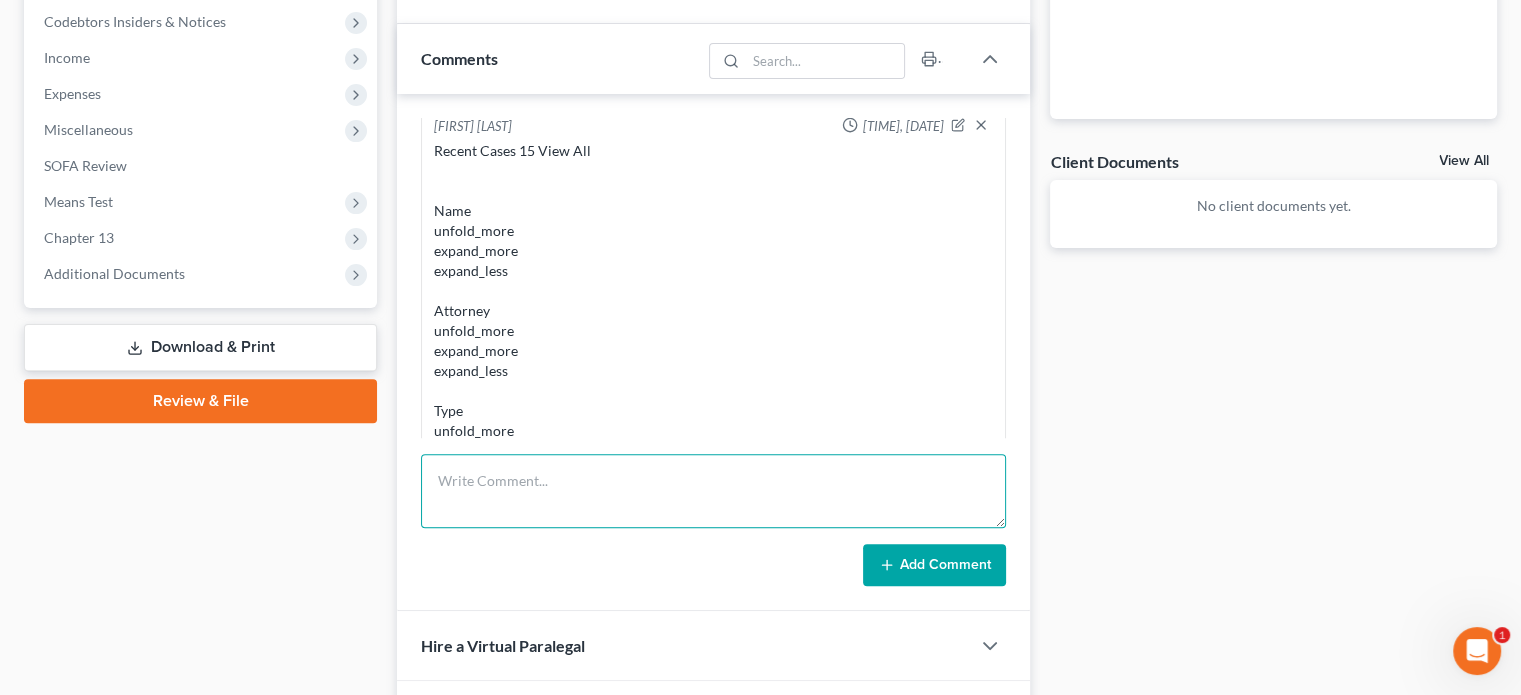 drag, startPoint x: 507, startPoint y: 476, endPoint x: 498, endPoint y: 462, distance: 16.643316 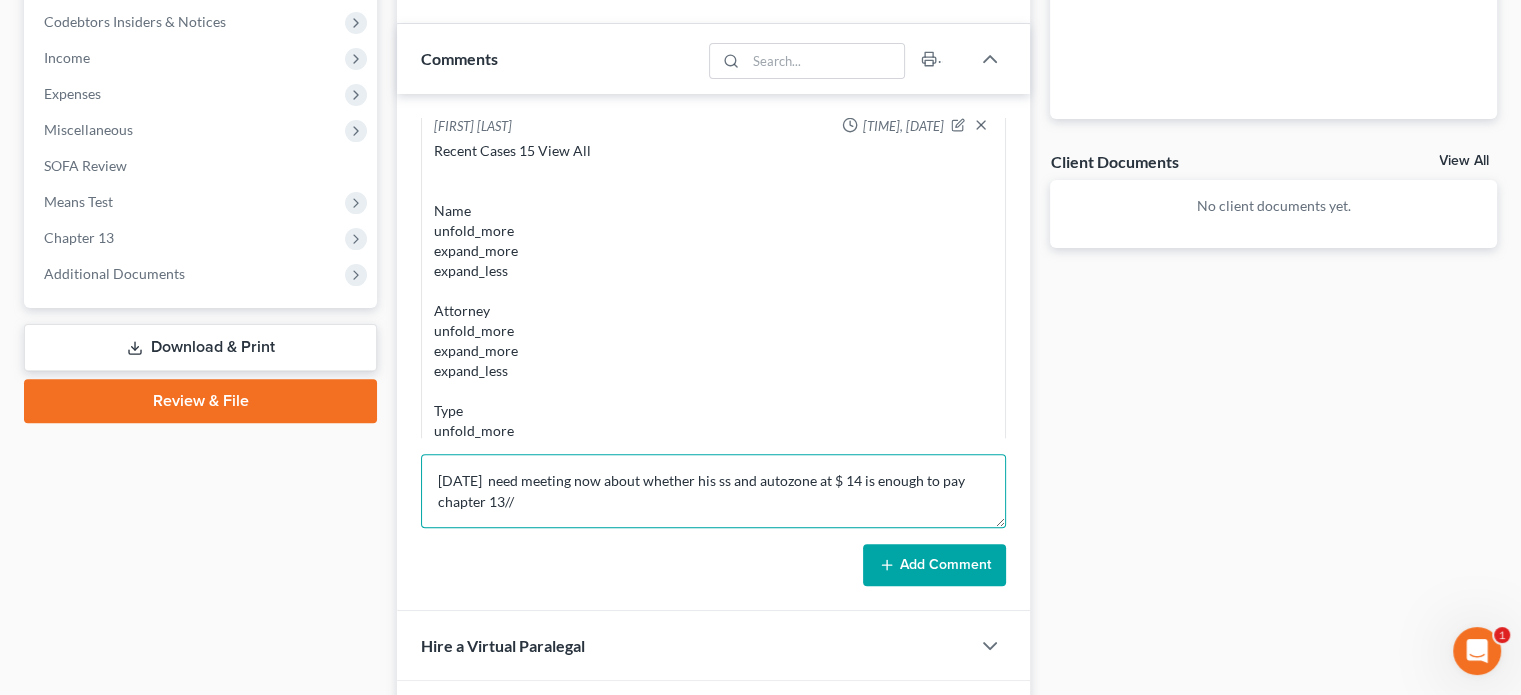 type on "[DATE]  need meeting now about whether his ss and autozone at $ 14 is enough to pay chapter 13//" 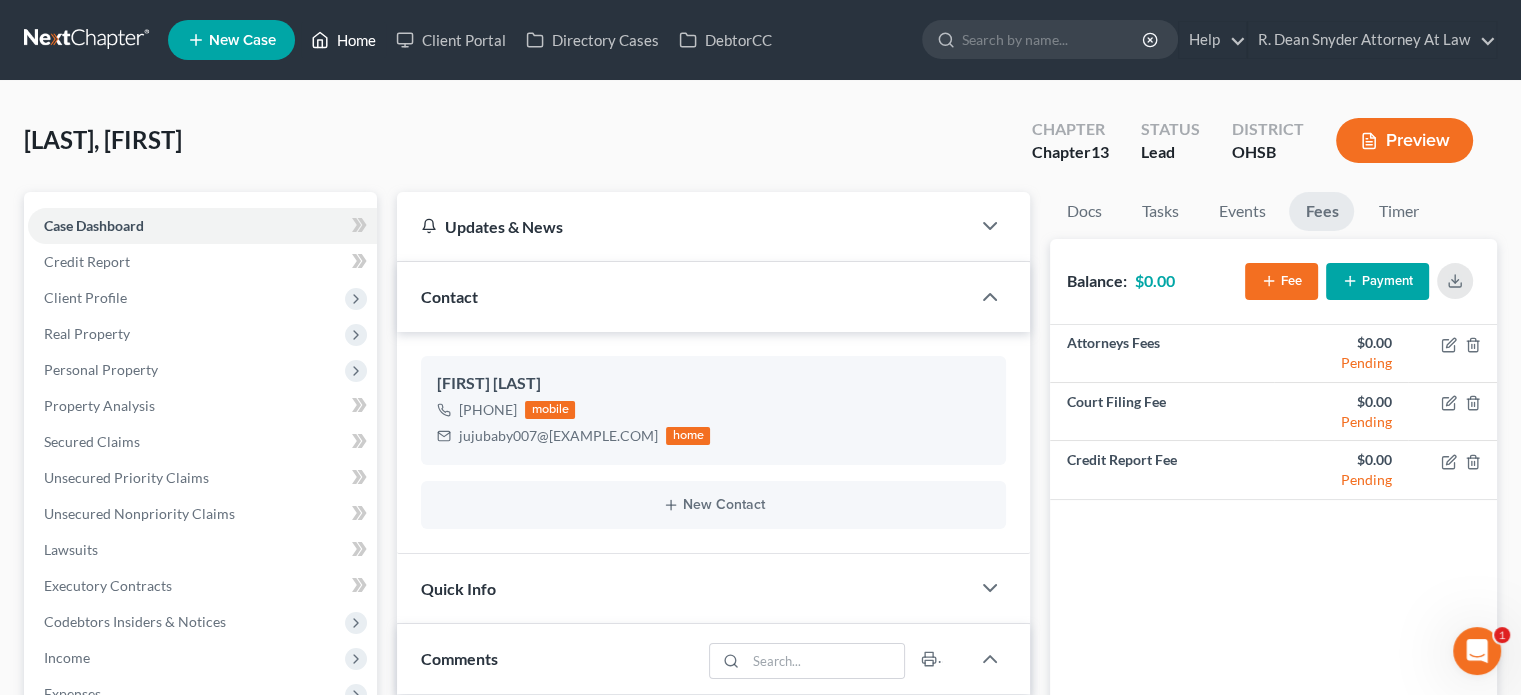 click on "Home" at bounding box center (343, 40) 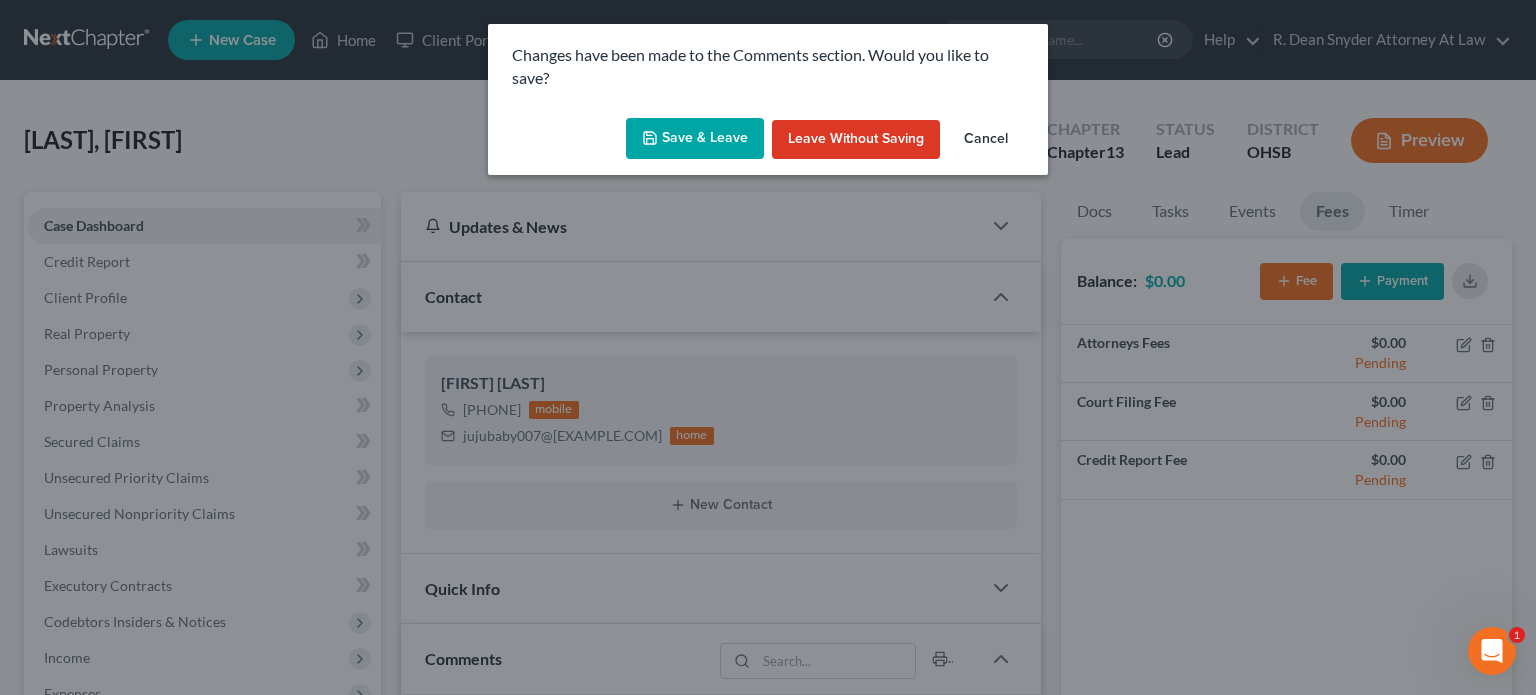 click on "Save & Leave" at bounding box center (695, 139) 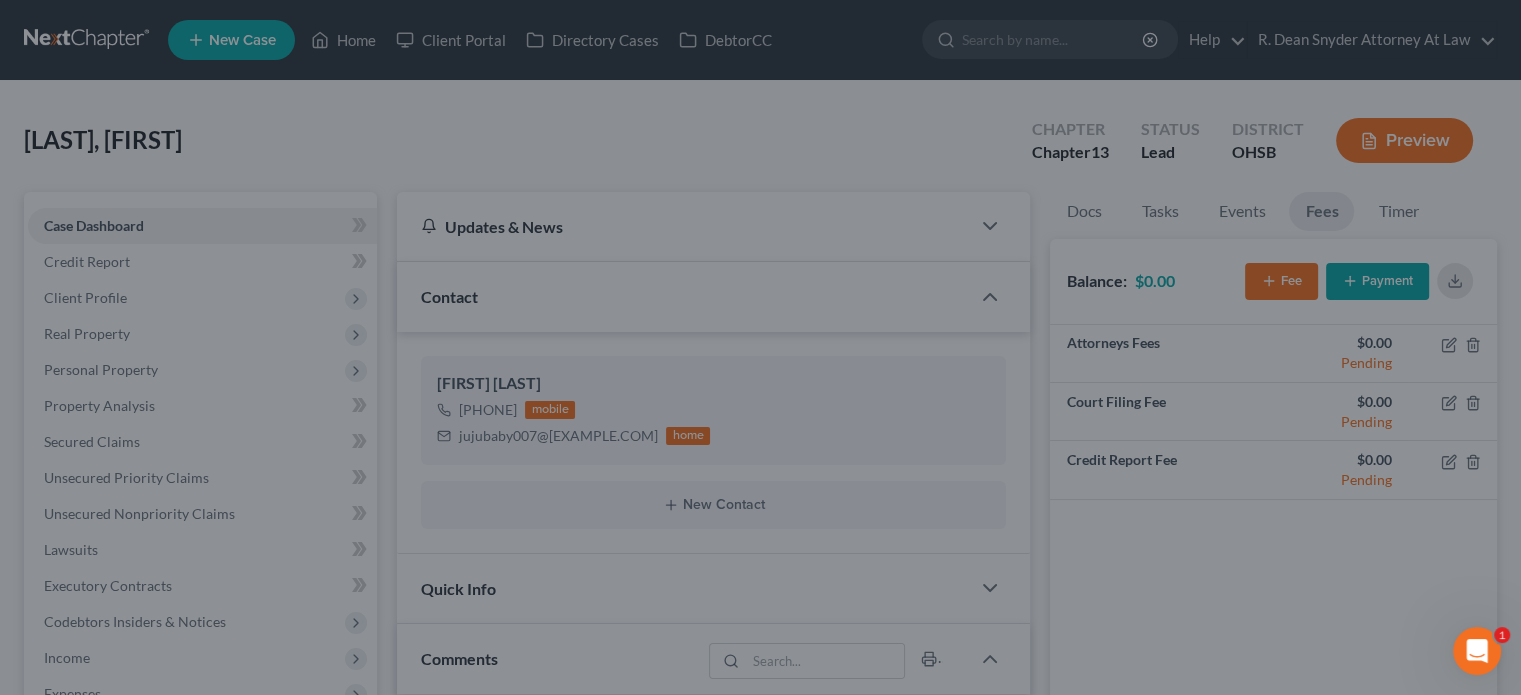 type 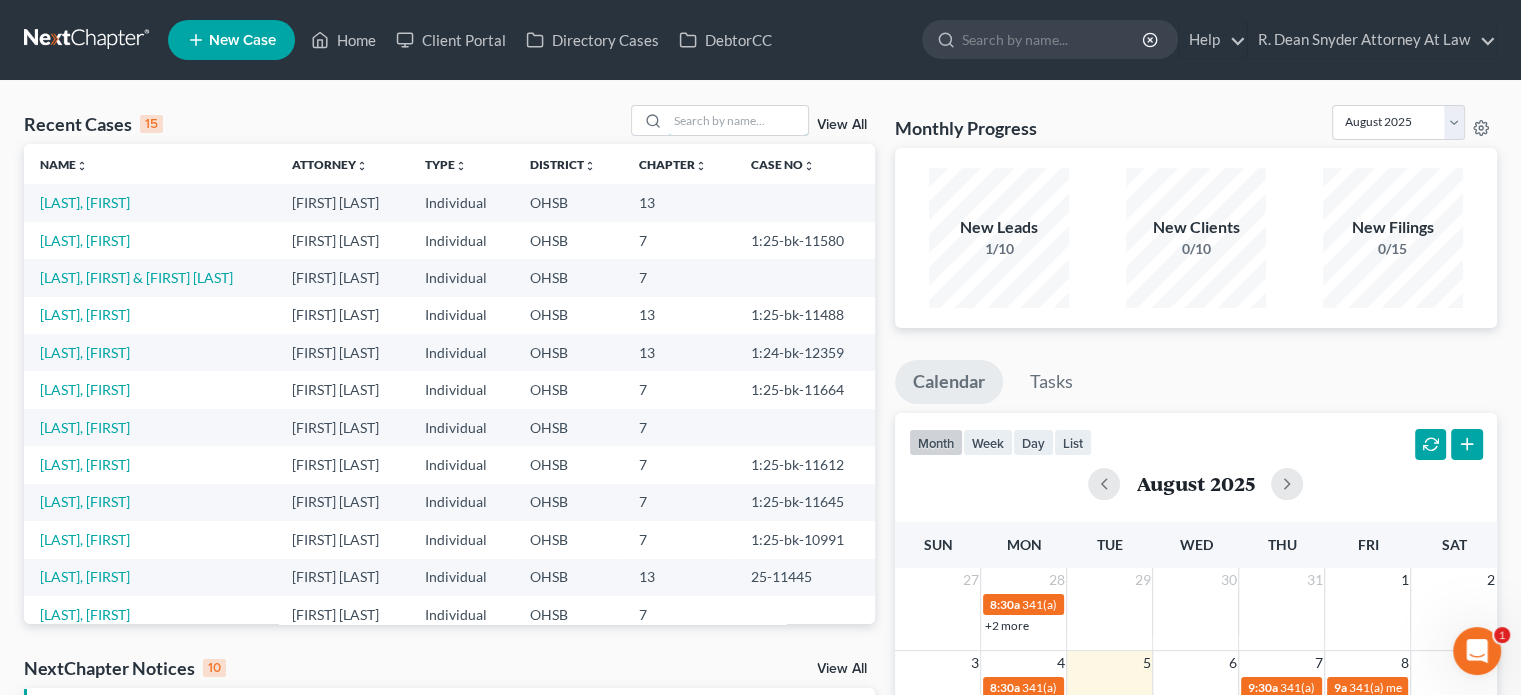 drag, startPoint x: 719, startPoint y: 116, endPoint x: 711, endPoint y: 94, distance: 23.409399 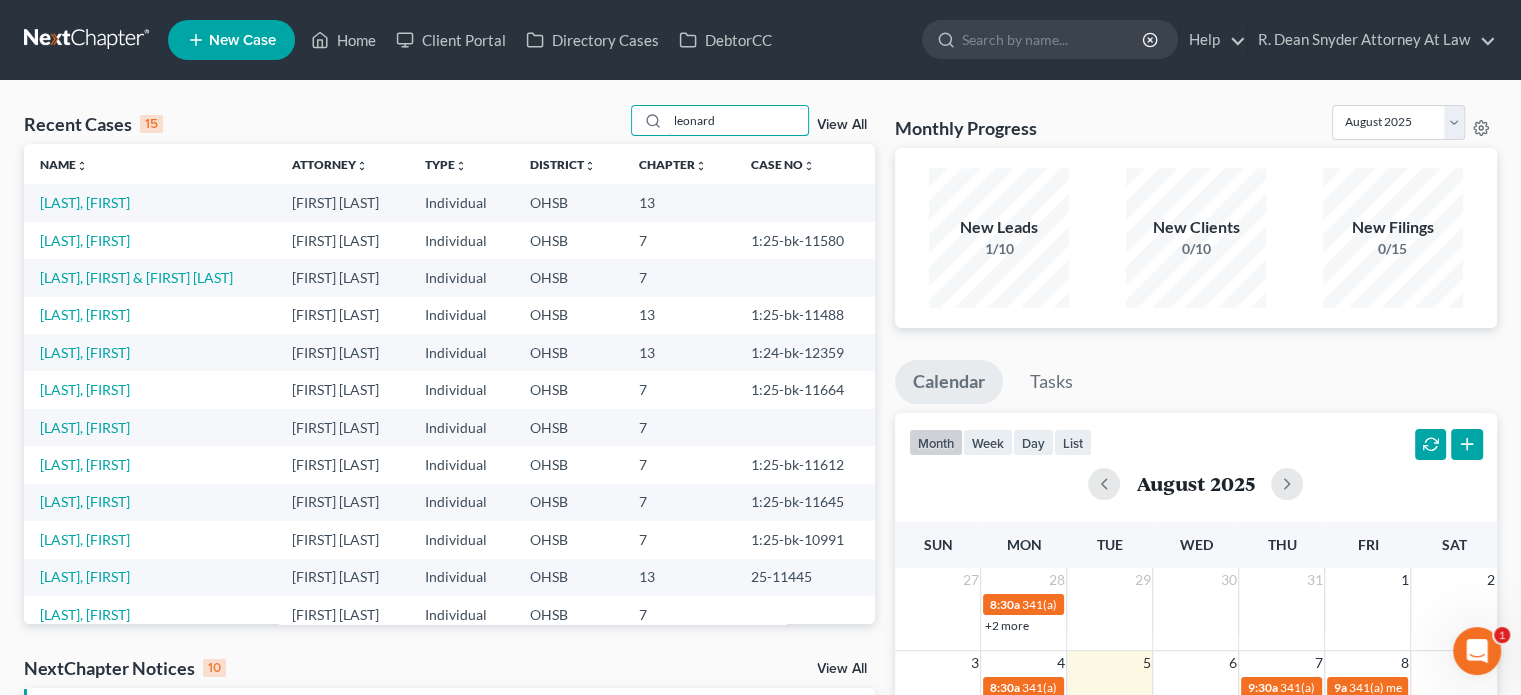 type on "leonard" 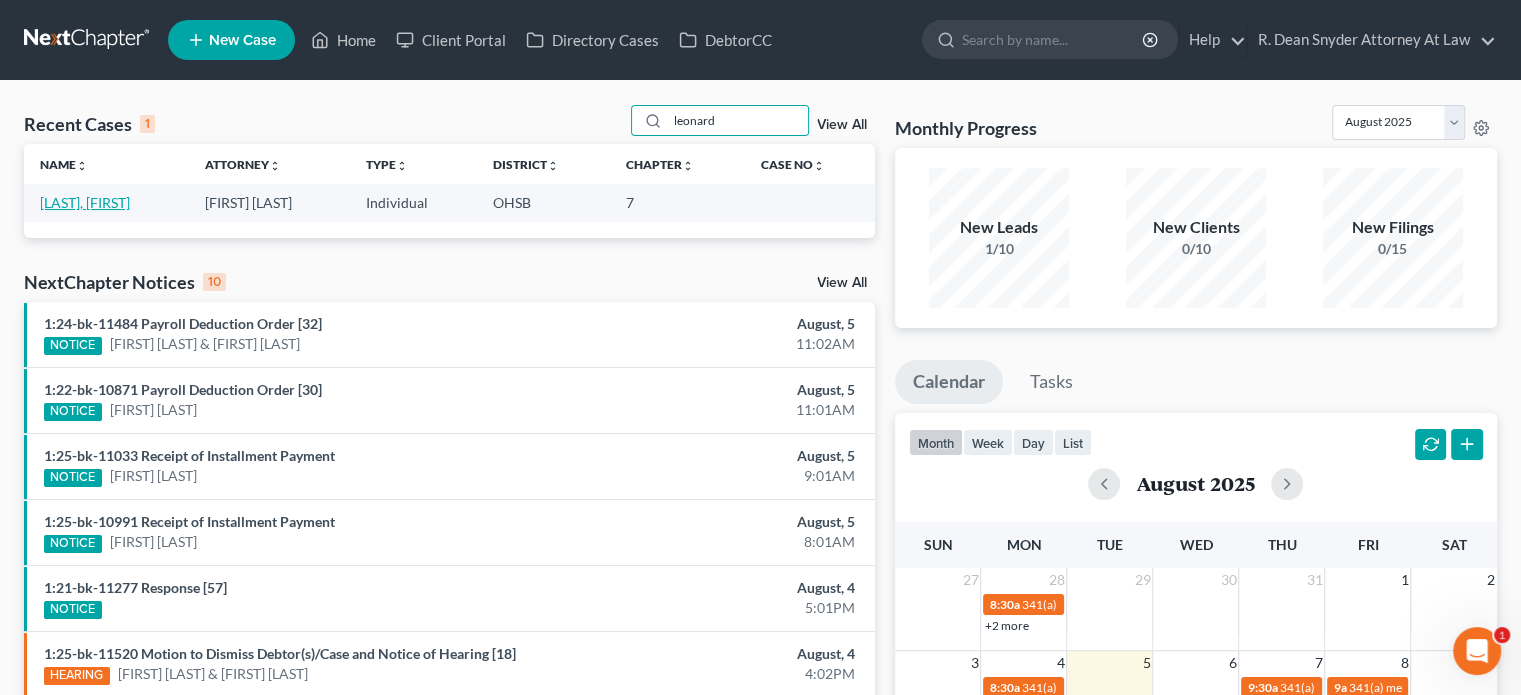 click on "[LAST], [FIRST]" at bounding box center [85, 202] 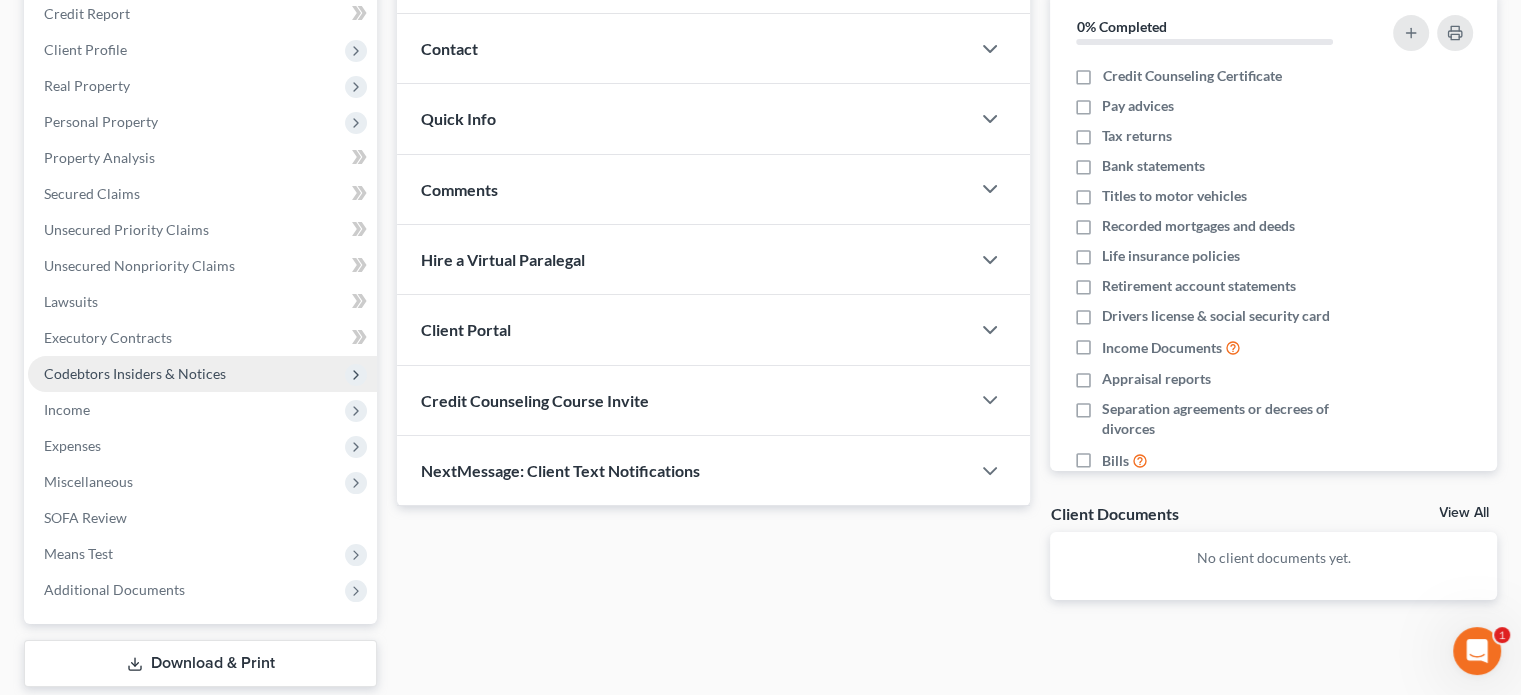 scroll, scrollTop: 366, scrollLeft: 0, axis: vertical 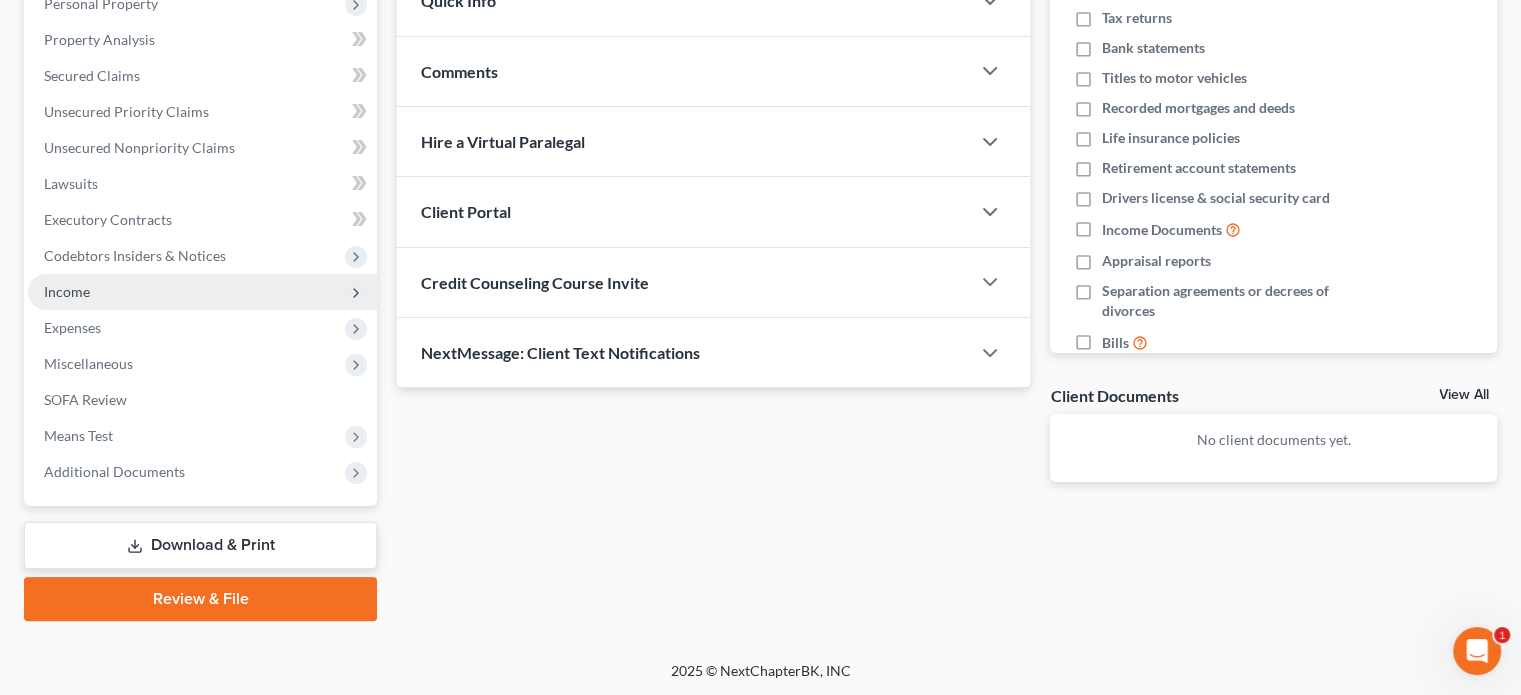 click on "Income" at bounding box center (67, 291) 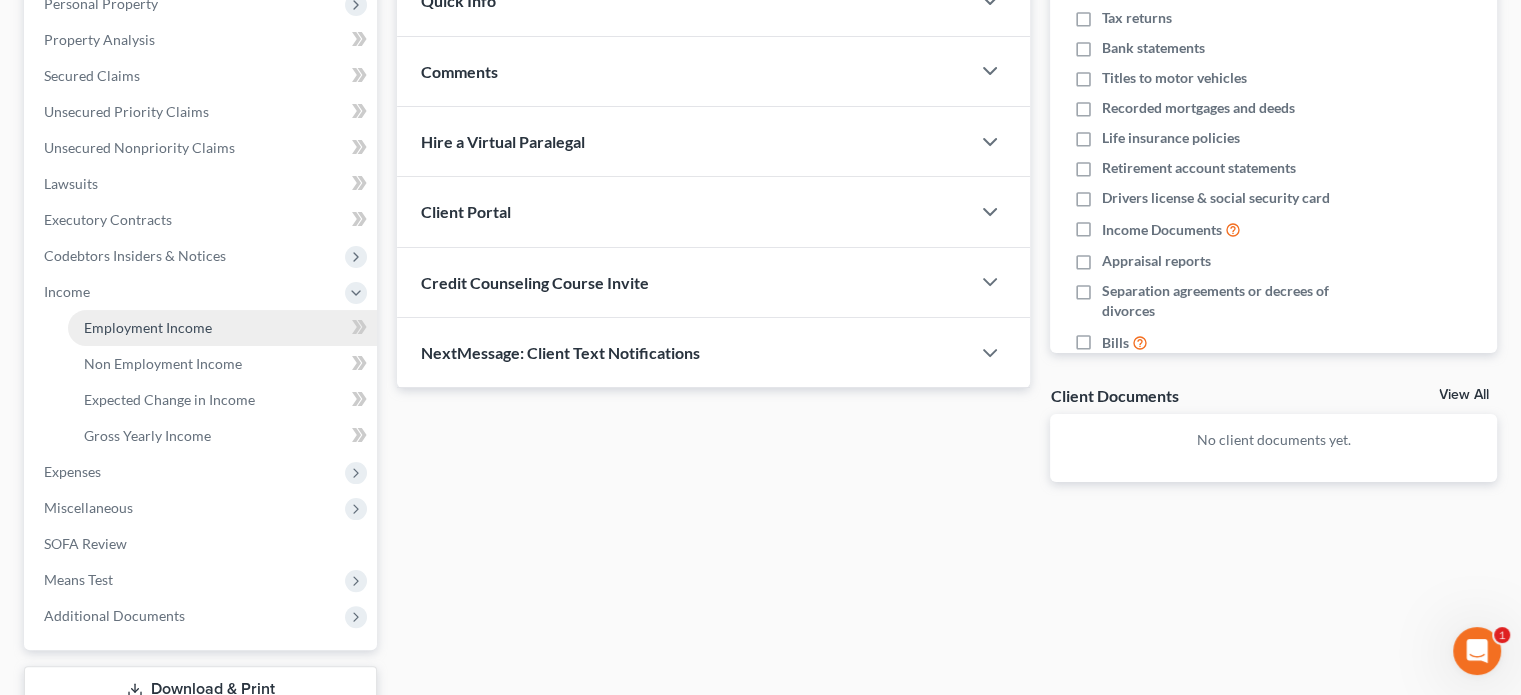 click on "Employment Income" at bounding box center (148, 327) 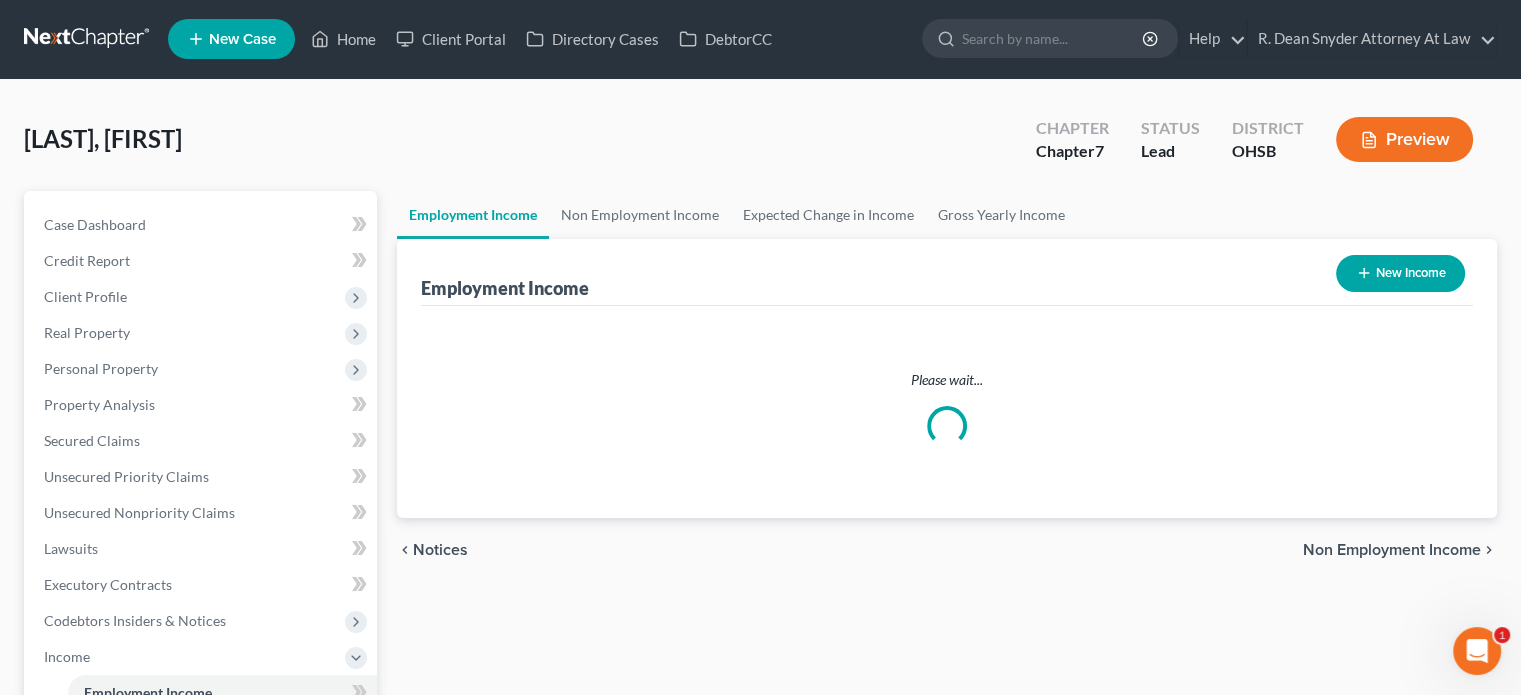 scroll, scrollTop: 0, scrollLeft: 0, axis: both 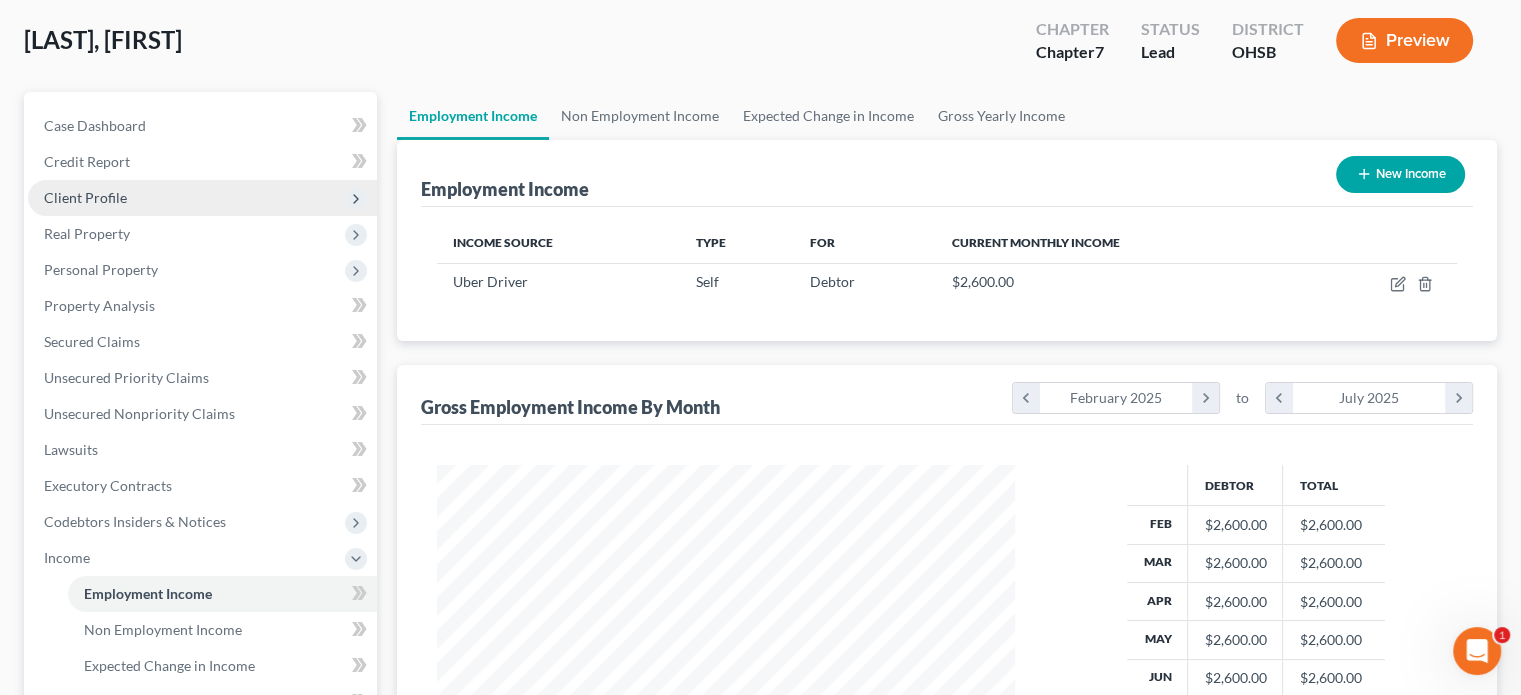 click on "Client Profile" at bounding box center (85, 197) 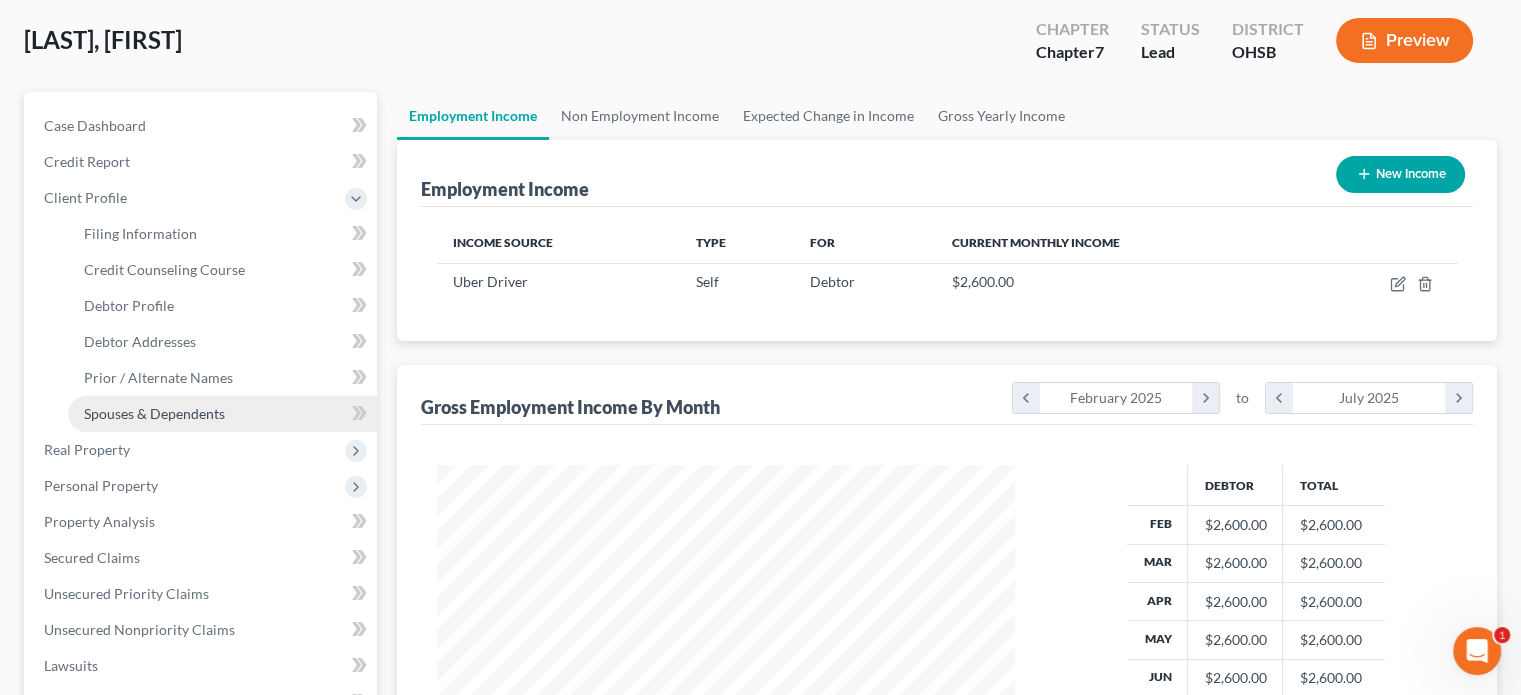 click on "Spouses & Dependents" at bounding box center (222, 414) 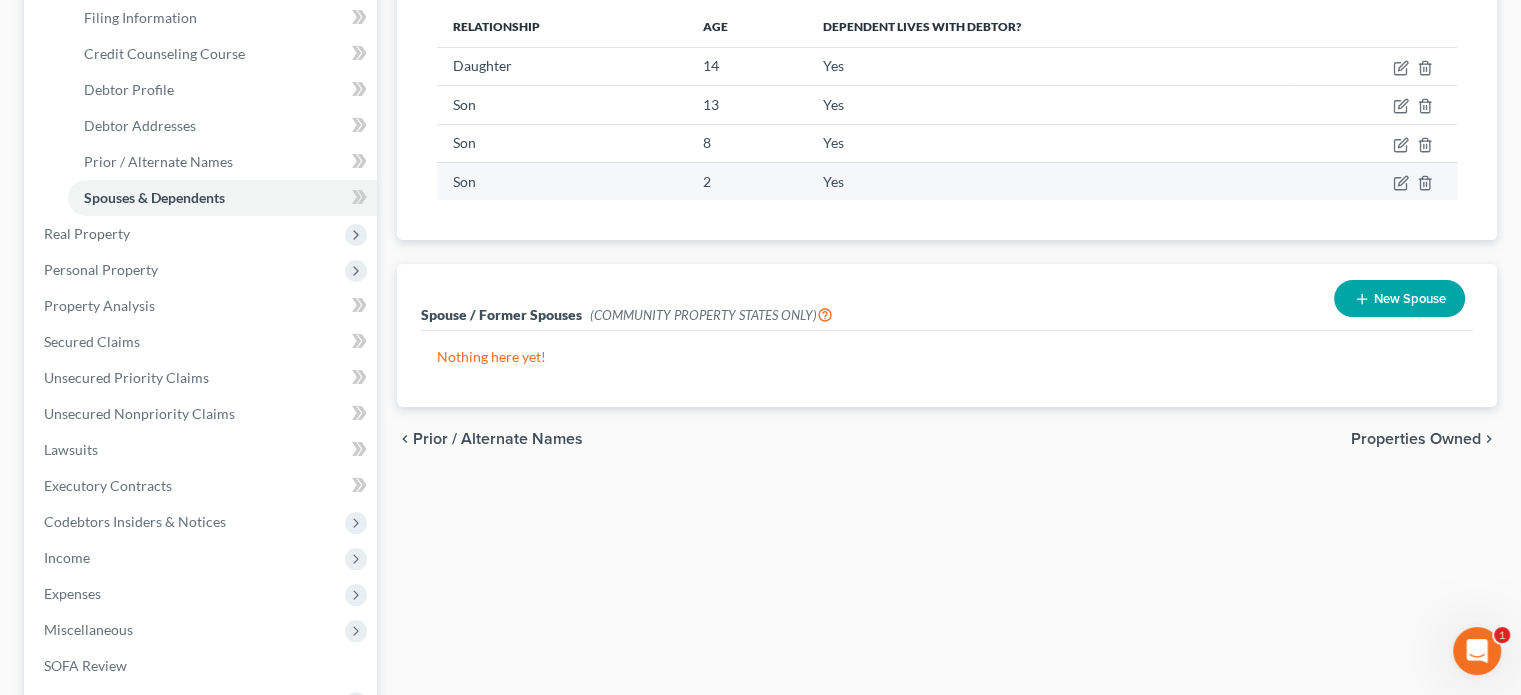 scroll, scrollTop: 400, scrollLeft: 0, axis: vertical 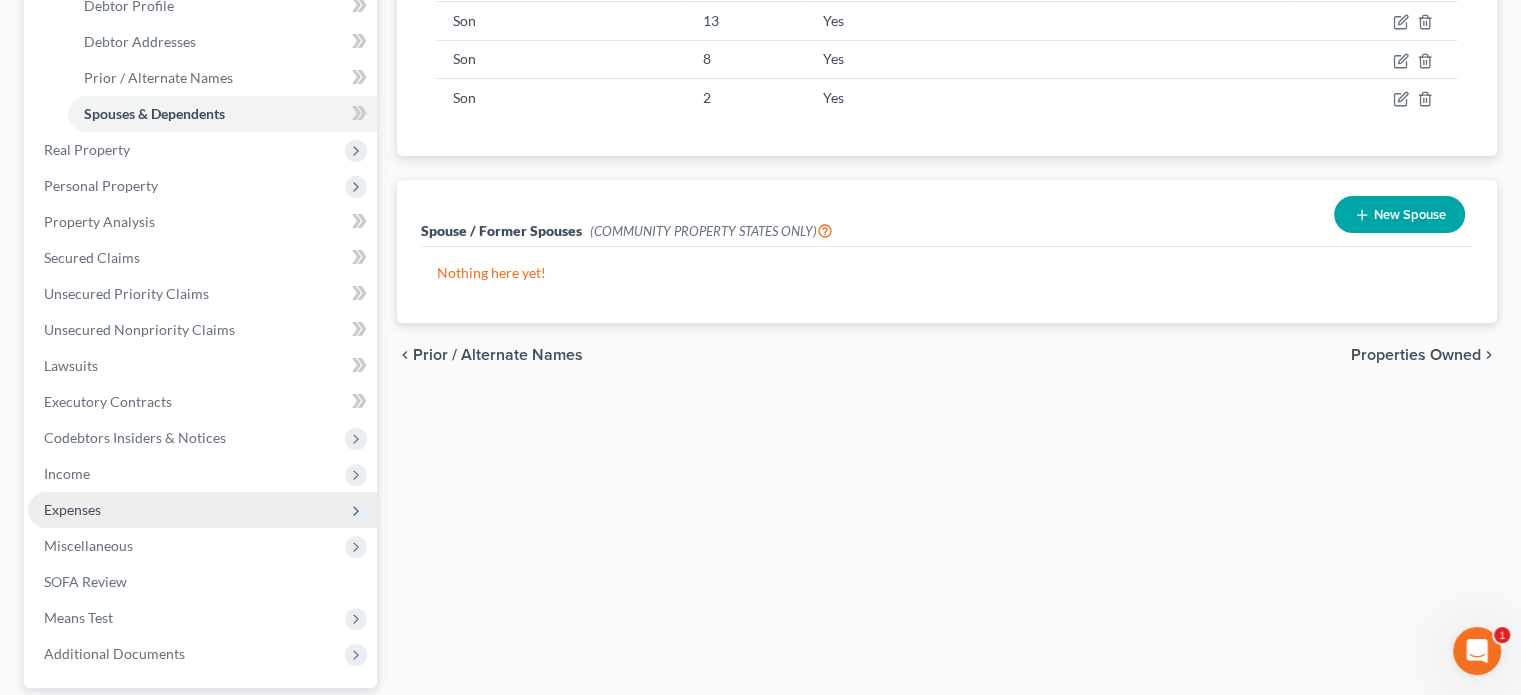 click on "Expenses" at bounding box center (202, 510) 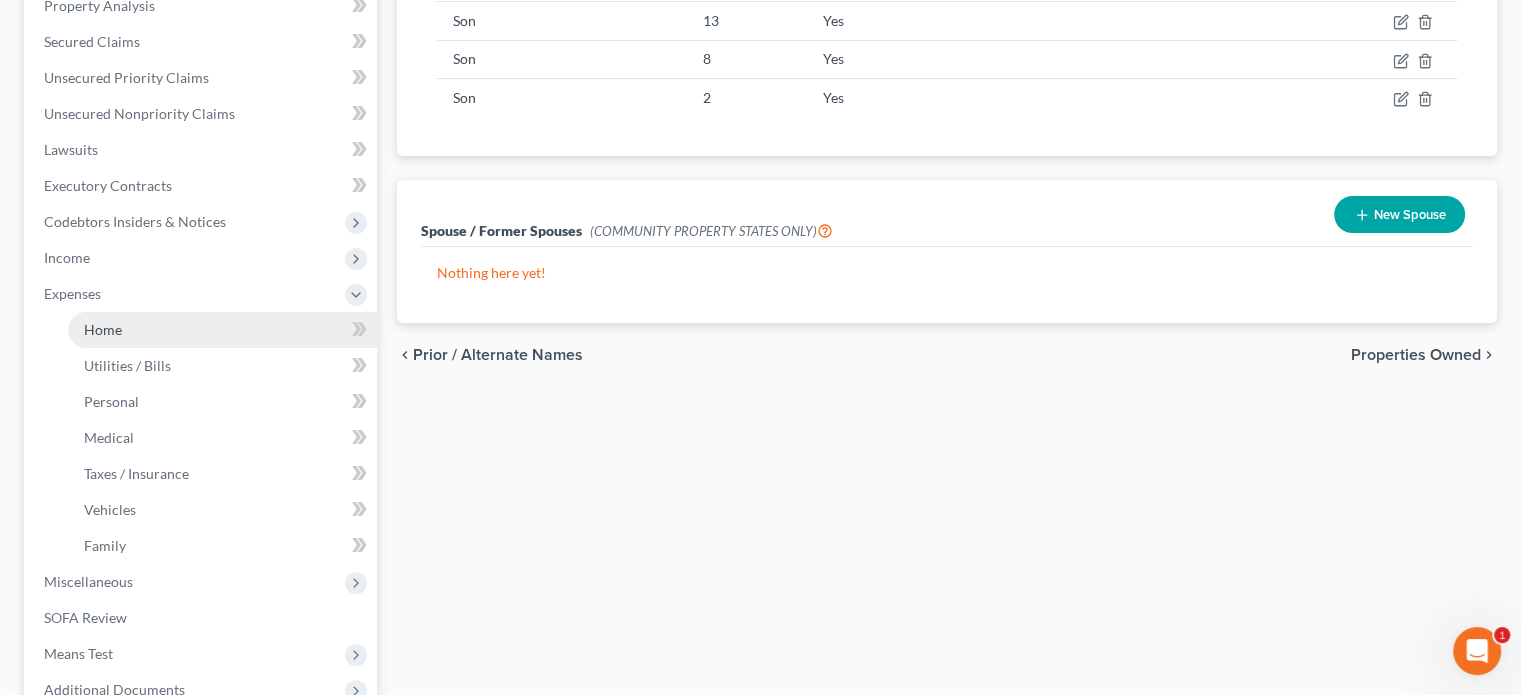 click on "Home" at bounding box center (103, 329) 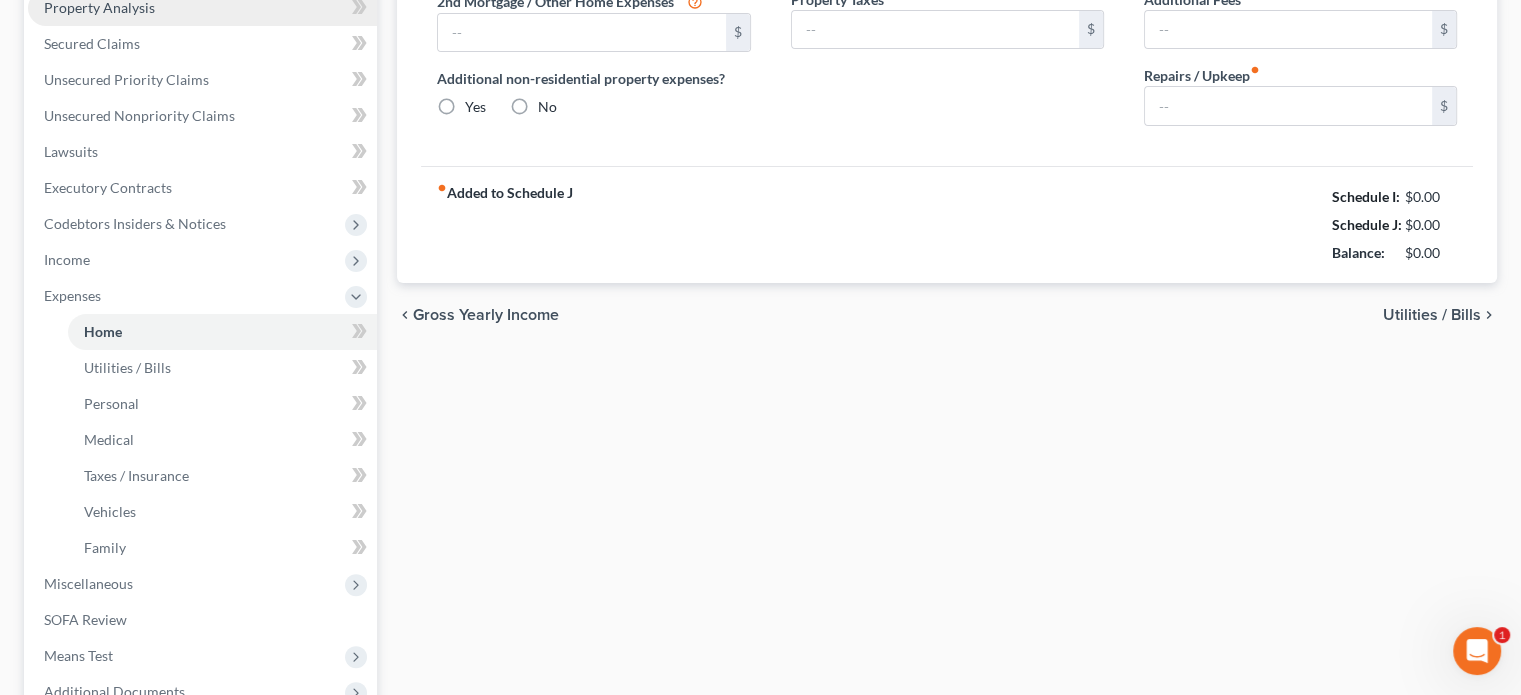 type on "1,100.00" 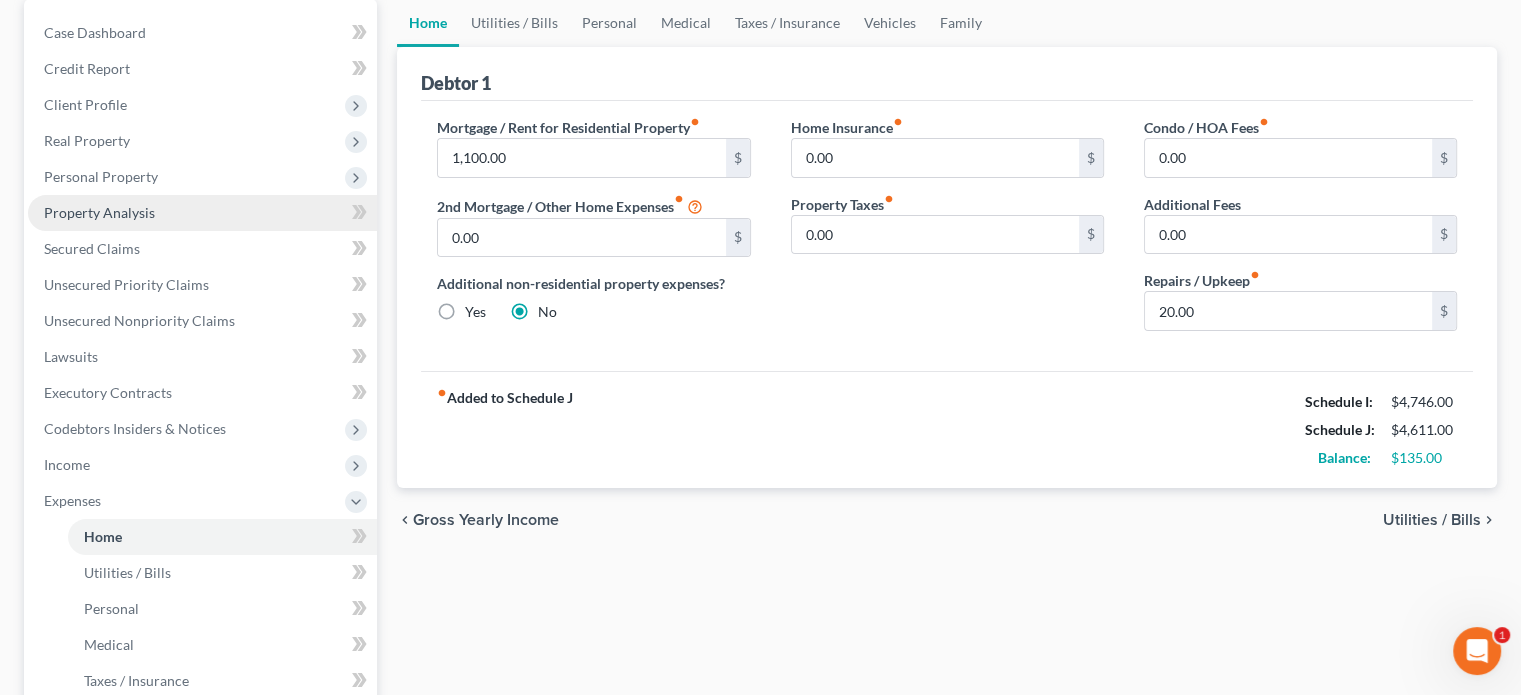 scroll, scrollTop: 200, scrollLeft: 0, axis: vertical 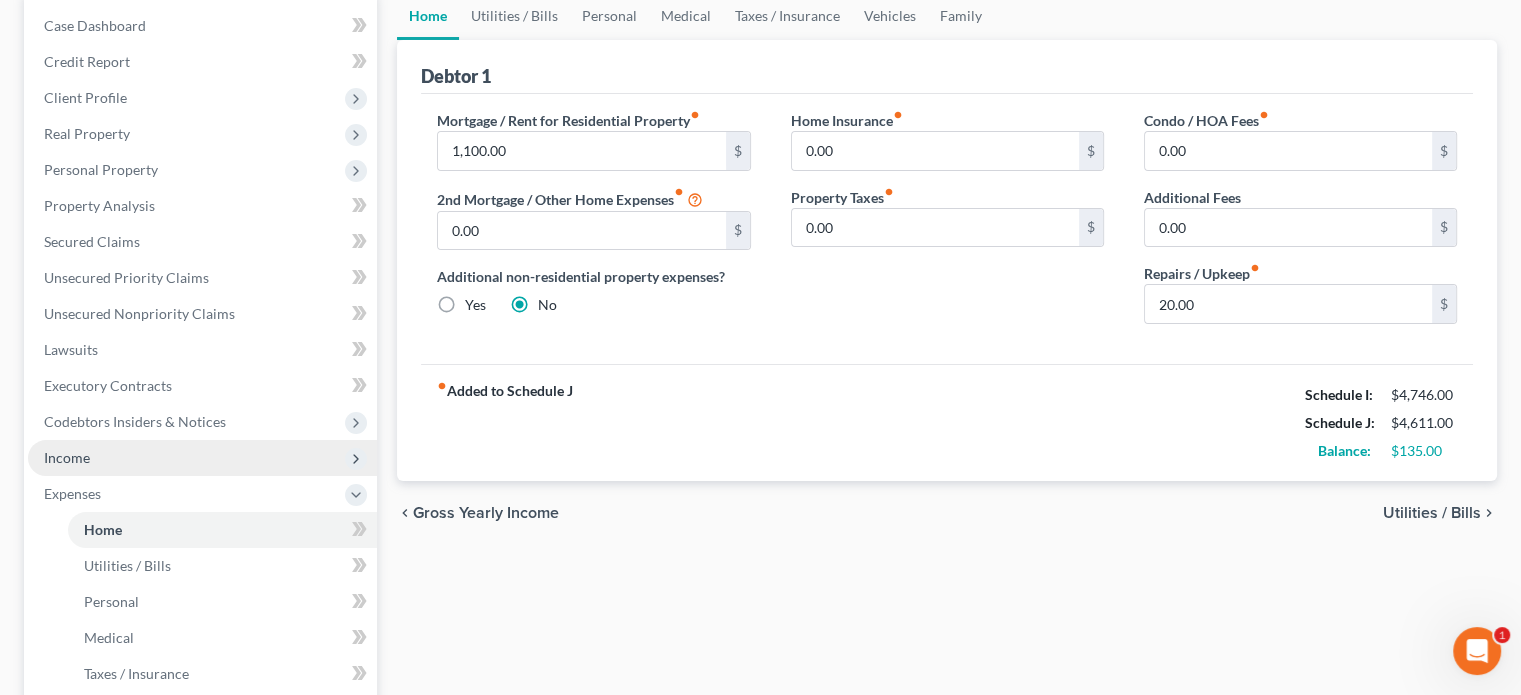 click on "Income" at bounding box center (67, 457) 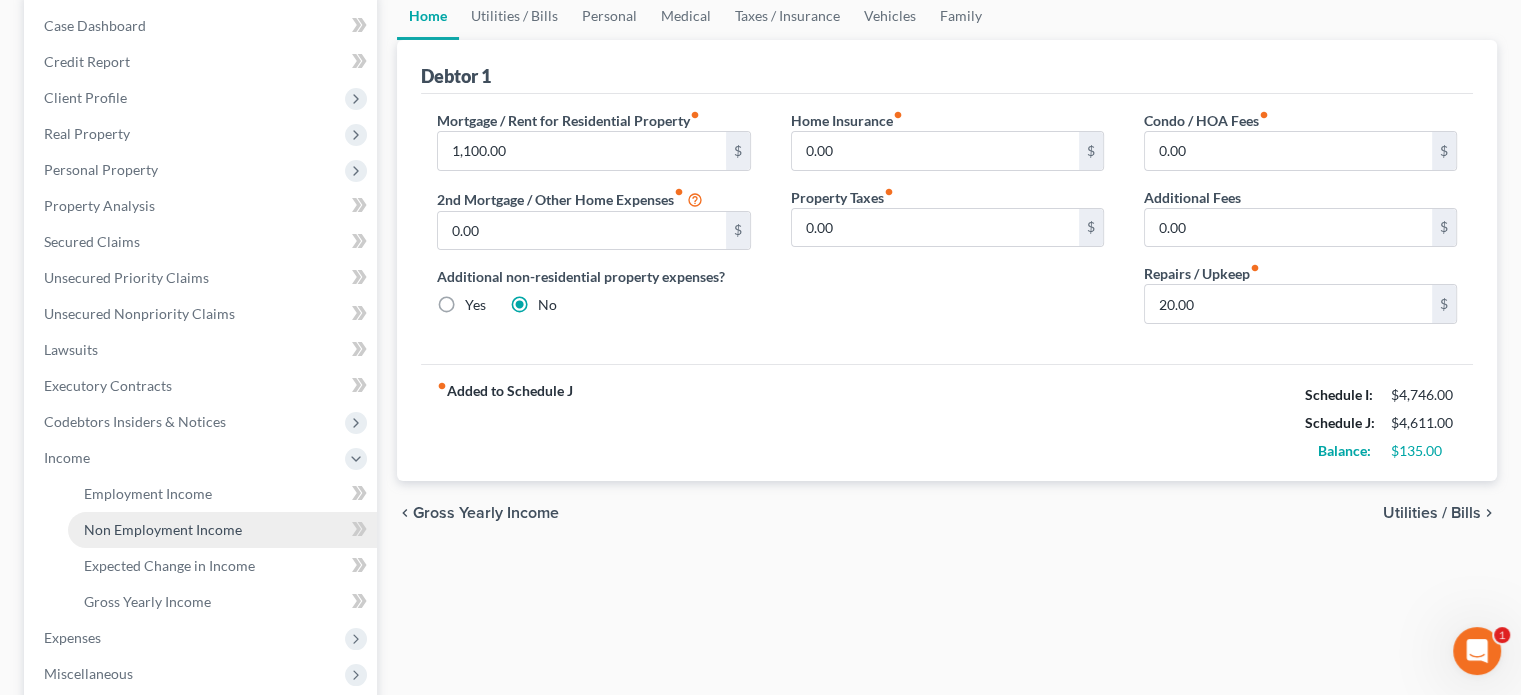 click on "Non Employment Income" at bounding box center (163, 529) 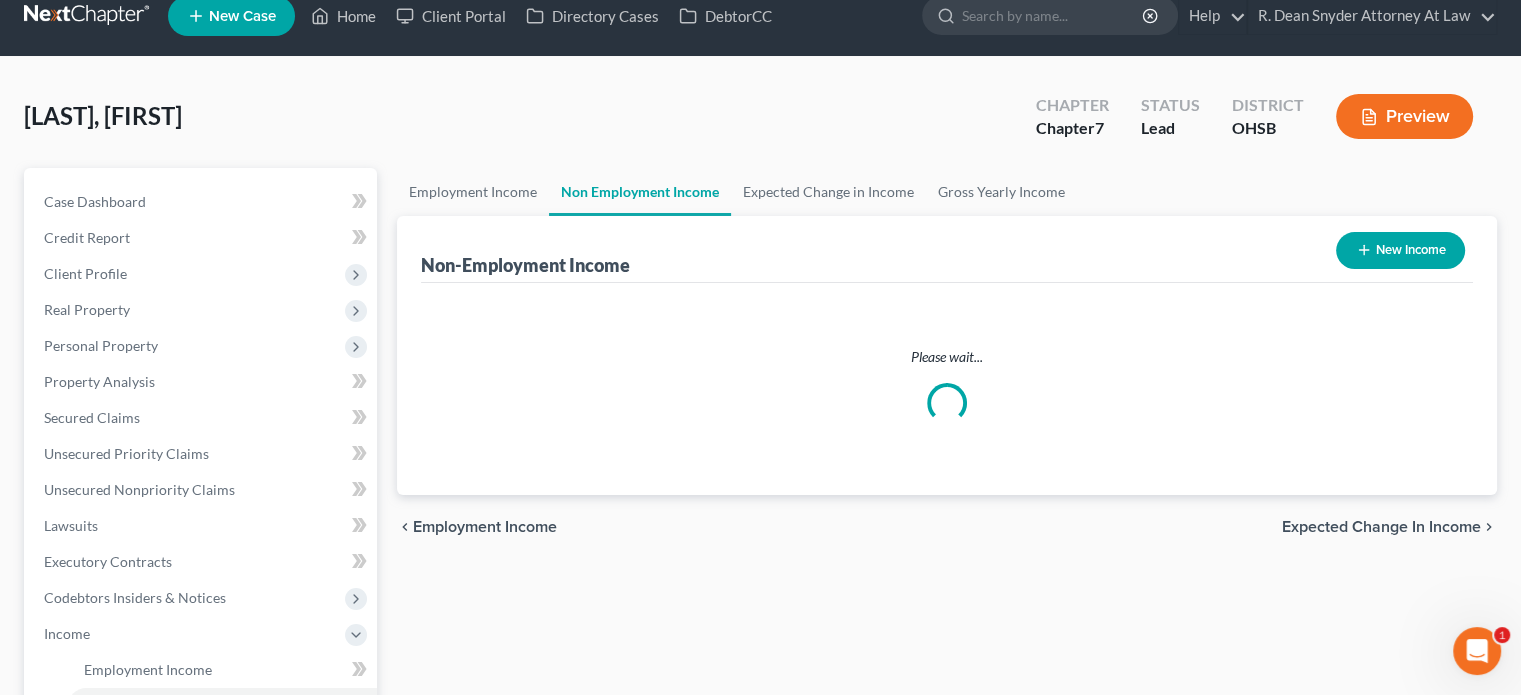 scroll, scrollTop: 0, scrollLeft: 0, axis: both 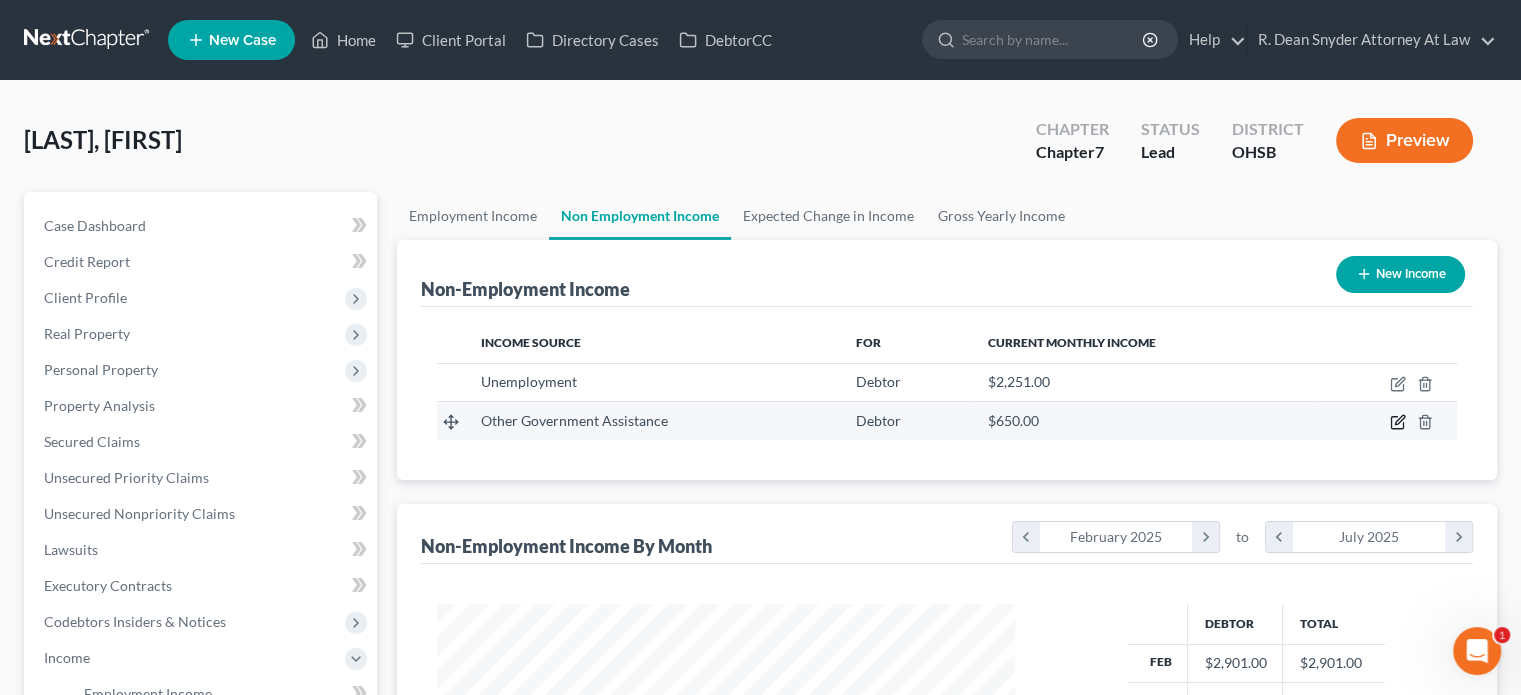 click 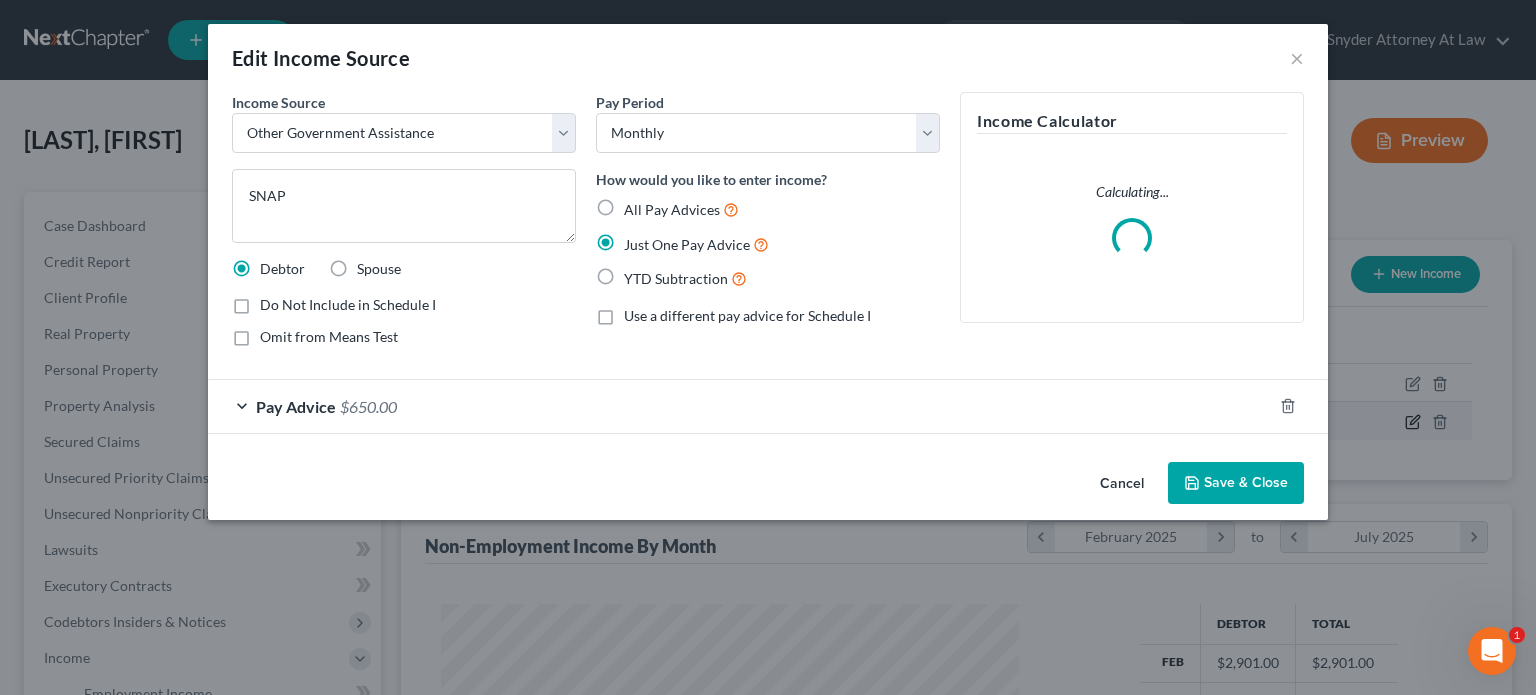 scroll, scrollTop: 999643, scrollLeft: 999375, axis: both 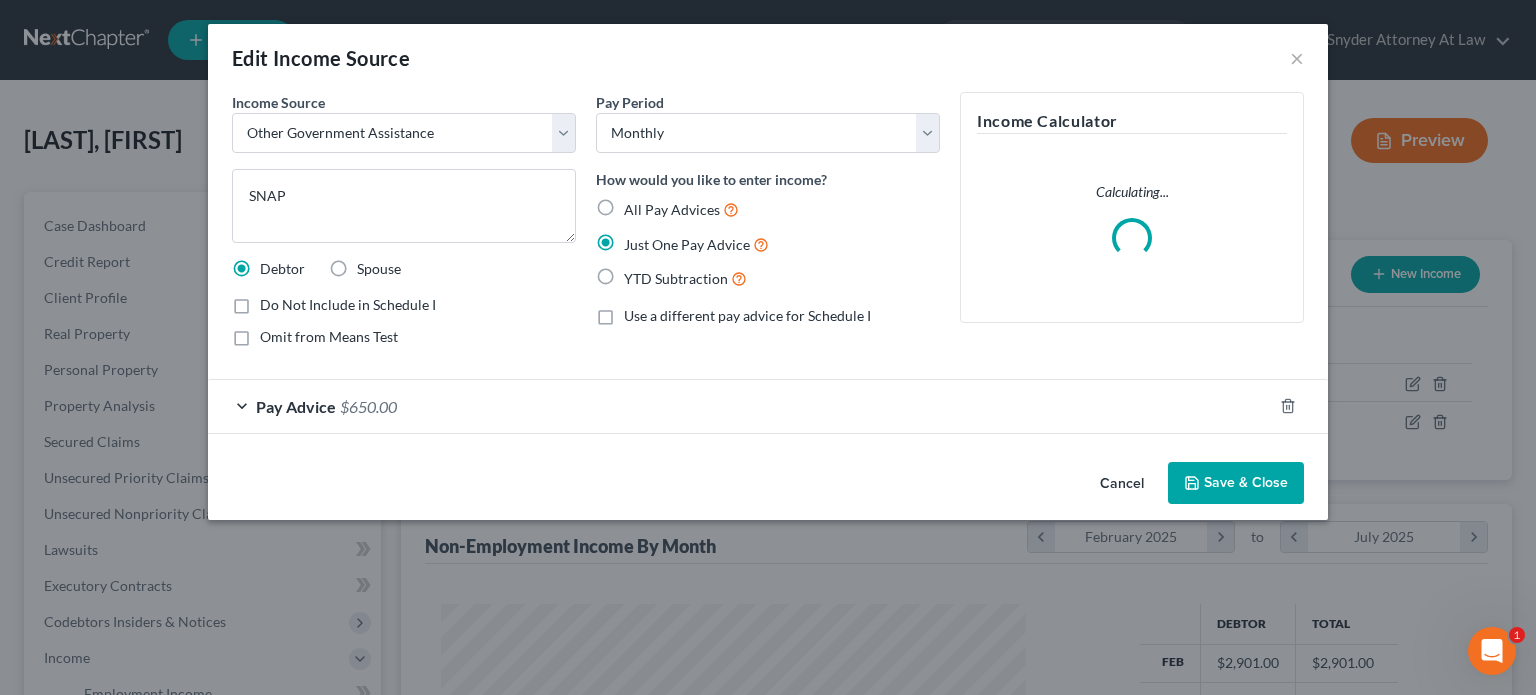 click on "Save & Close" at bounding box center (1236, 483) 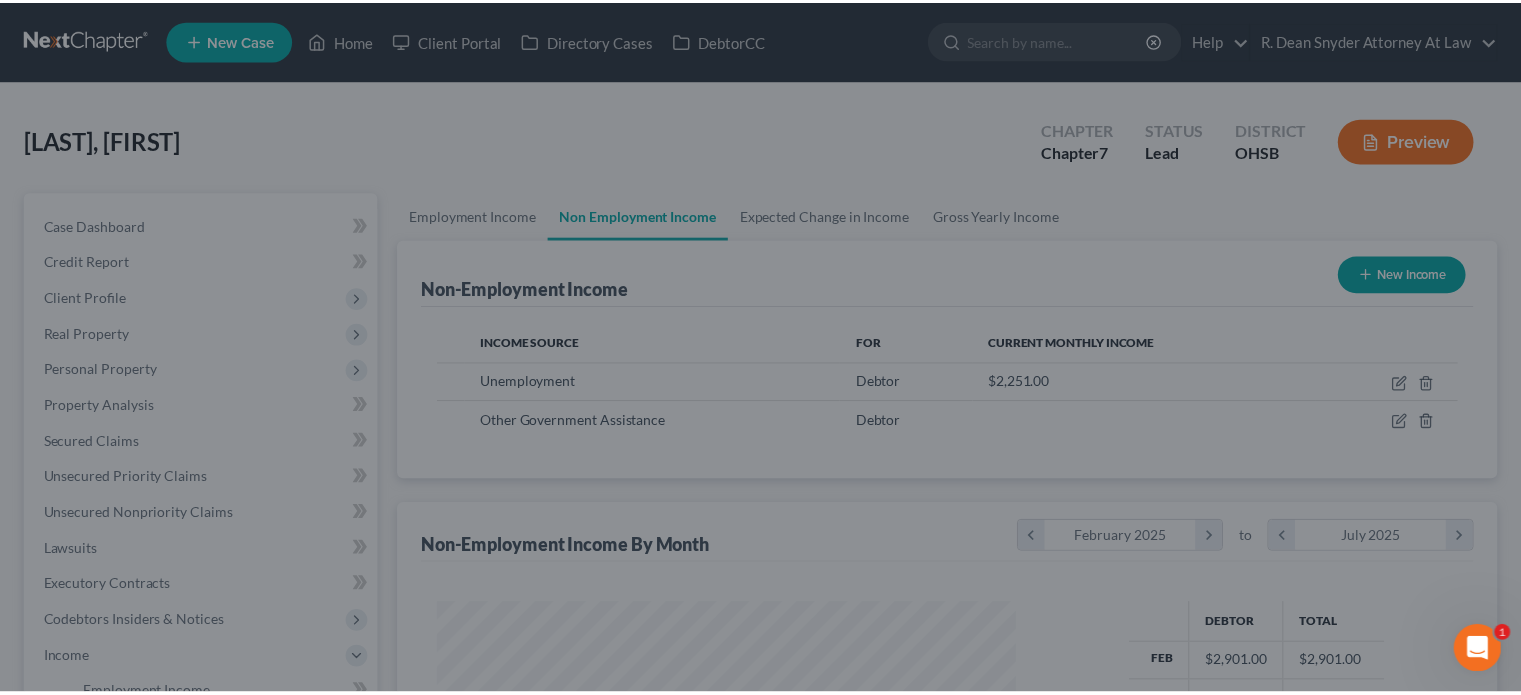 scroll, scrollTop: 356, scrollLeft: 617, axis: both 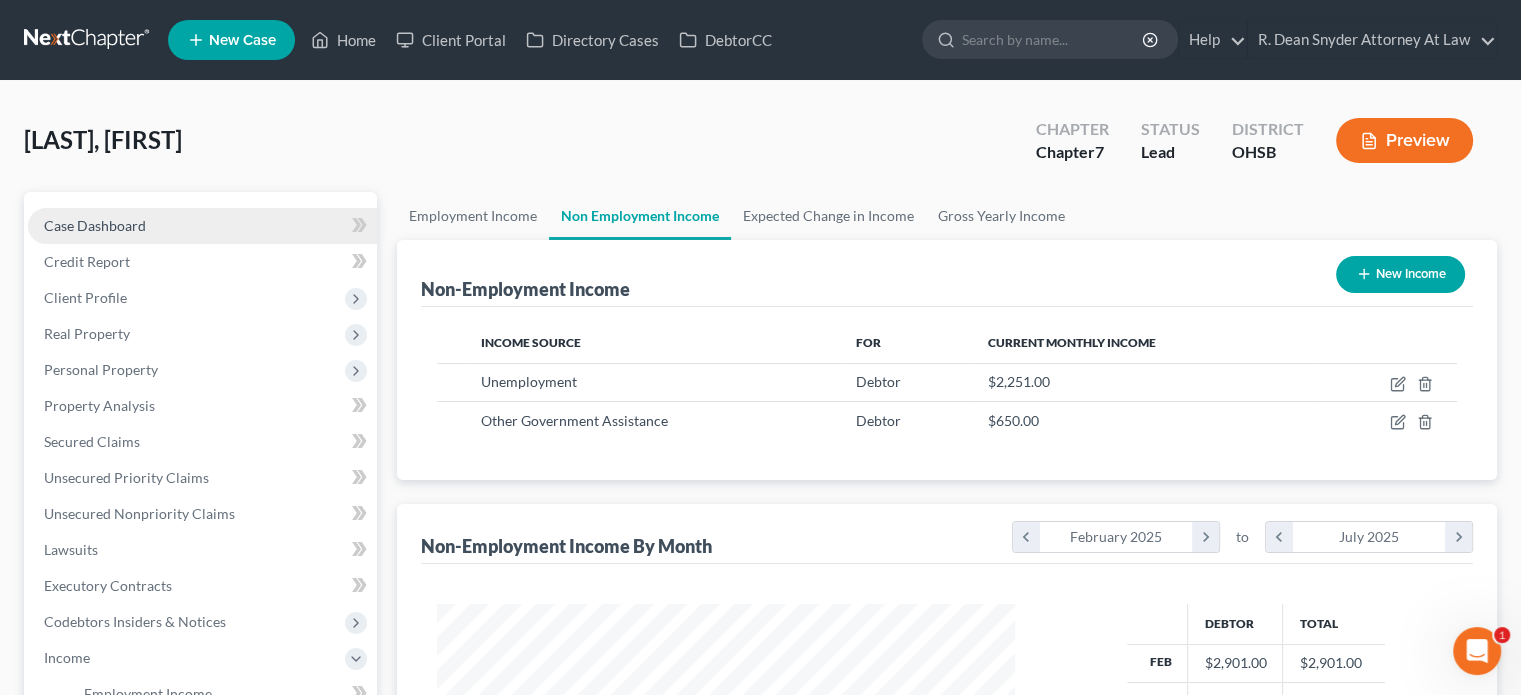 click on "Case Dashboard" at bounding box center (95, 225) 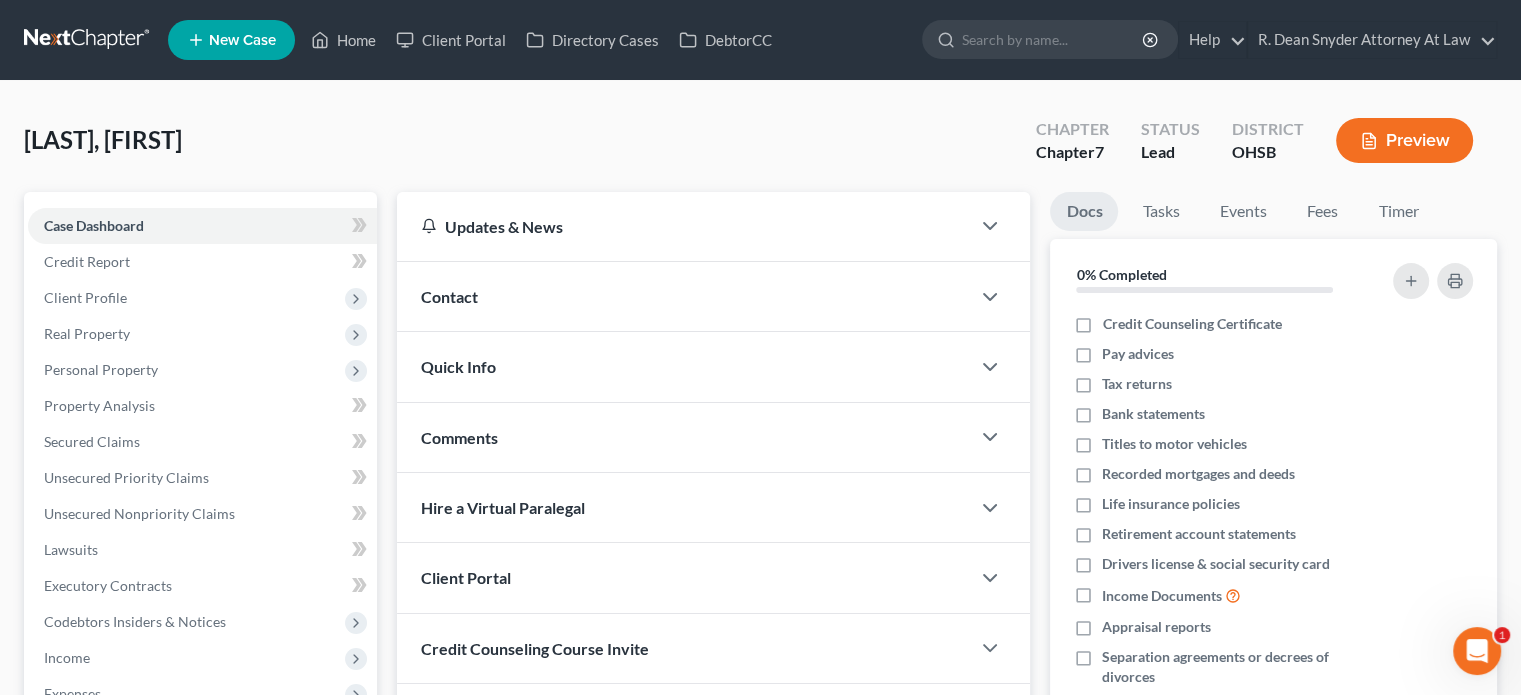 click on "Comments" at bounding box center [459, 437] 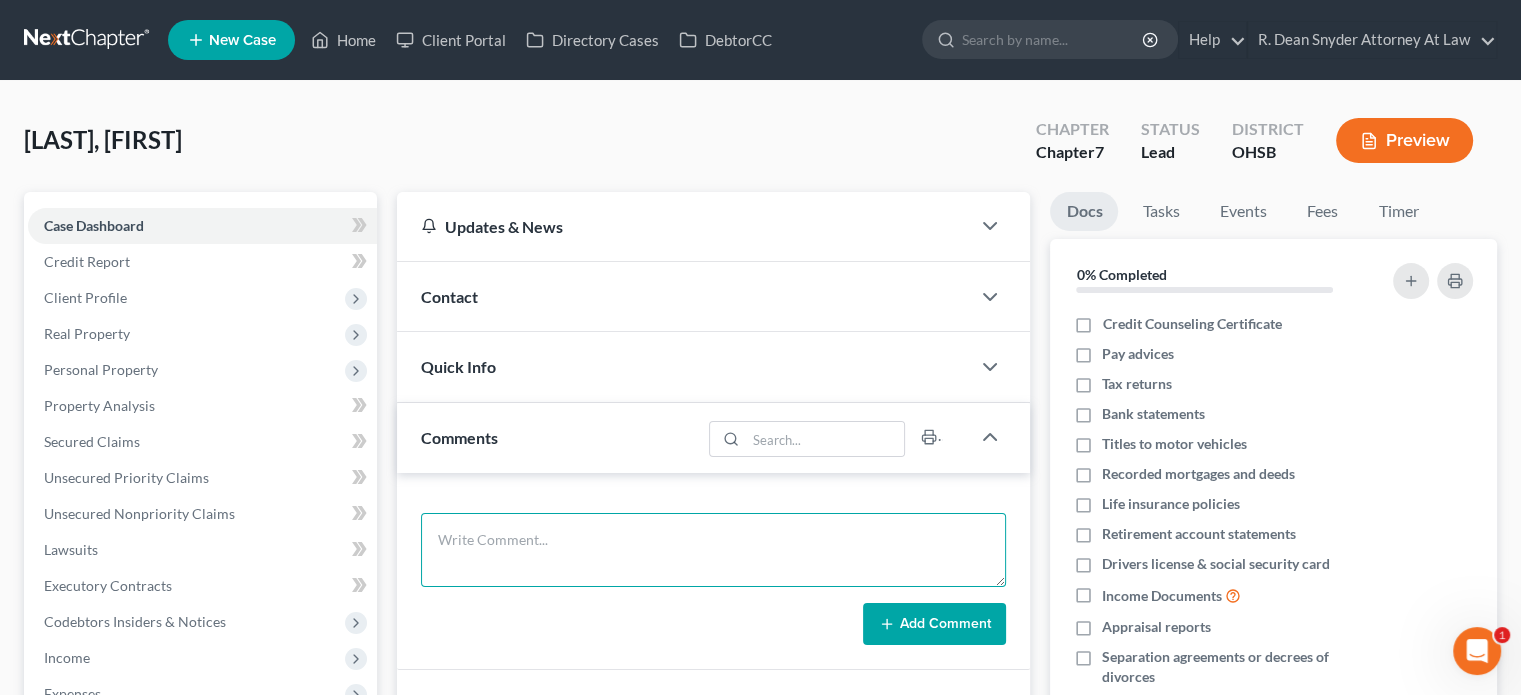 paste on "ou are below median income.
I am concerned that your claiming unemployment and ubering could lead to a lengthy and problematic inquiry by the US Trustee of whether you are filing in "bad faith."
It may not be a problem.  Your case might be fine. But it is a risk I don't want to take.
You would need to terminate your unemployment  and provide proof of the termination for me to go forward with your filing.
I don't see that you have made a payment.
I am not seeking any payment from you for your consultation or inquiry.
I am happy to talk with you about this by telephone or in person.
I cannot move forward with your filing until you update the Dept about your employment status." 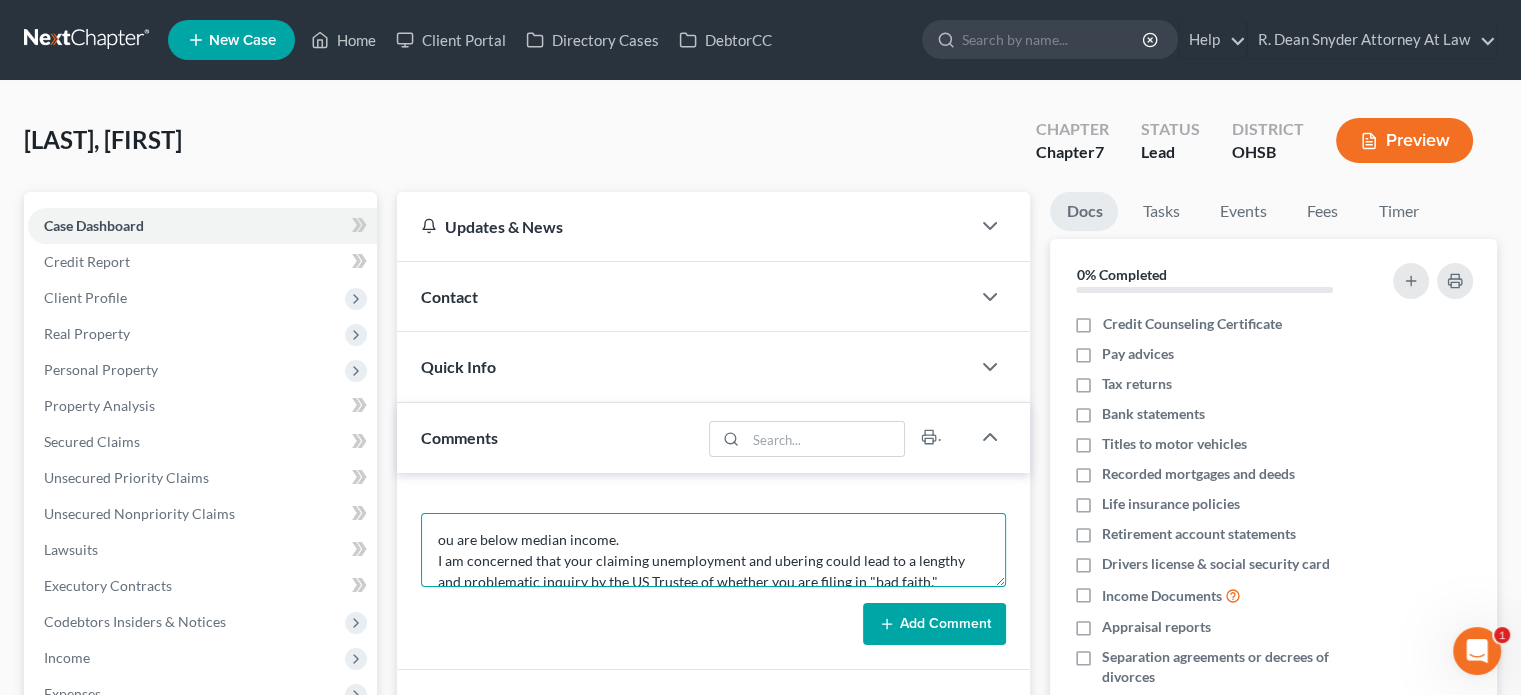 scroll, scrollTop: 172, scrollLeft: 0, axis: vertical 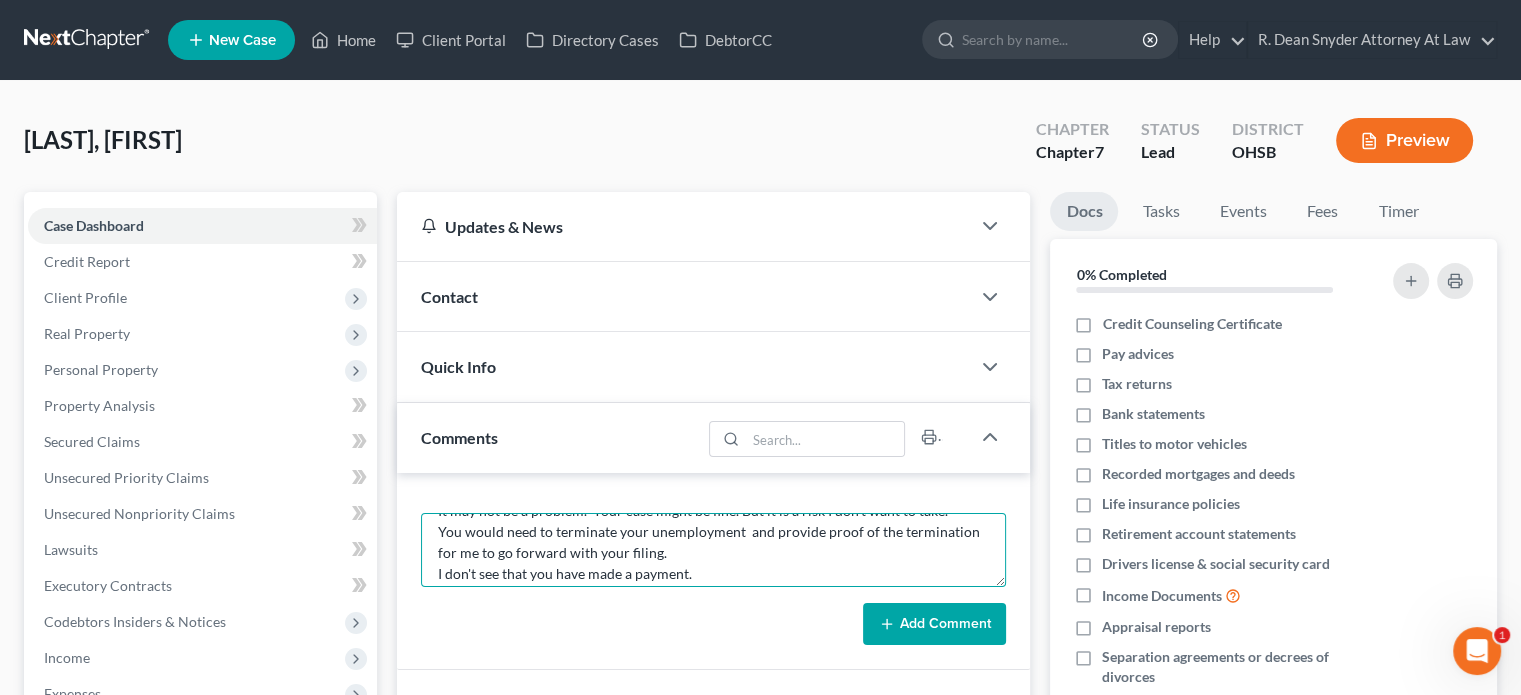 type on "ou are below median income.
I am concerned that your claiming unemployment and ubering could lead to a lengthy and problematic inquiry by the US Trustee of whether you are filing in "bad faith."
It may not be a problem.  Your case might be fine. But it is a risk I don't want to take.
You would need to terminate your unemployment  and provide proof of the termination for me to go forward with your filing.
I don't see that you have made a payment.
I am not seeking any payment from you for your consultation or inquiry.
I am happy to talk with you about this by telephone or in person.
I cannot move forward with your filing until you update the Dept about your employment status." 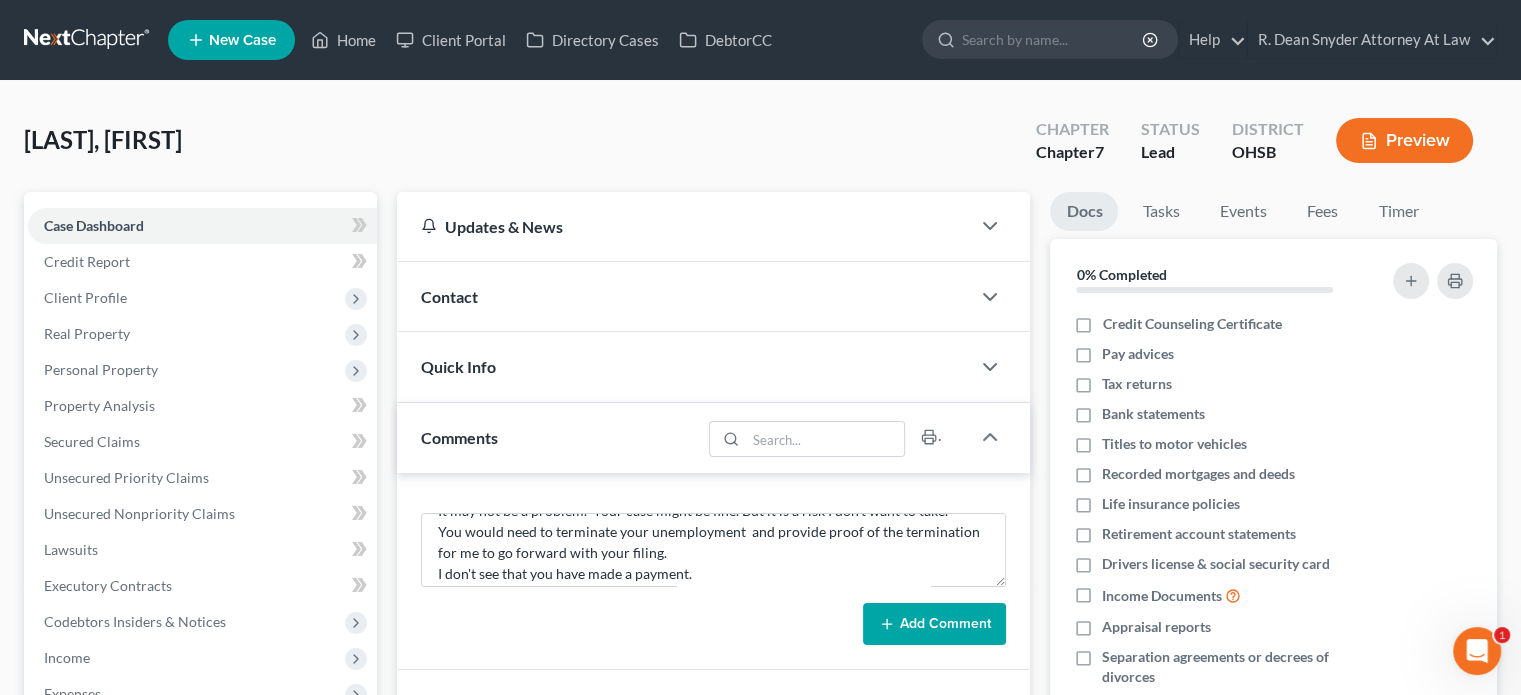 click on "Contact" at bounding box center [449, 296] 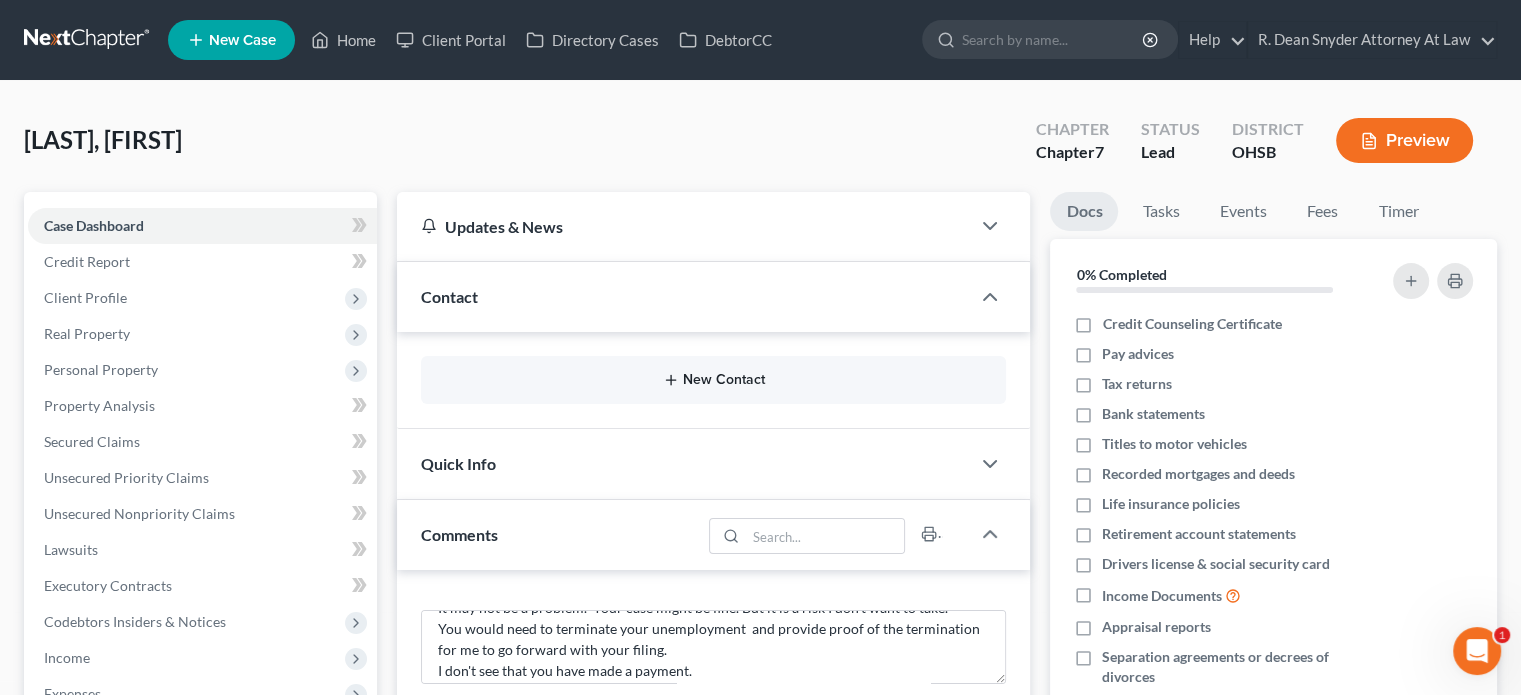 click on "New Contact" at bounding box center [713, 380] 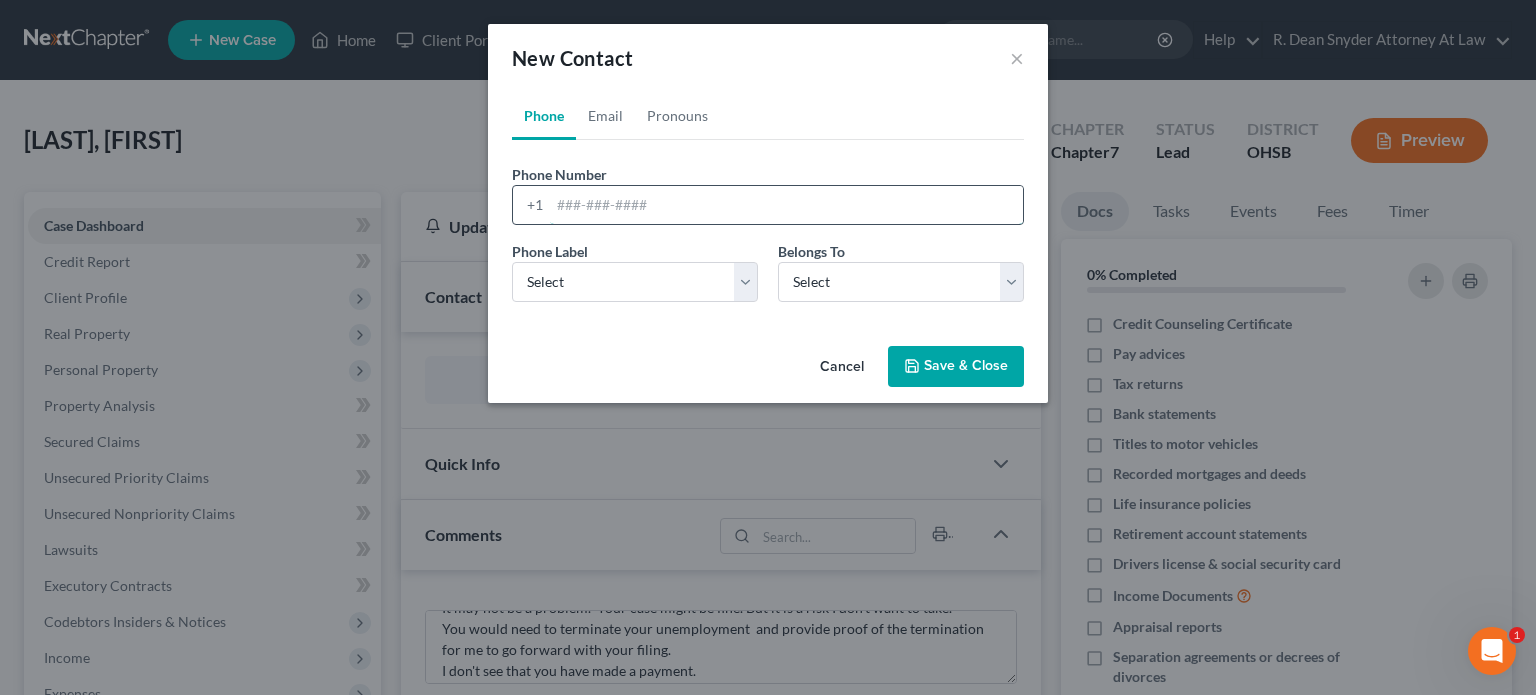 click at bounding box center [786, 205] 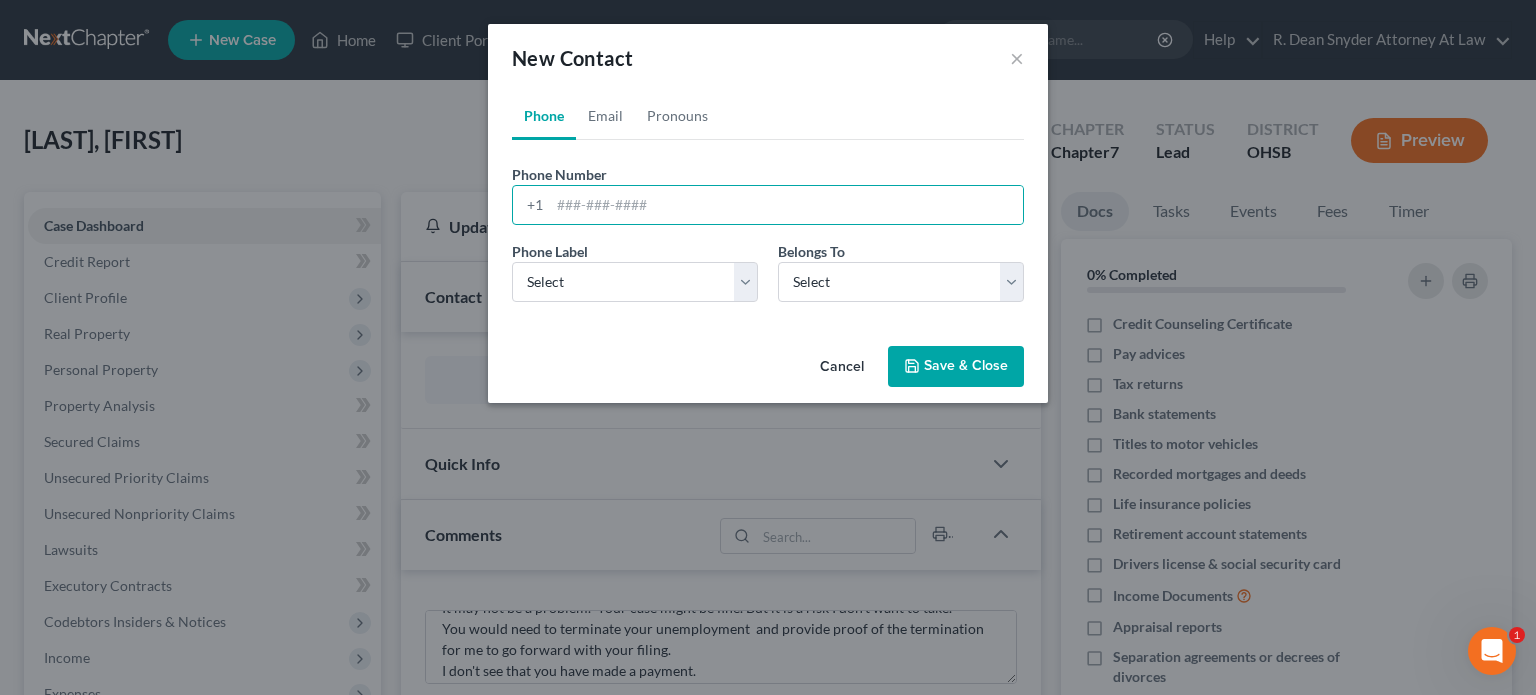 drag, startPoint x: 569, startPoint y: 320, endPoint x: 700, endPoint y: 331, distance: 131.46101 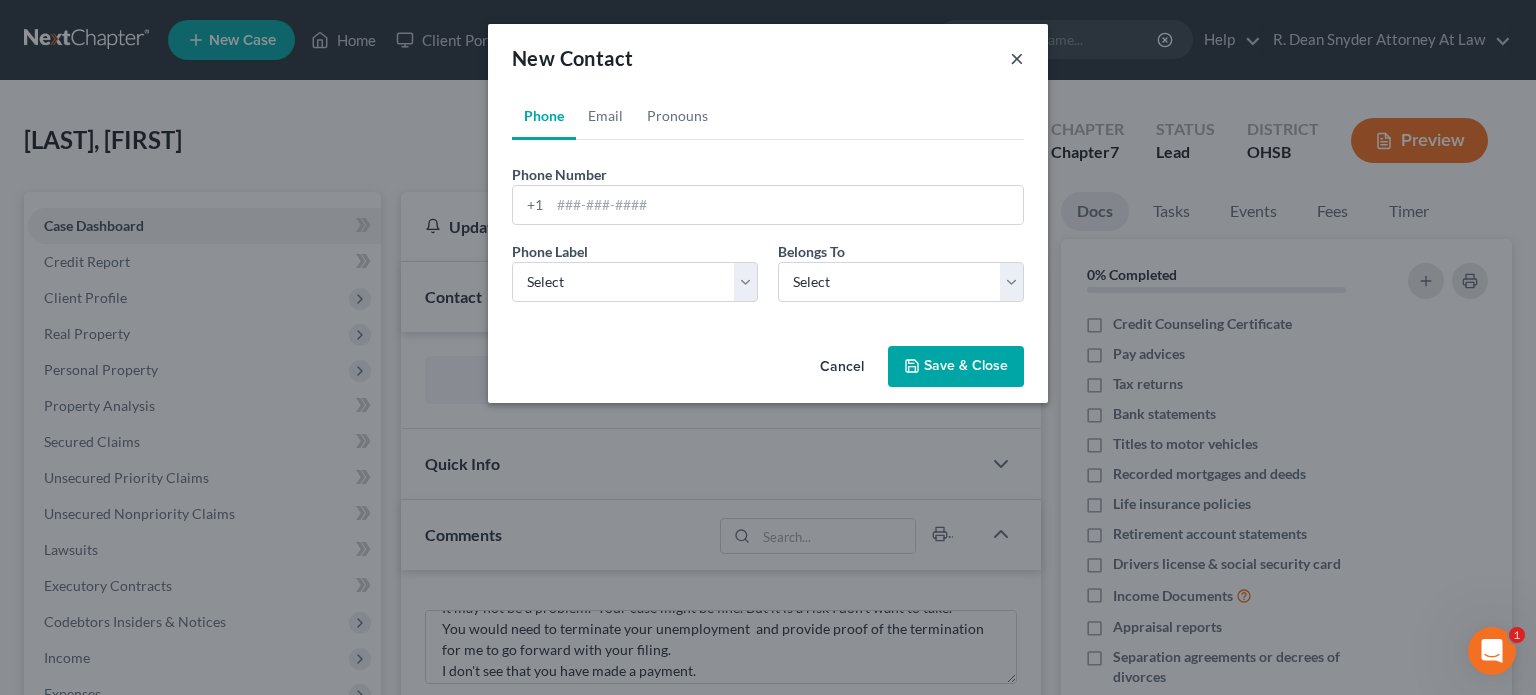 drag, startPoint x: 1017, startPoint y: 52, endPoint x: 875, endPoint y: 15, distance: 146.74127 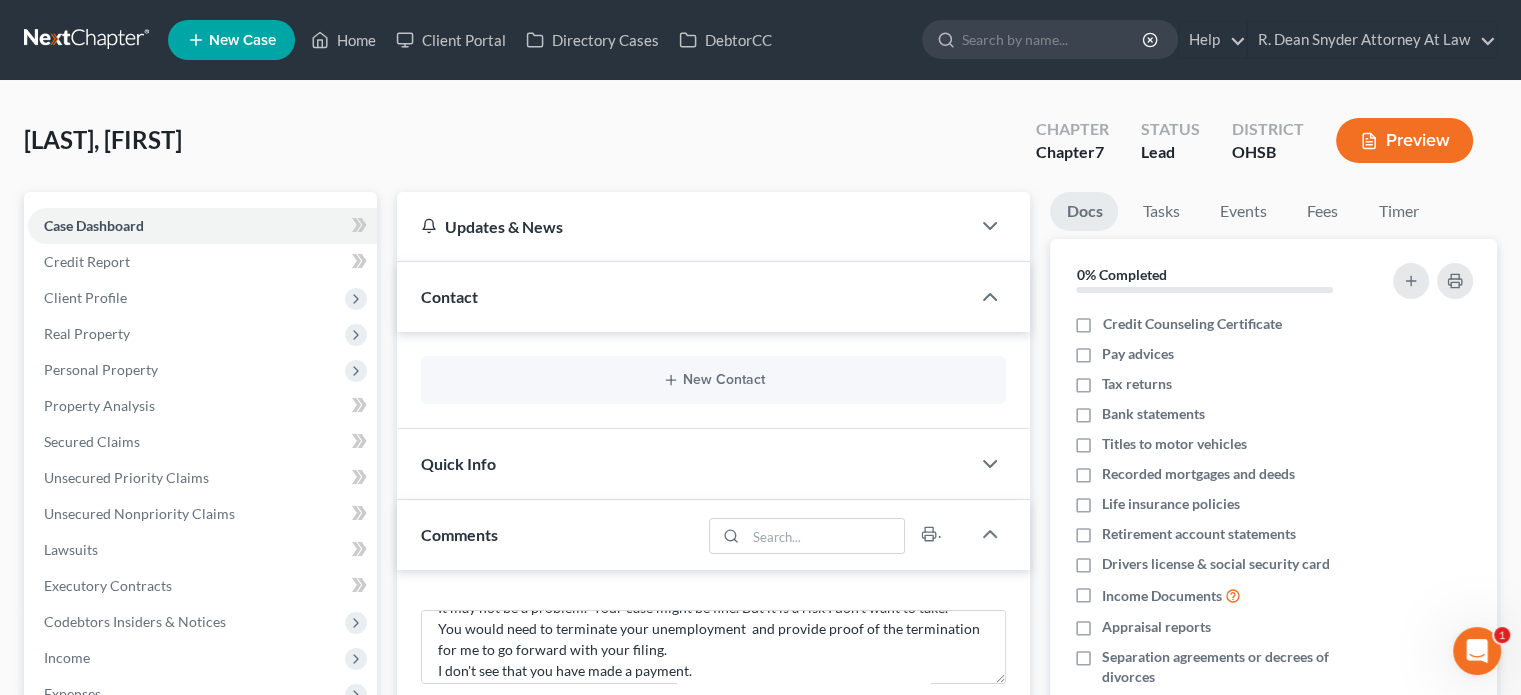 click on "Contact" at bounding box center [449, 296] 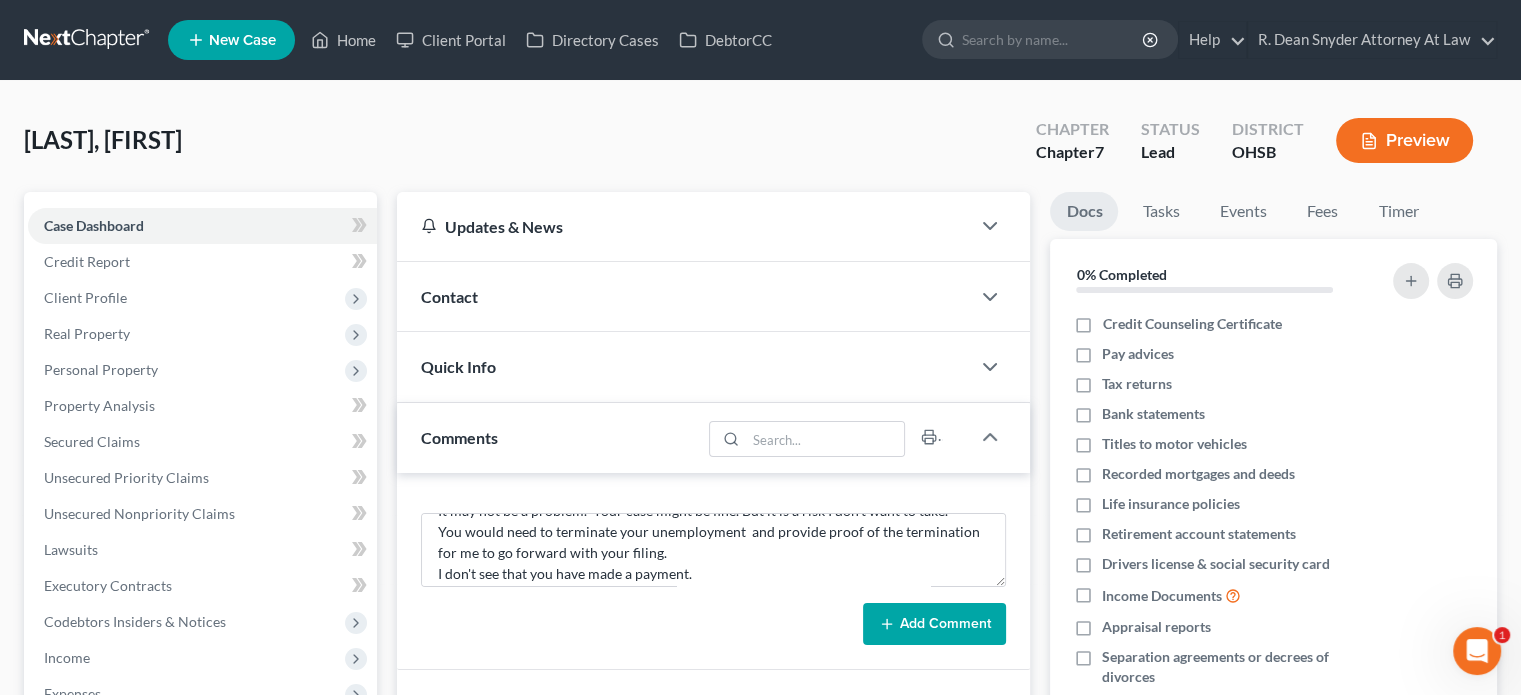 click on "Contact" at bounding box center [449, 296] 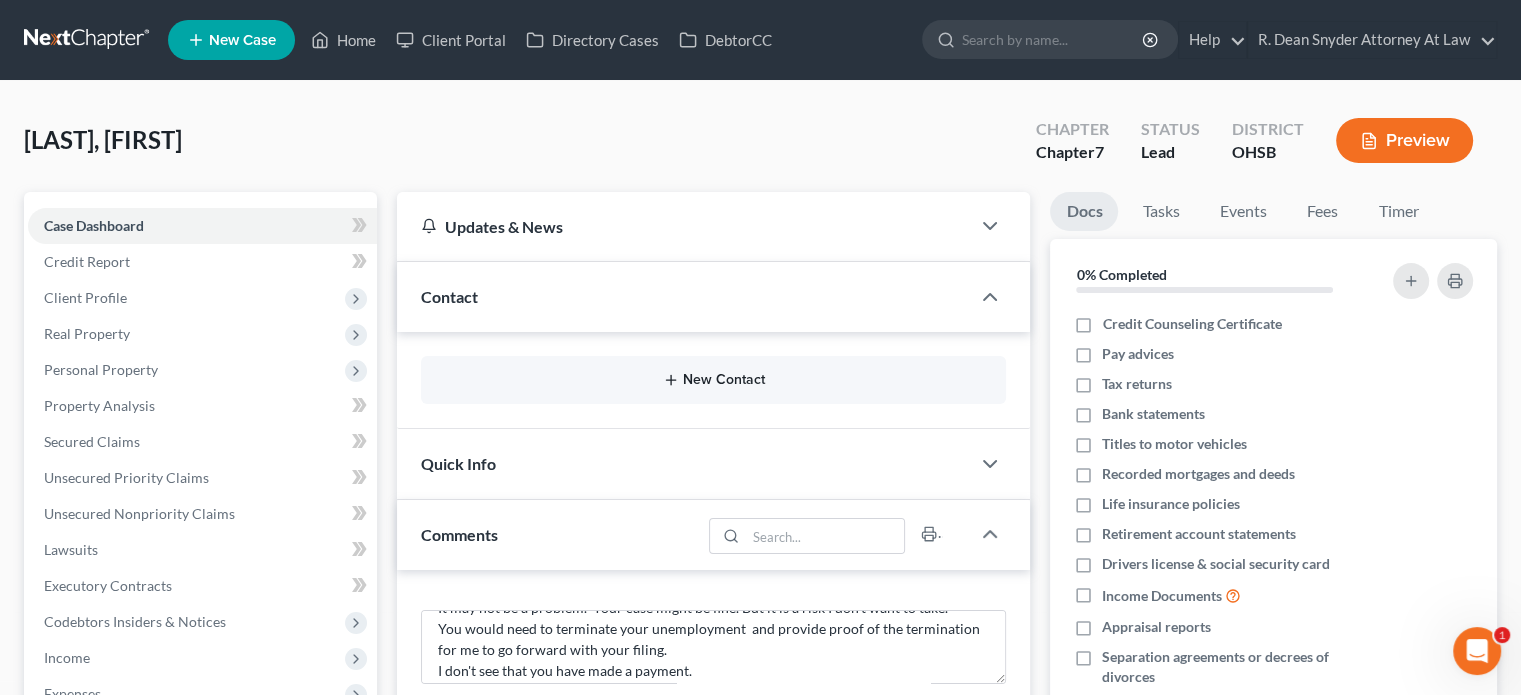 click on "New Contact" at bounding box center [713, 380] 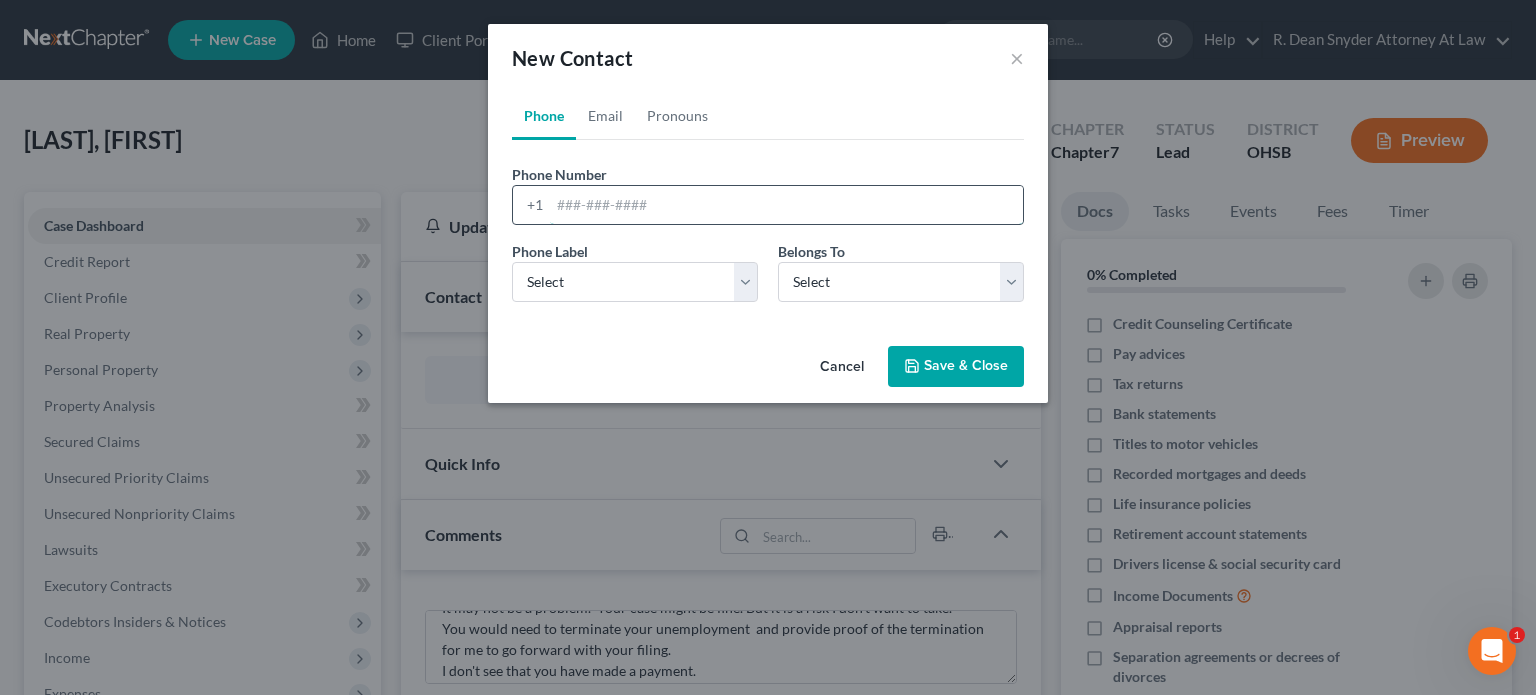 paste on "[PHONE] [EMAIL]" 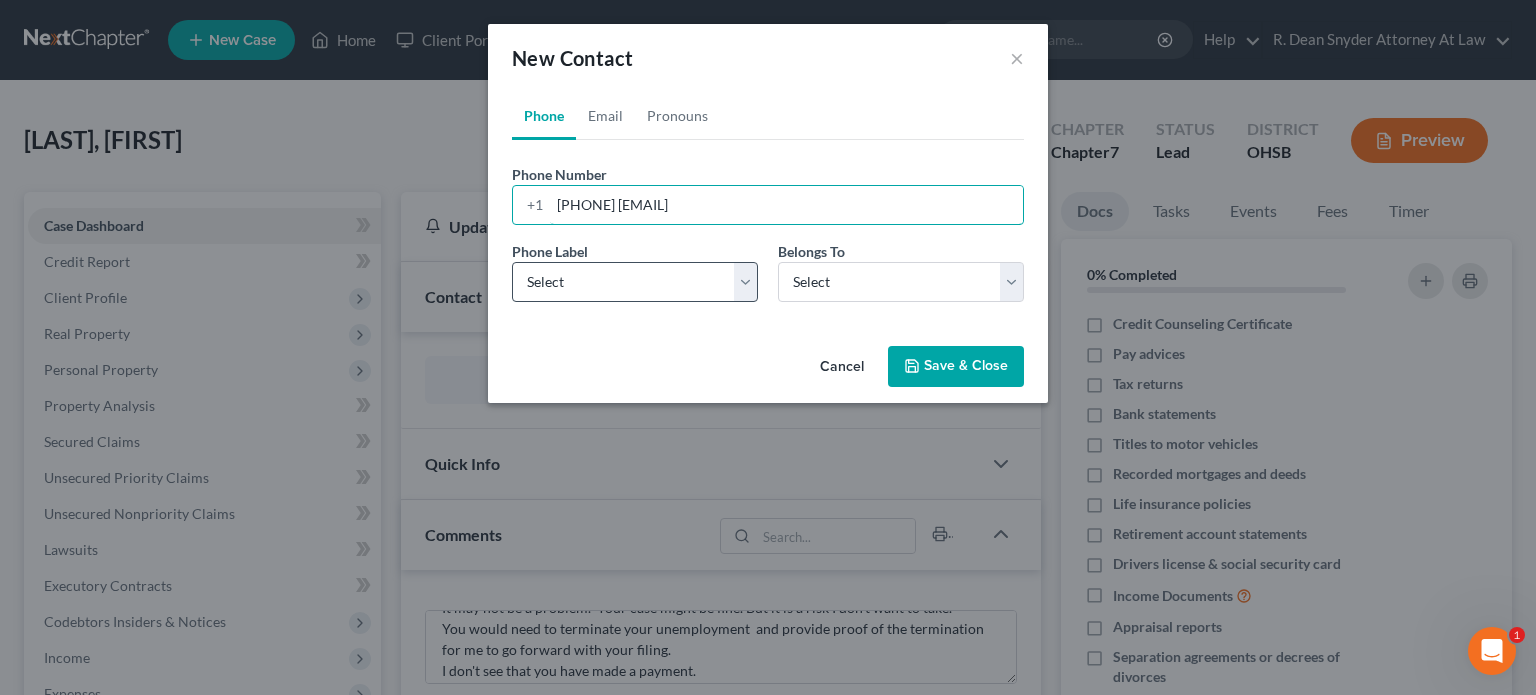 type on "[PHONE] [EMAIL]" 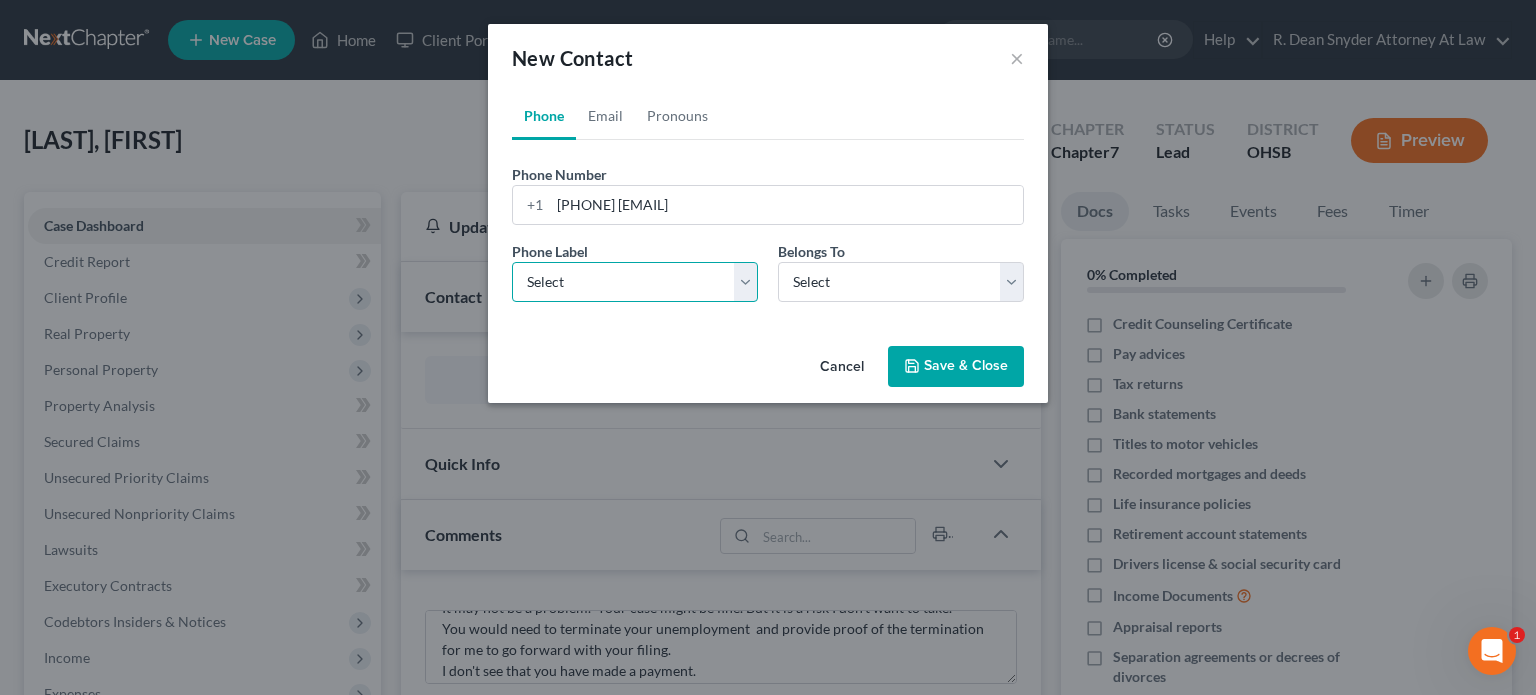 drag, startPoint x: 641, startPoint y: 287, endPoint x: 628, endPoint y: 299, distance: 17.691807 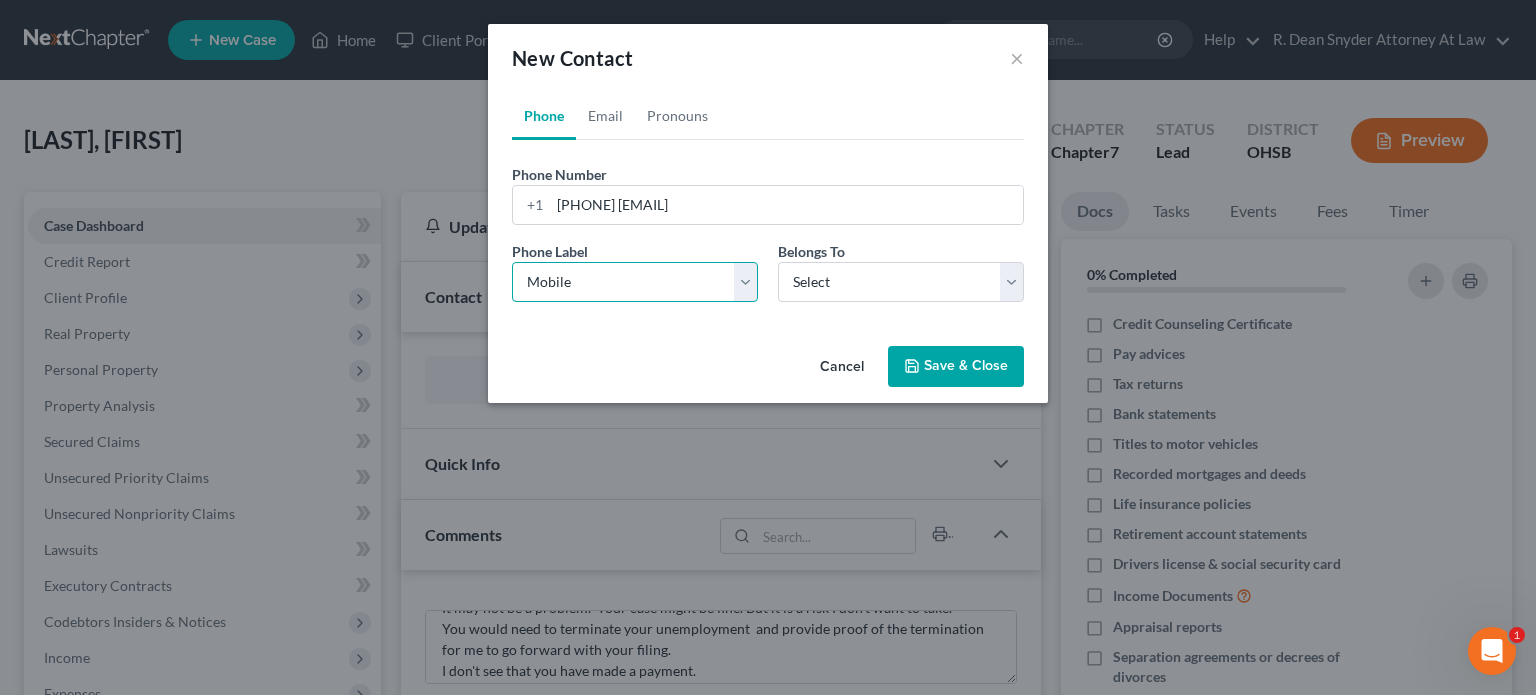 click on "Select Mobile Home Work Other" at bounding box center [635, 282] 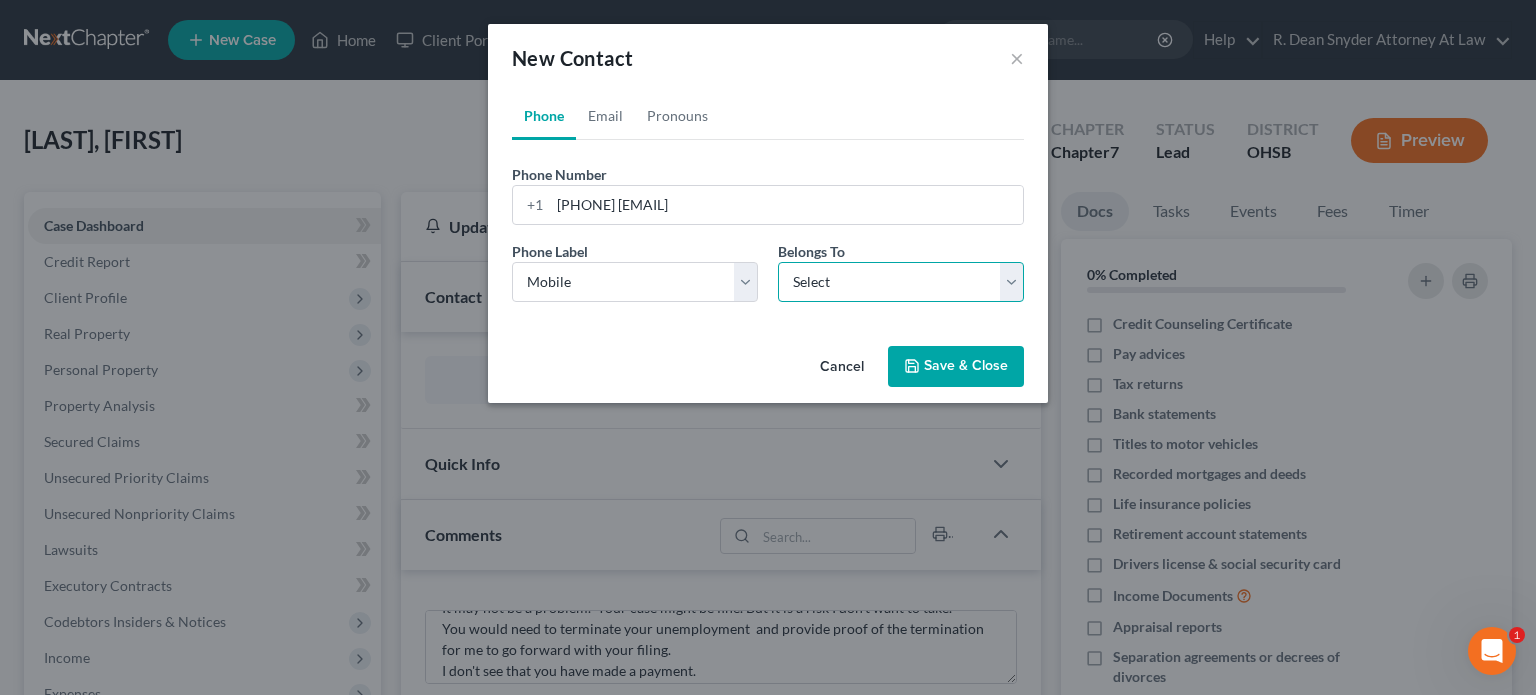 click on "Select Client Other" at bounding box center [901, 282] 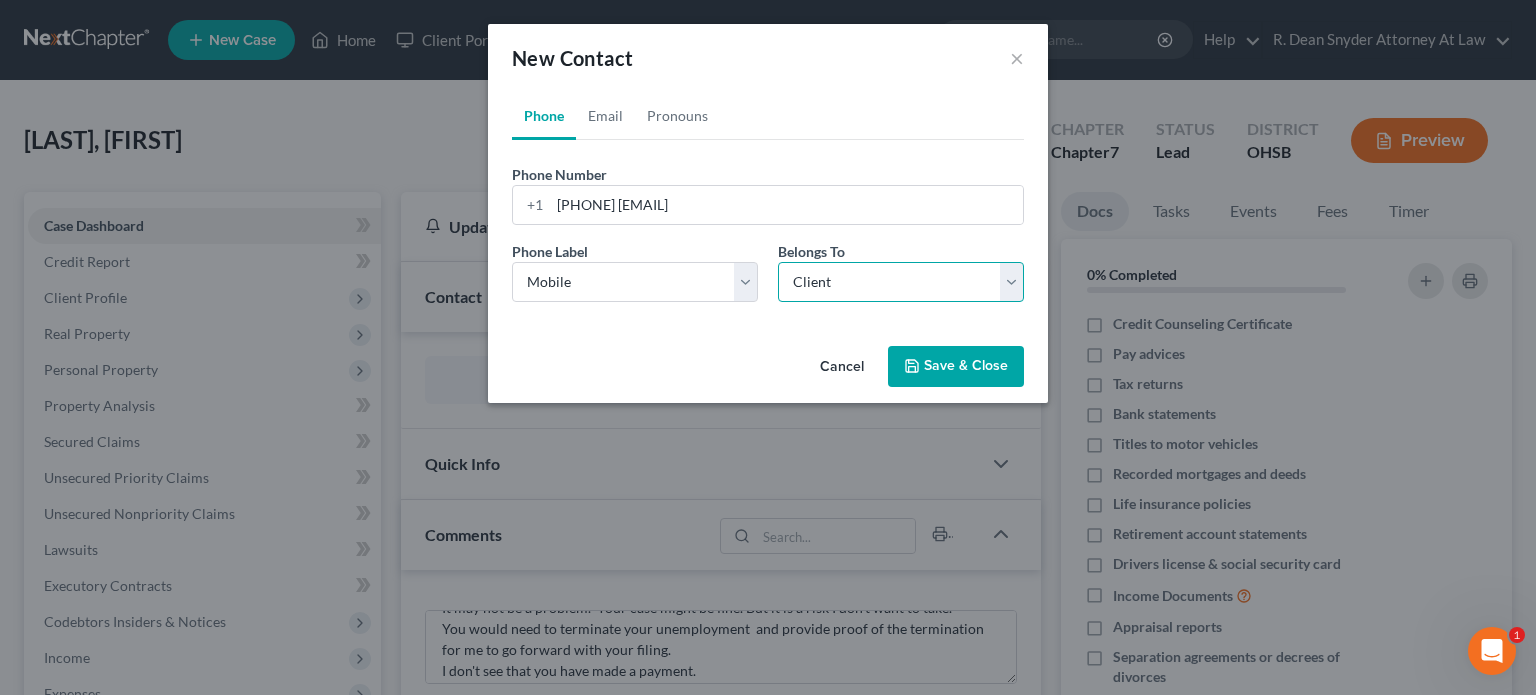 click on "Select Client Other" at bounding box center [901, 282] 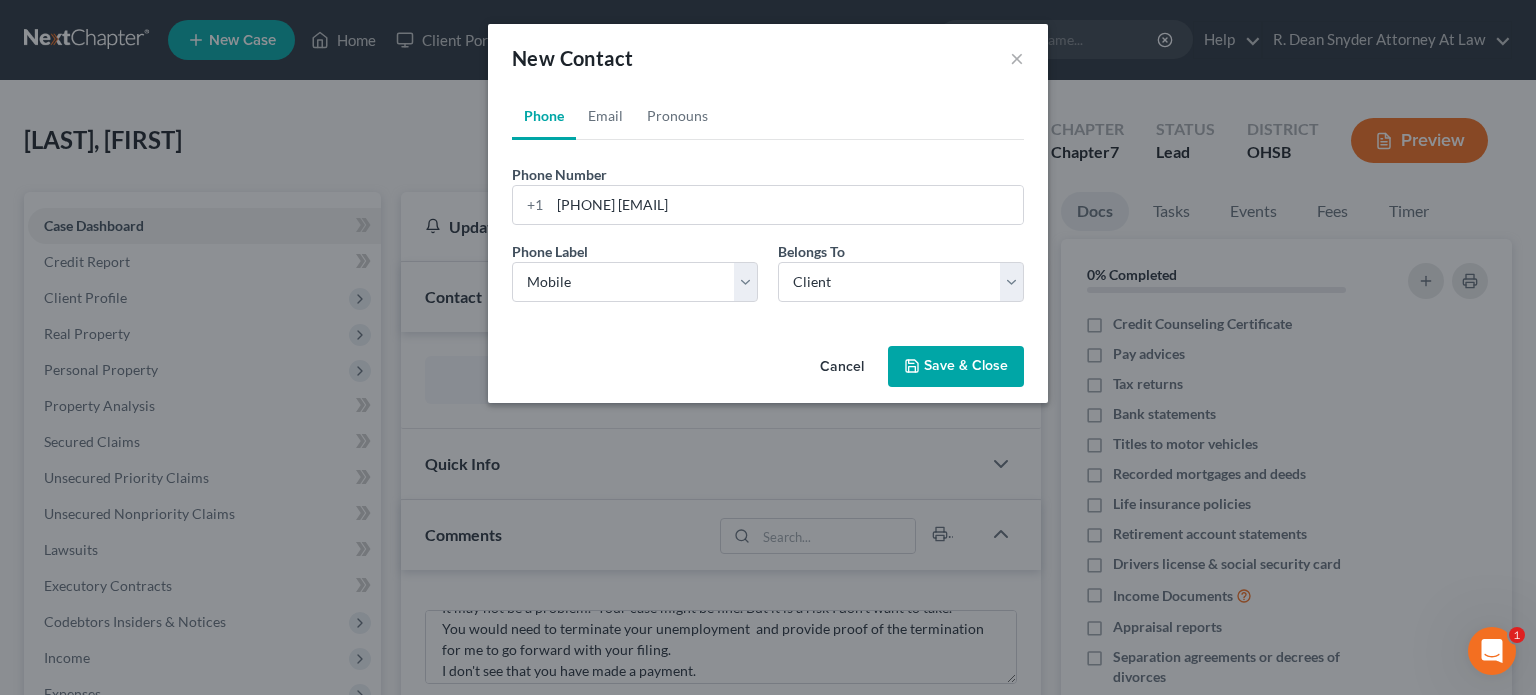 click on "Save & Close" at bounding box center (956, 367) 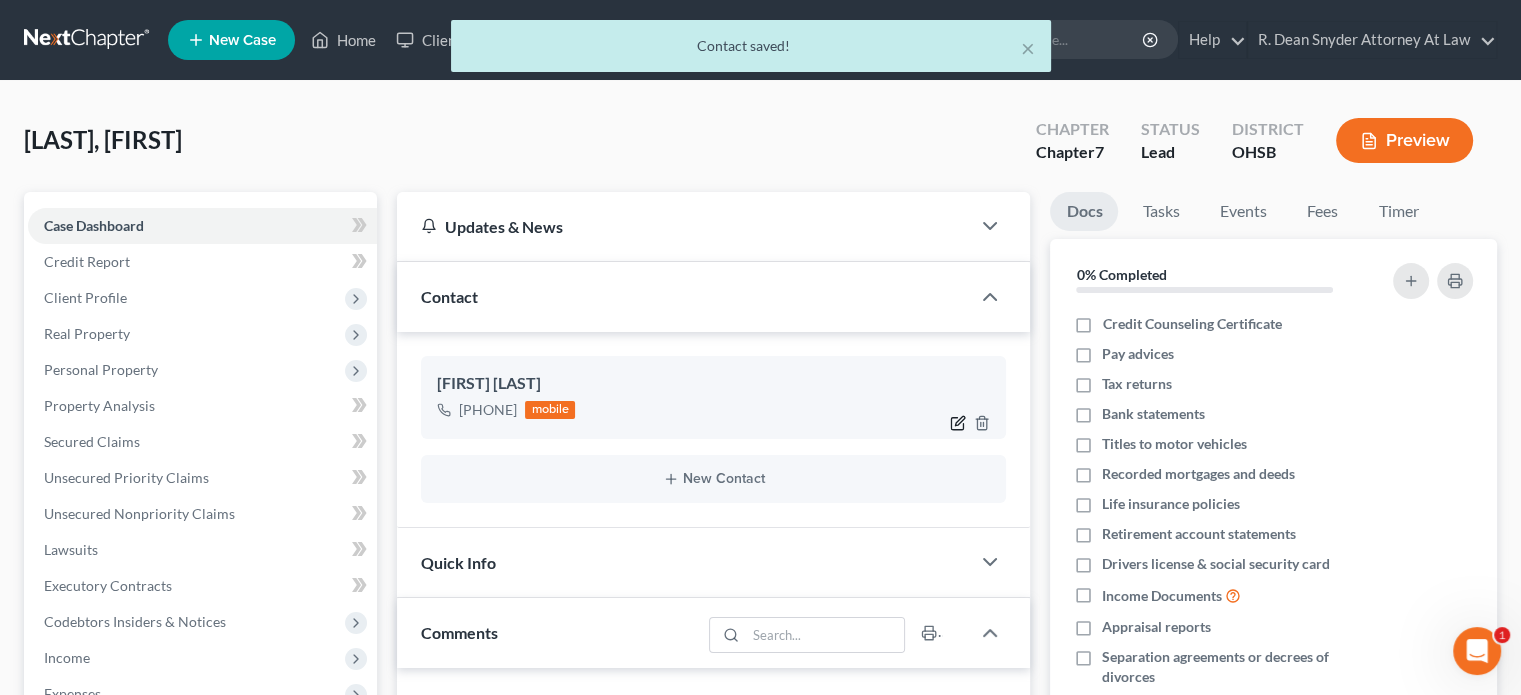 click 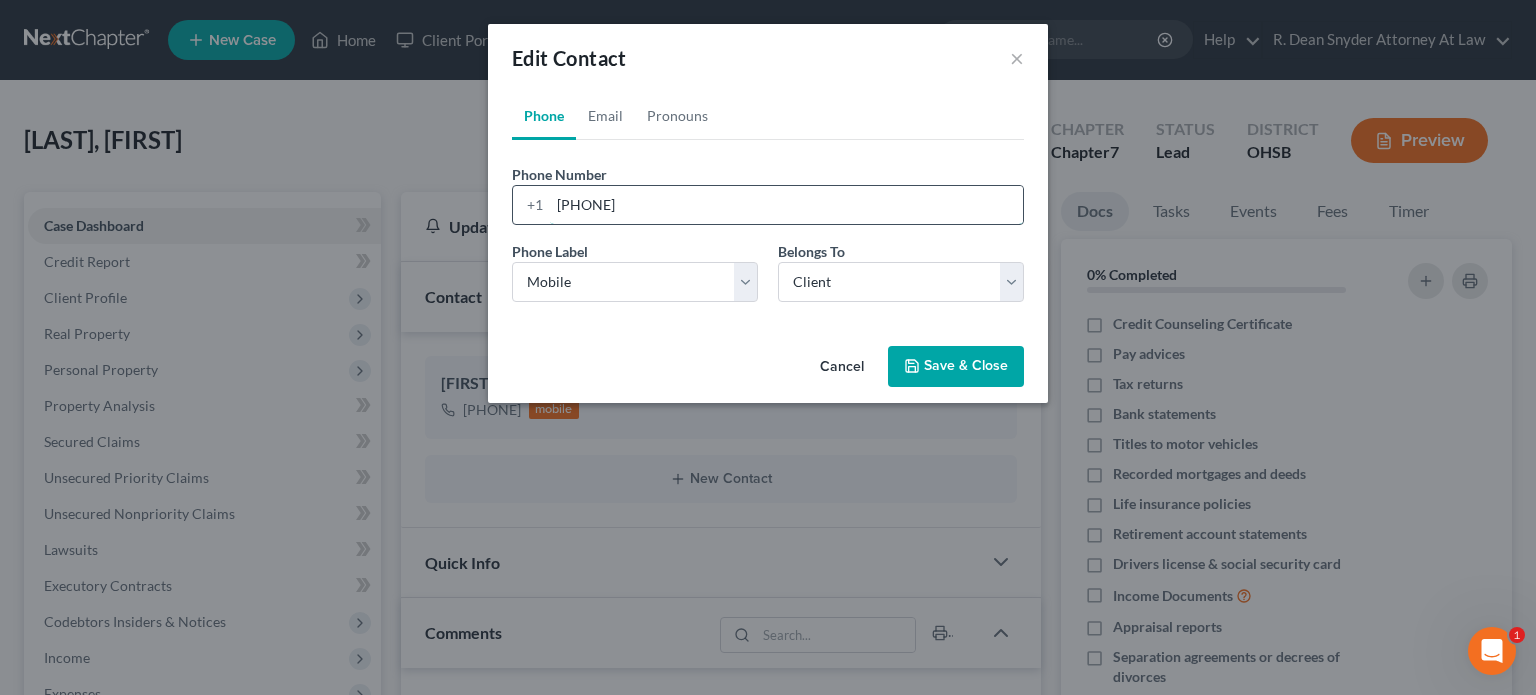click on "[PHONE]" at bounding box center (786, 205) 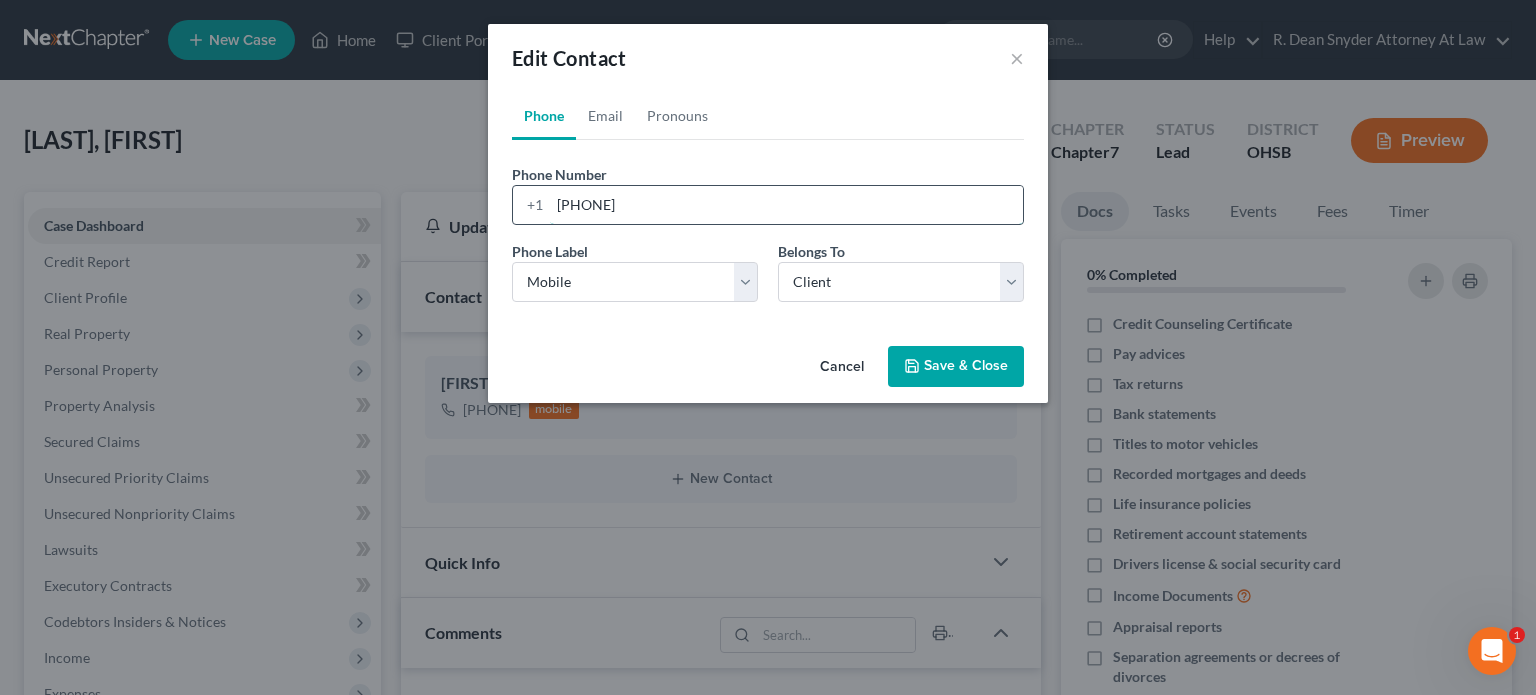 click on "[PHONE]" at bounding box center [786, 205] 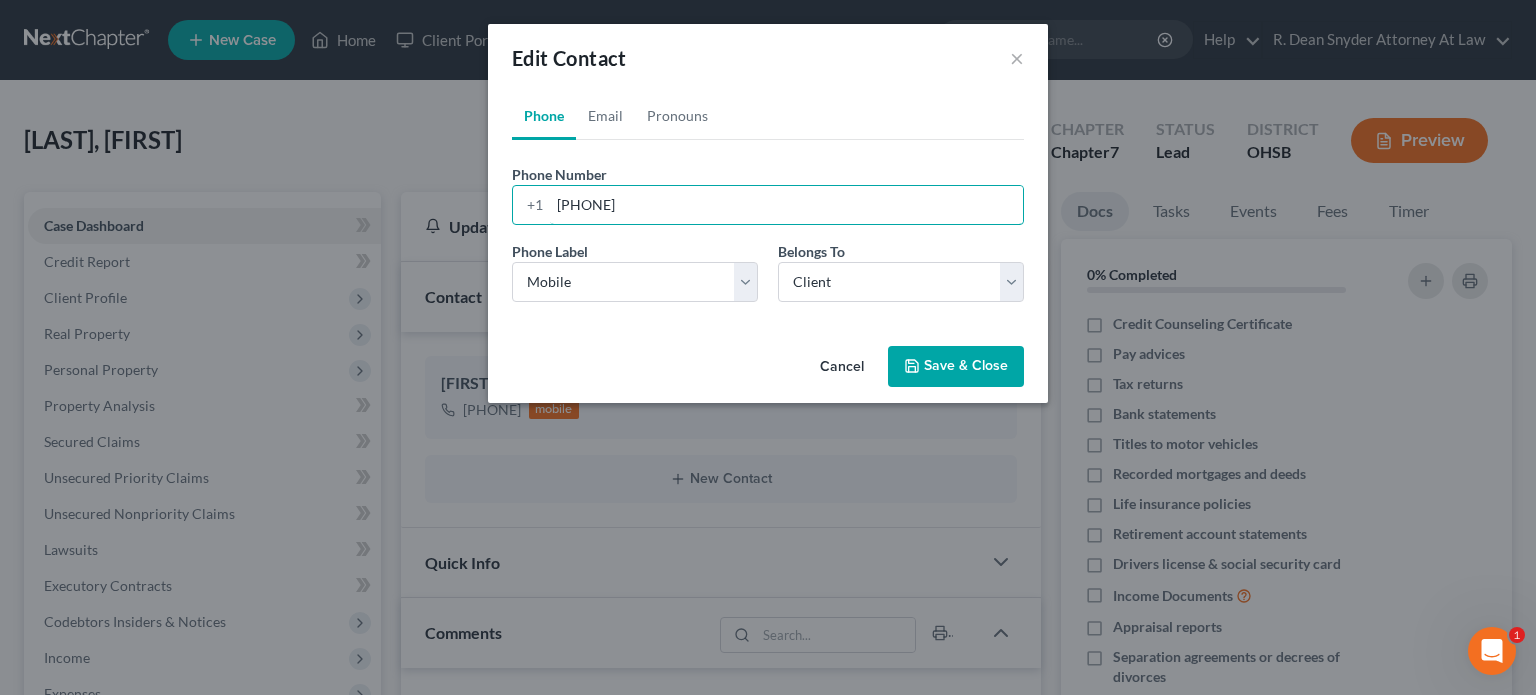 type on "[PHONE]" 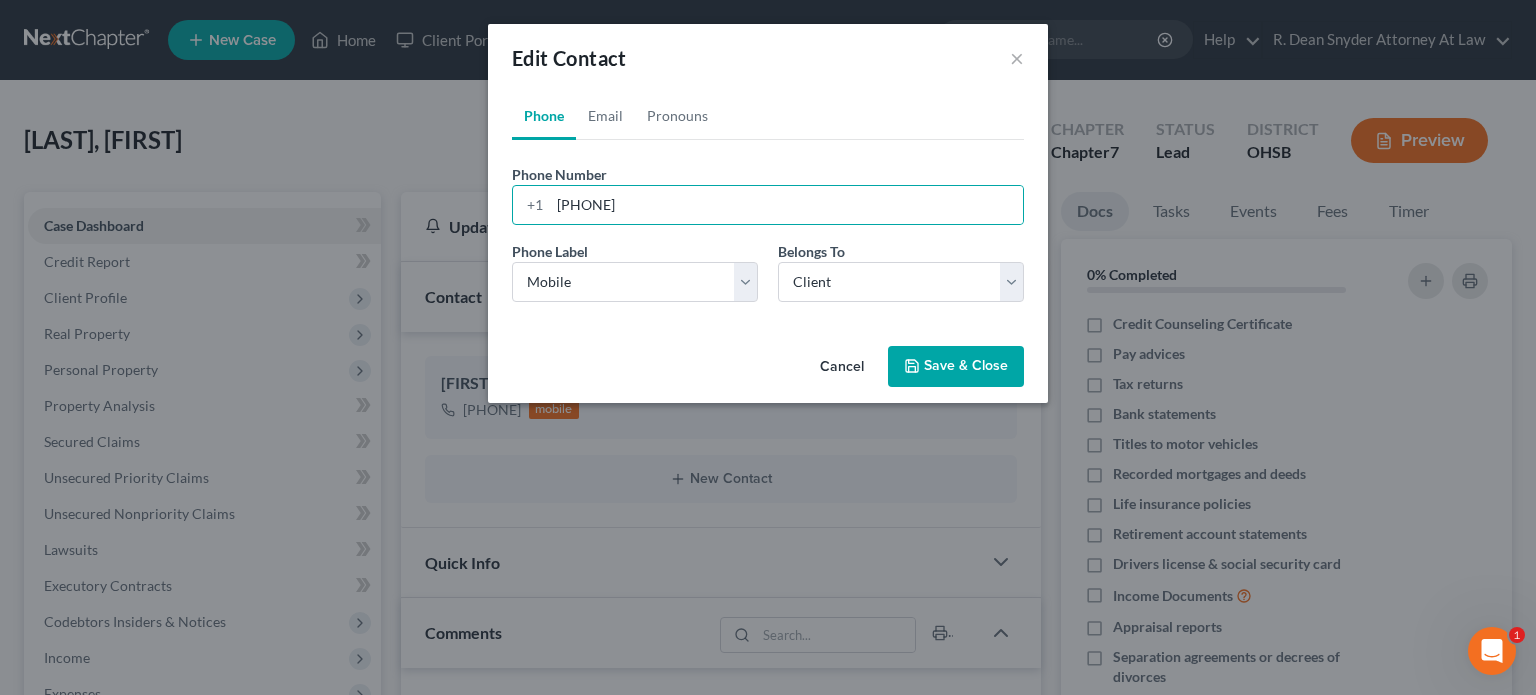 click 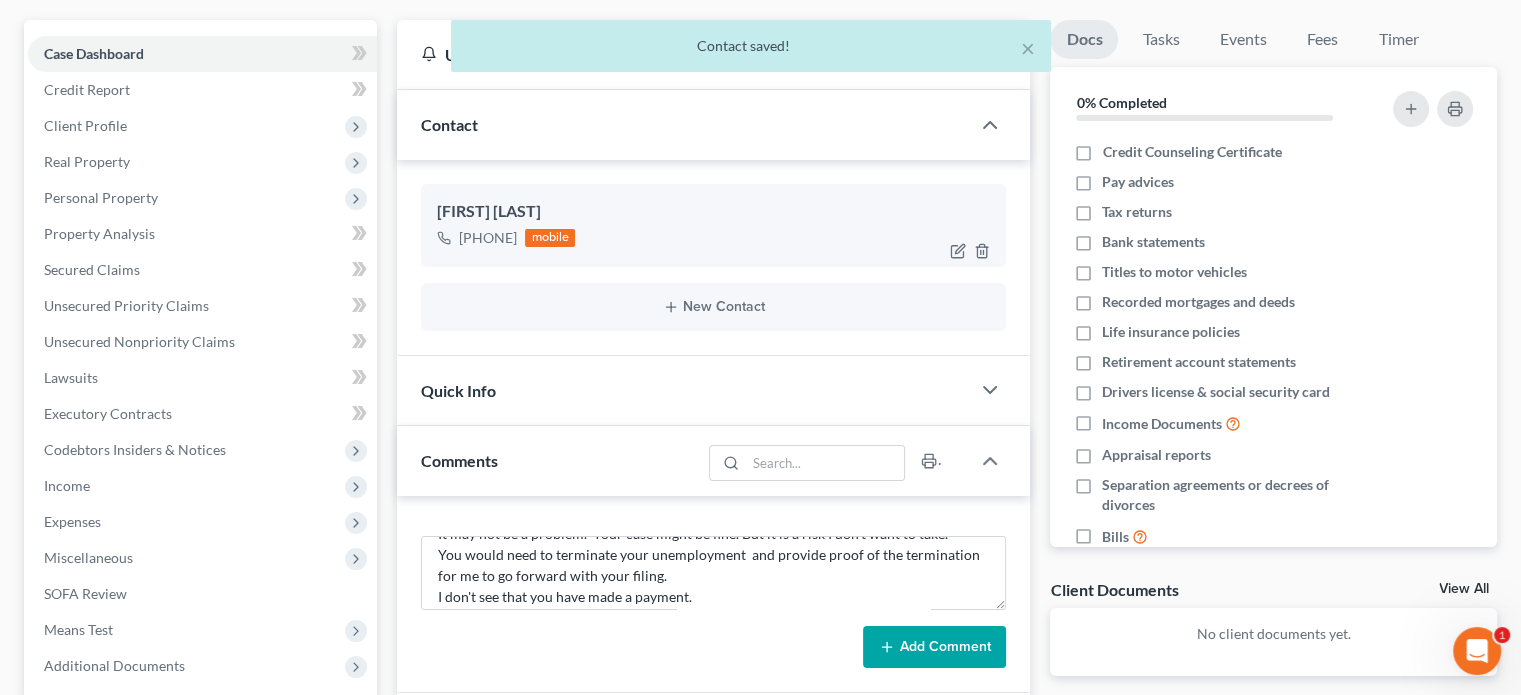 scroll, scrollTop: 200, scrollLeft: 0, axis: vertical 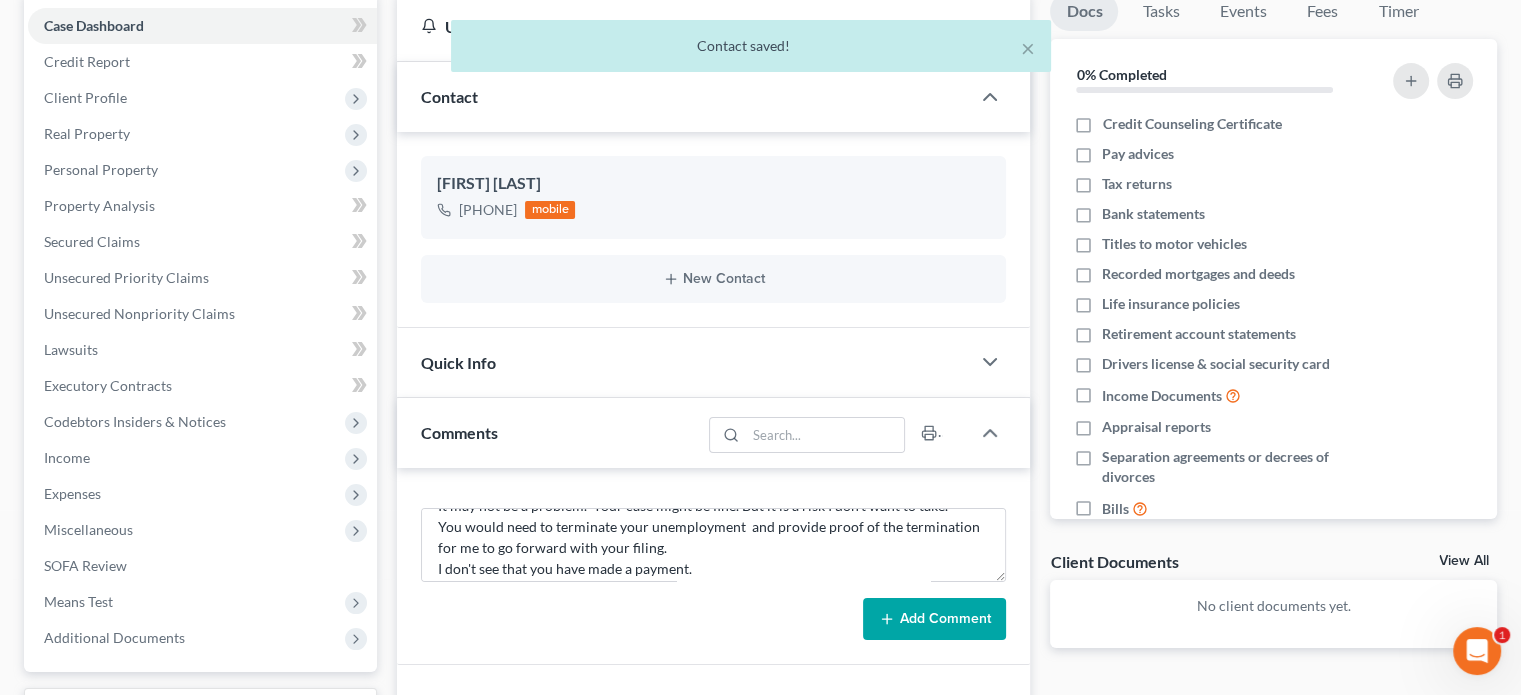 click on "Add Comment" at bounding box center (934, 619) 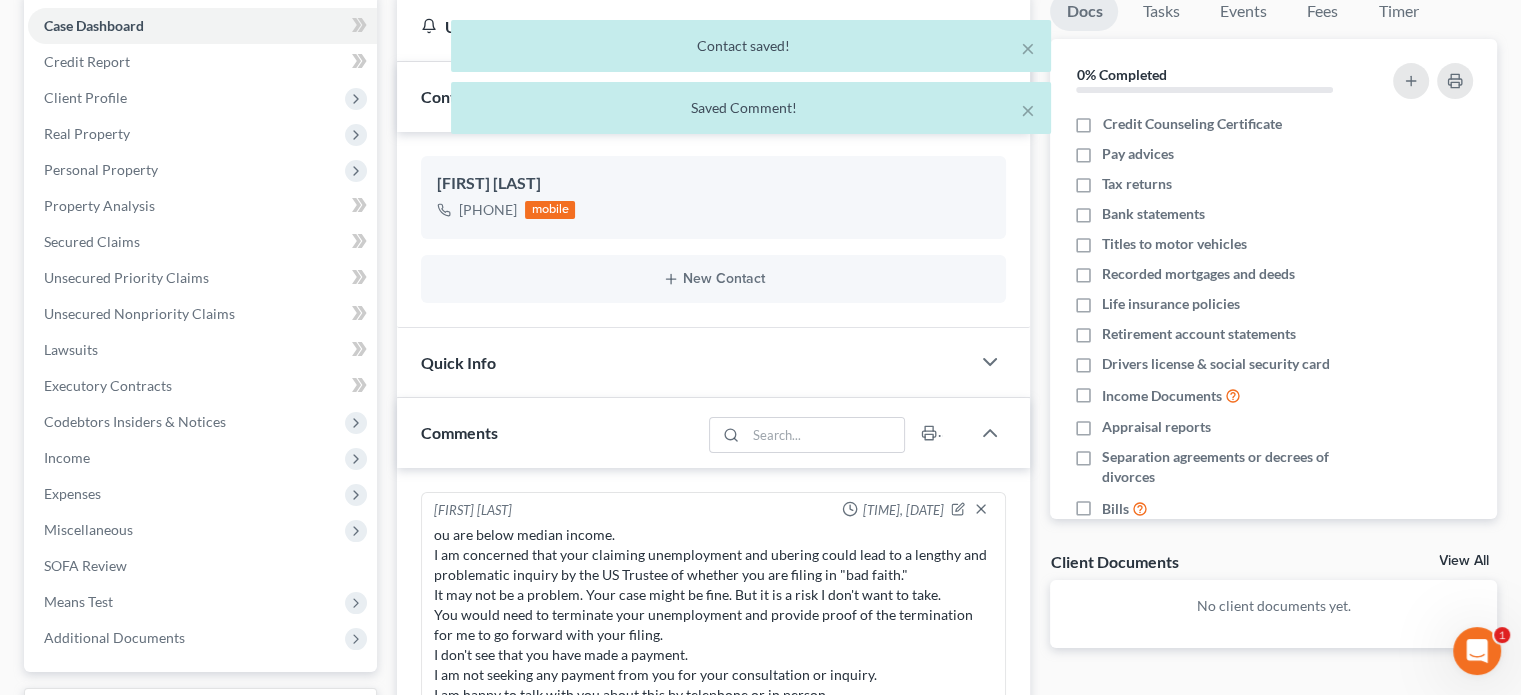 scroll, scrollTop: 0, scrollLeft: 0, axis: both 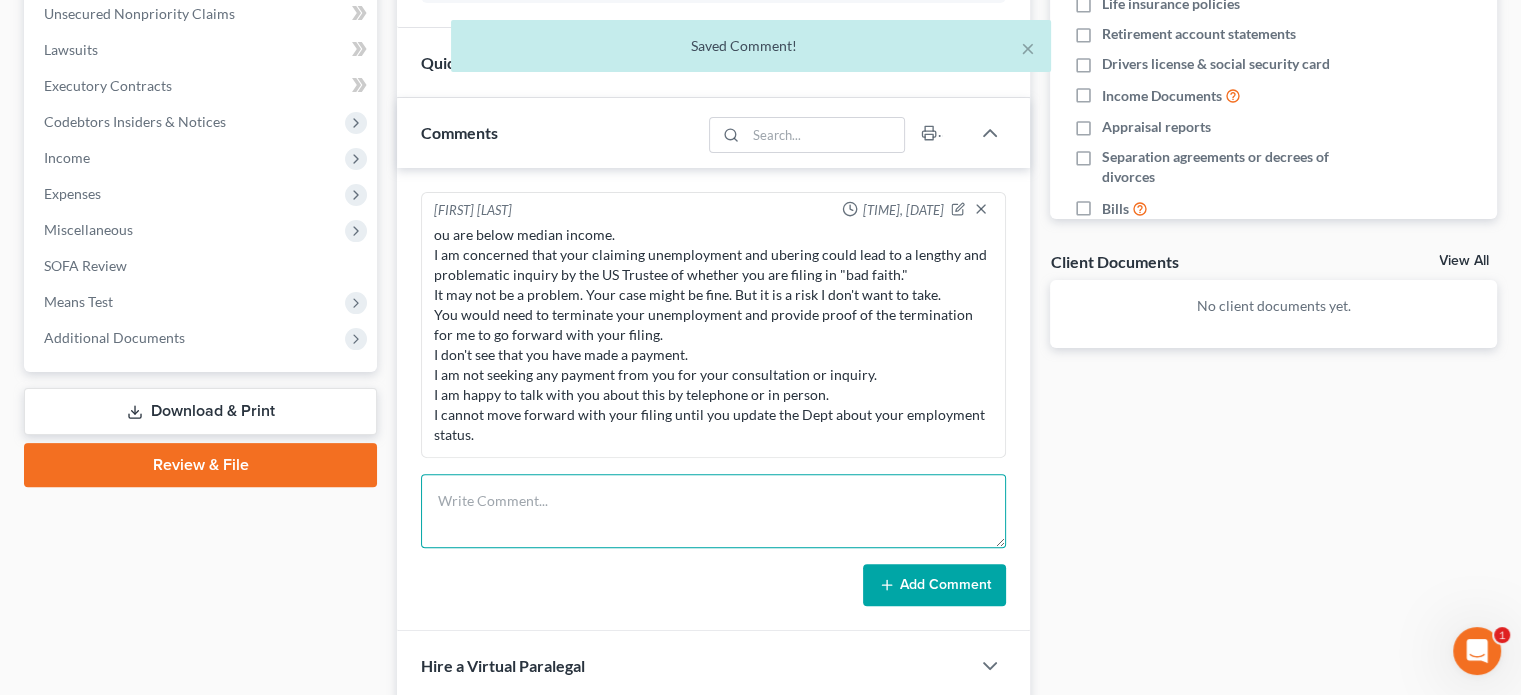 paste on "[PHONE] [EMAIL]" 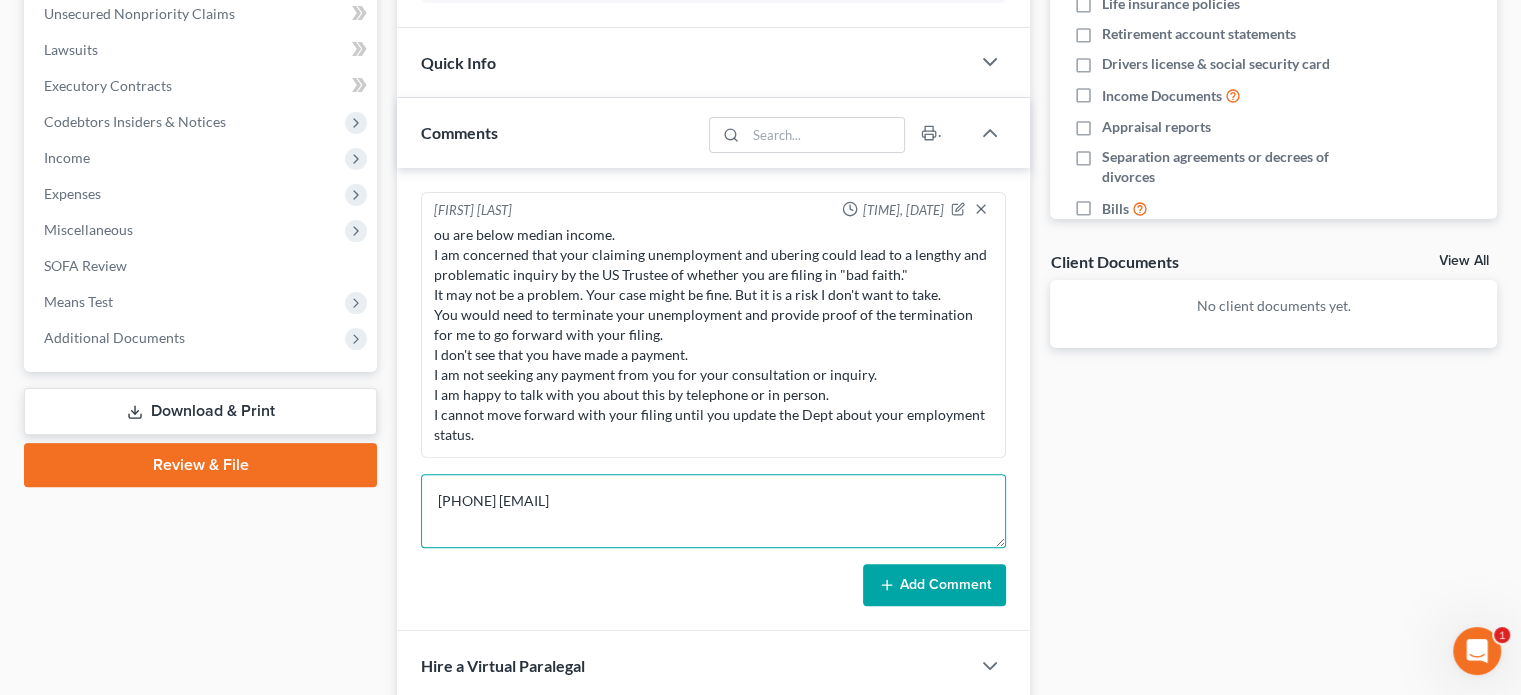 click on "[PHONE] [EMAIL]" at bounding box center (713, 511) 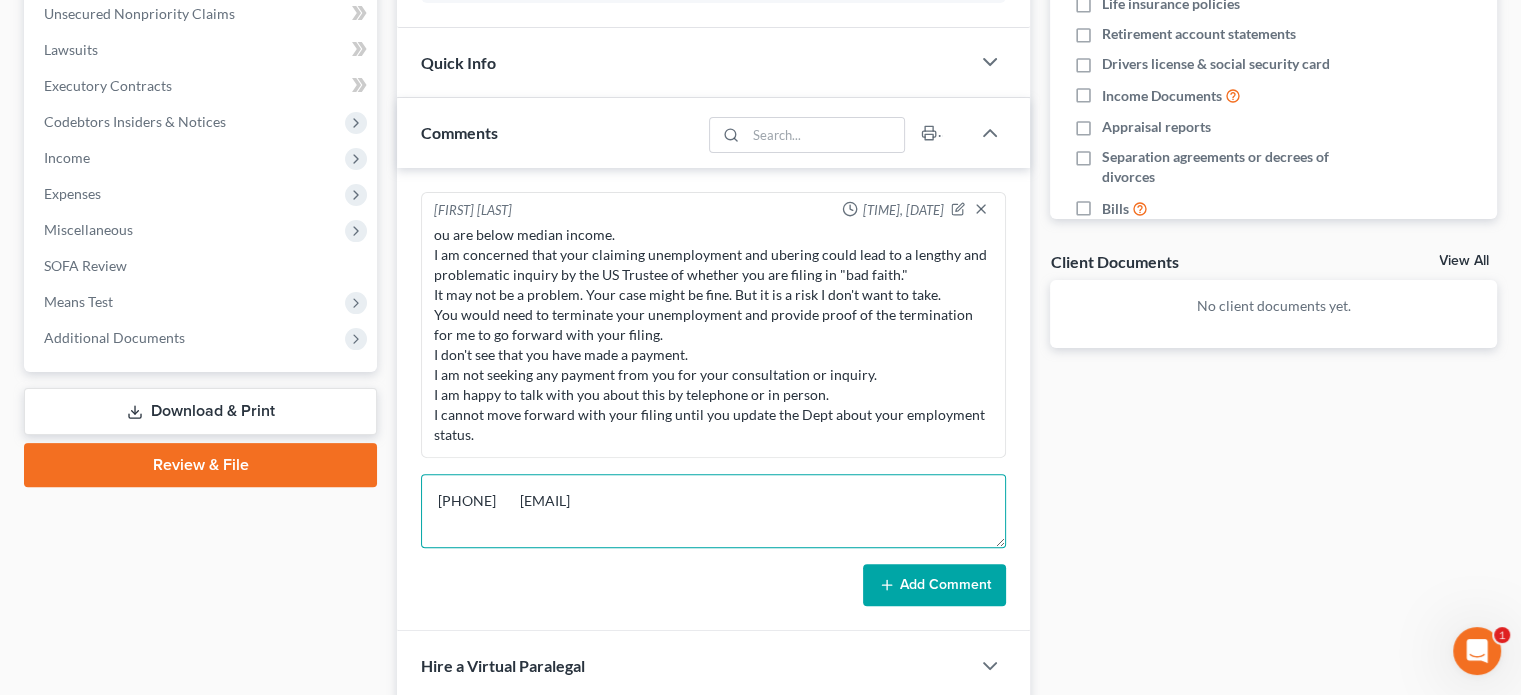 scroll, scrollTop: 0, scrollLeft: 0, axis: both 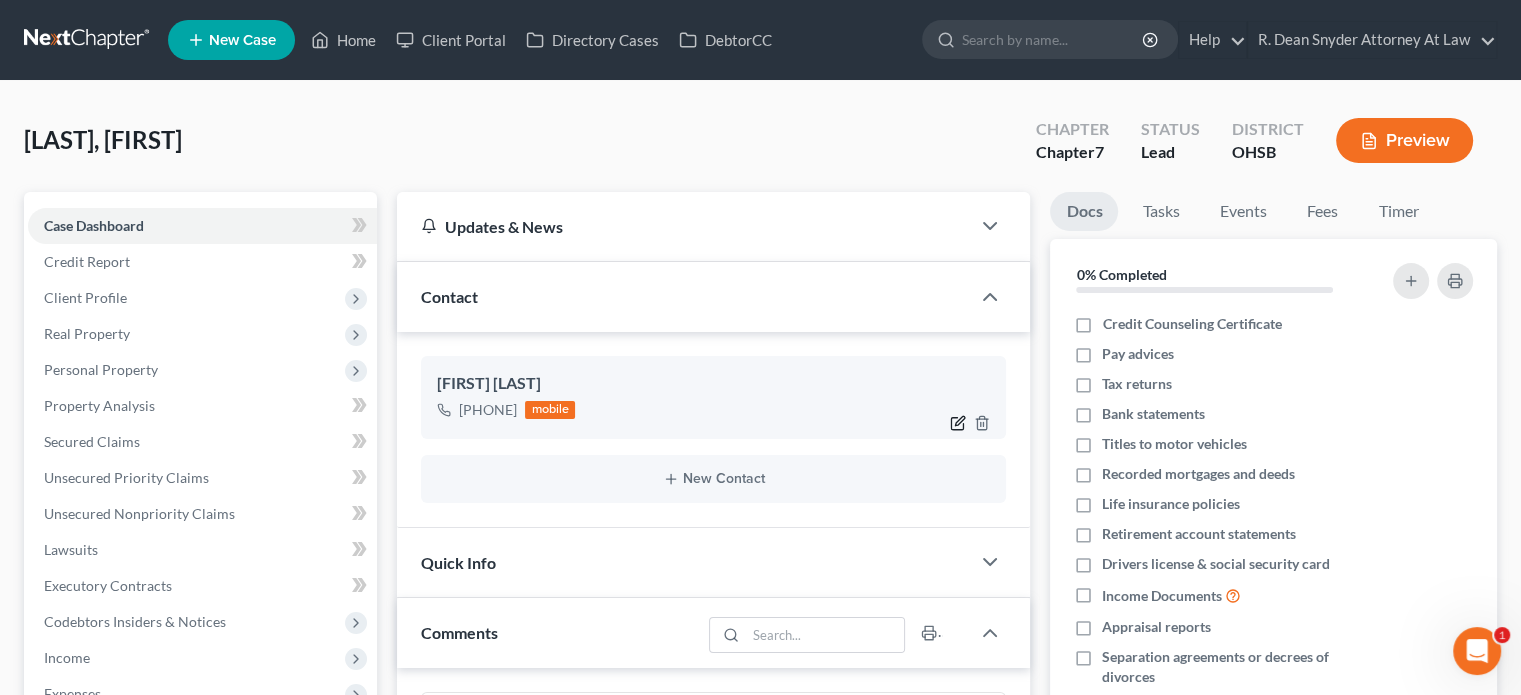 type on "[PHONE]        [EMAIL]" 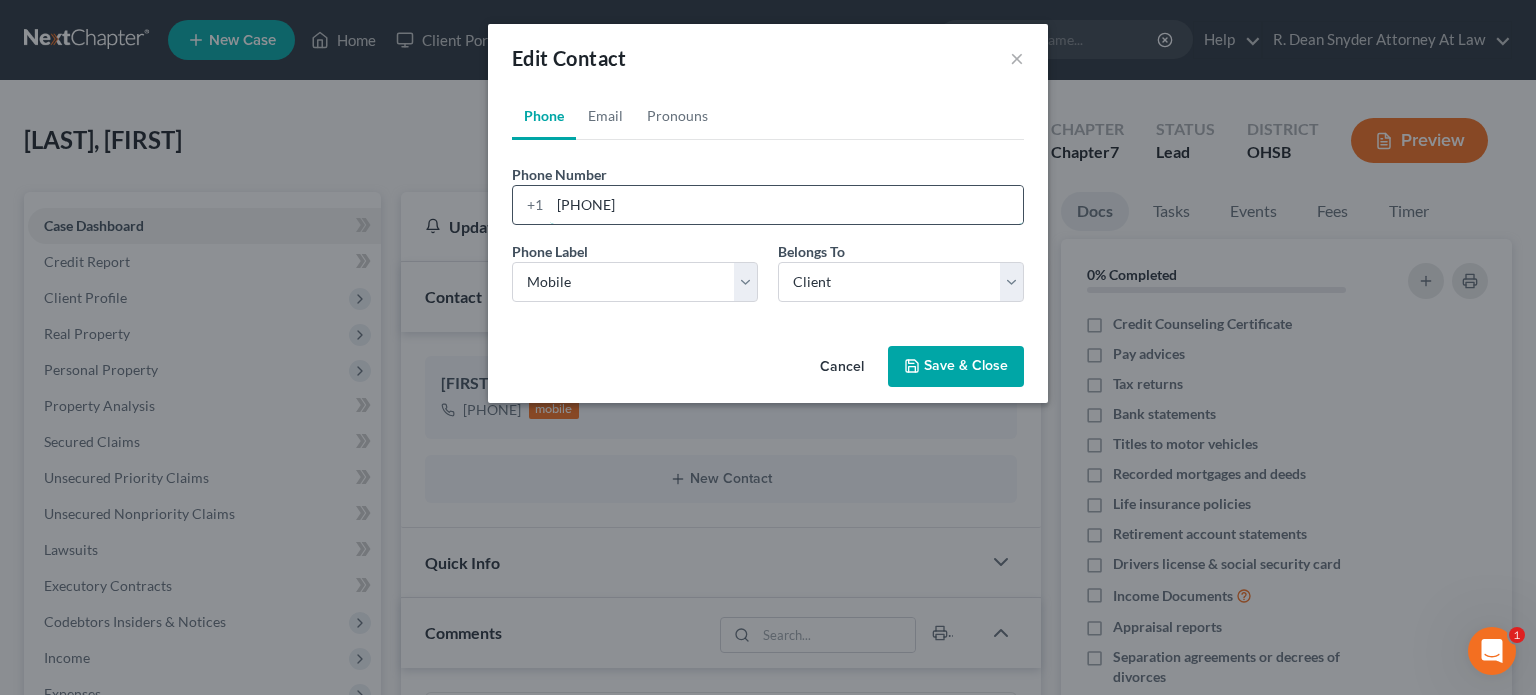 click on "[PHONE]" at bounding box center (786, 205) 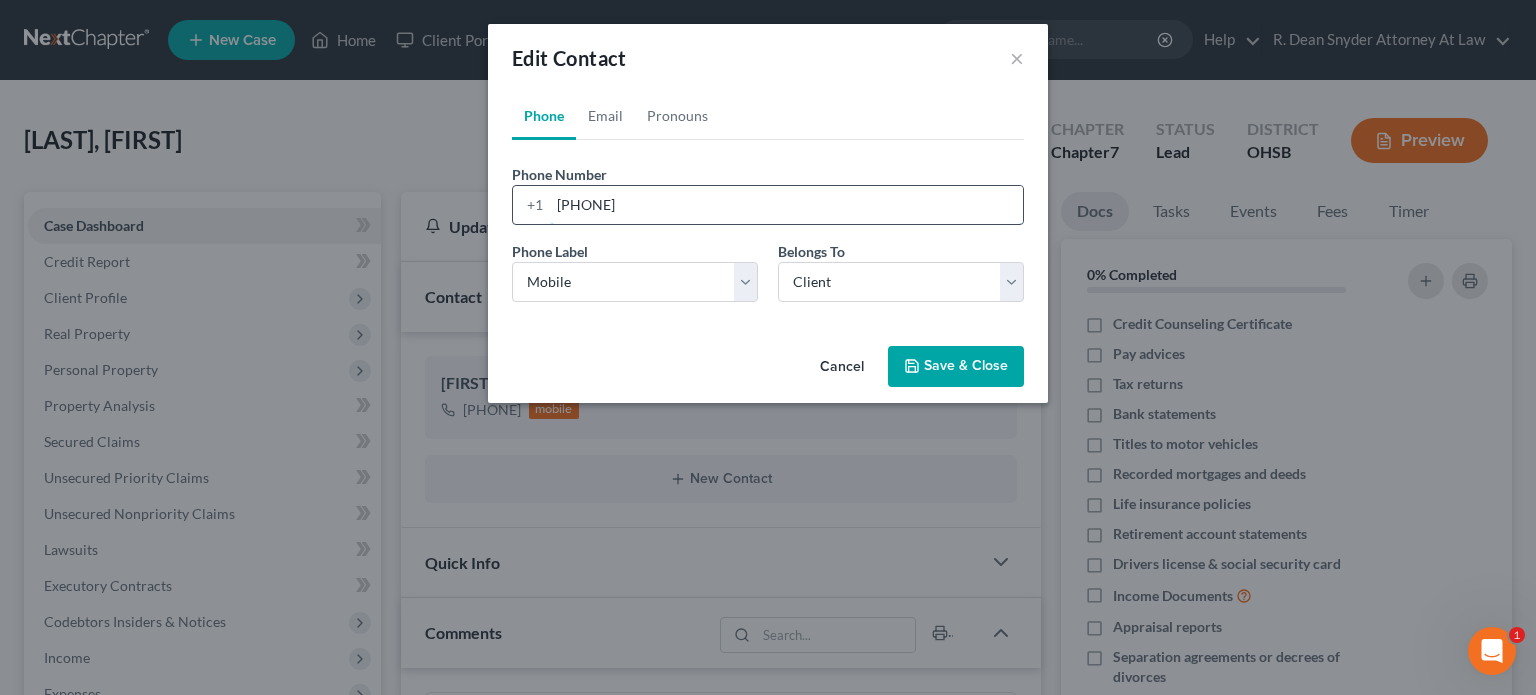 click on "[PHONE]" at bounding box center [786, 205] 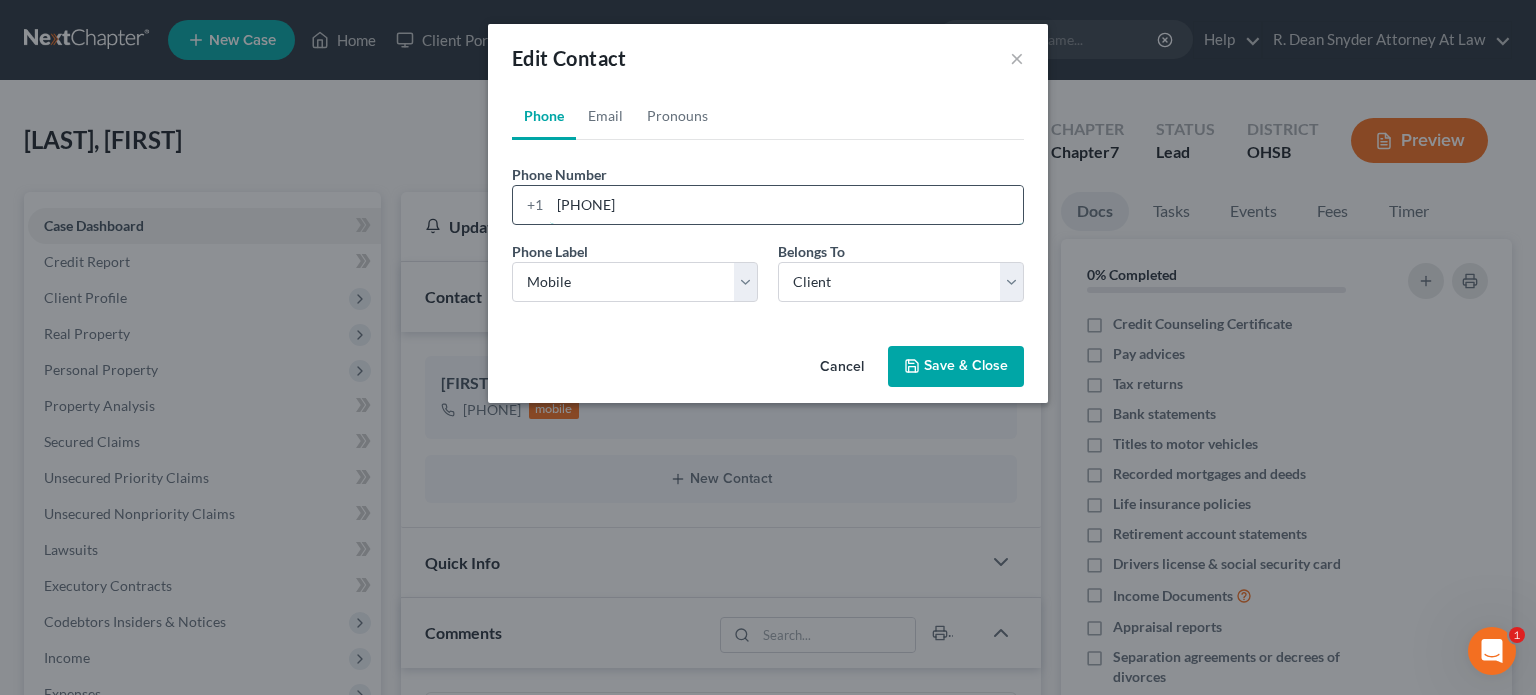 click on "[PHONE]" at bounding box center (786, 205) 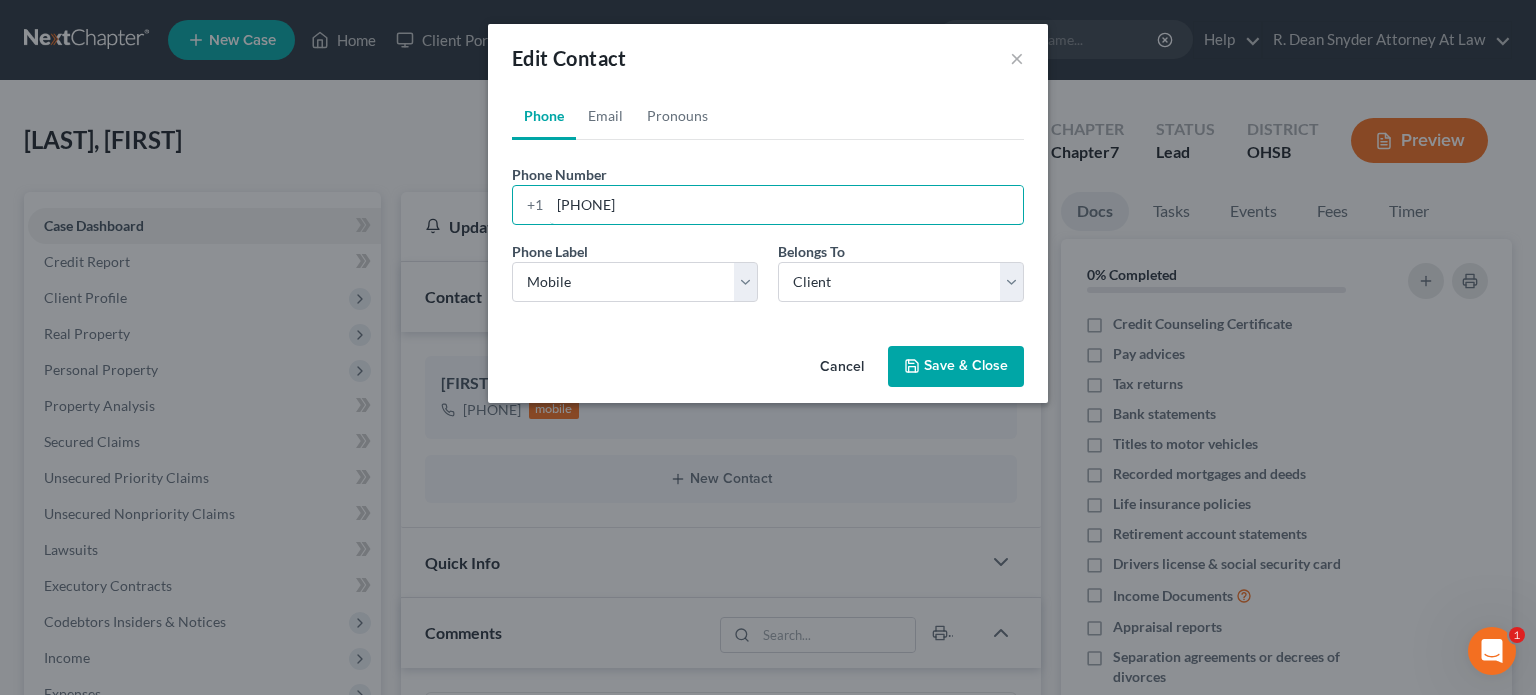 type on "[PHONE]" 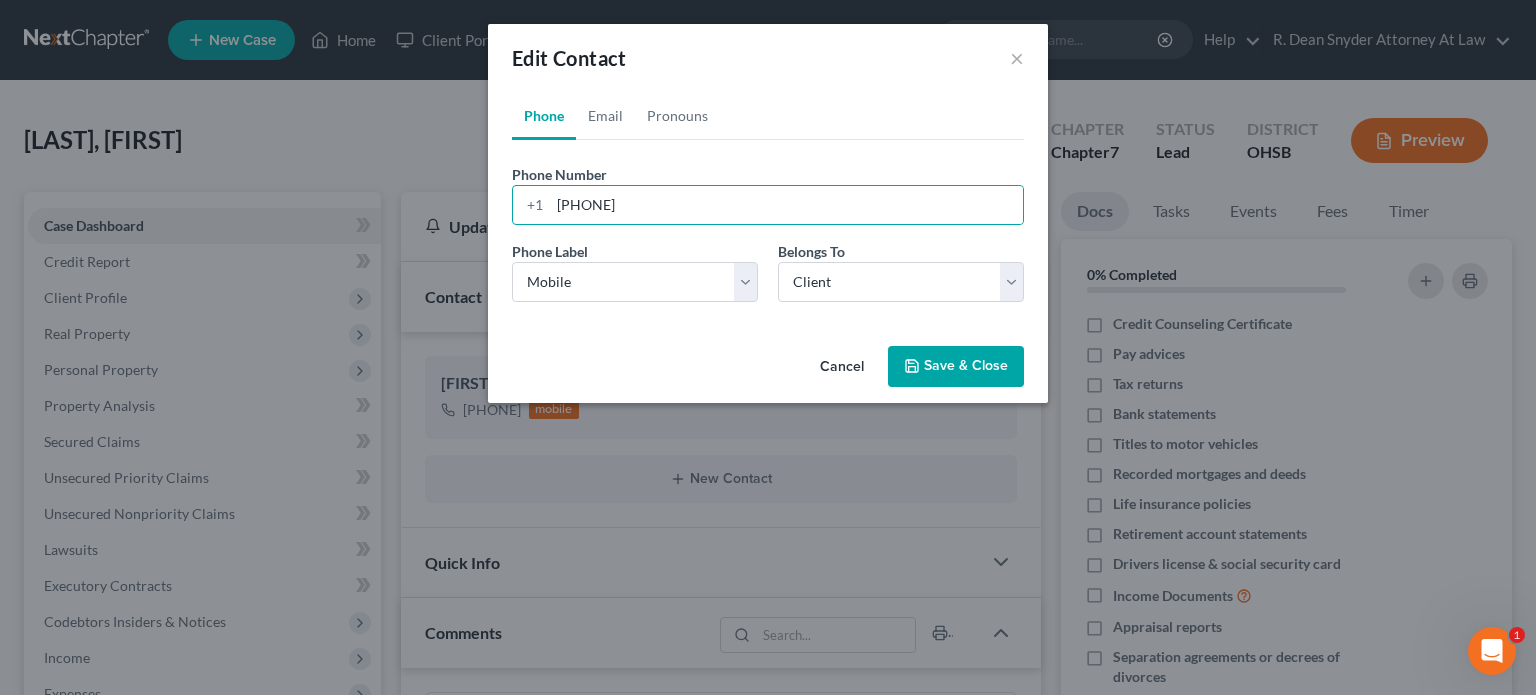click on "Save & Close" at bounding box center (956, 367) 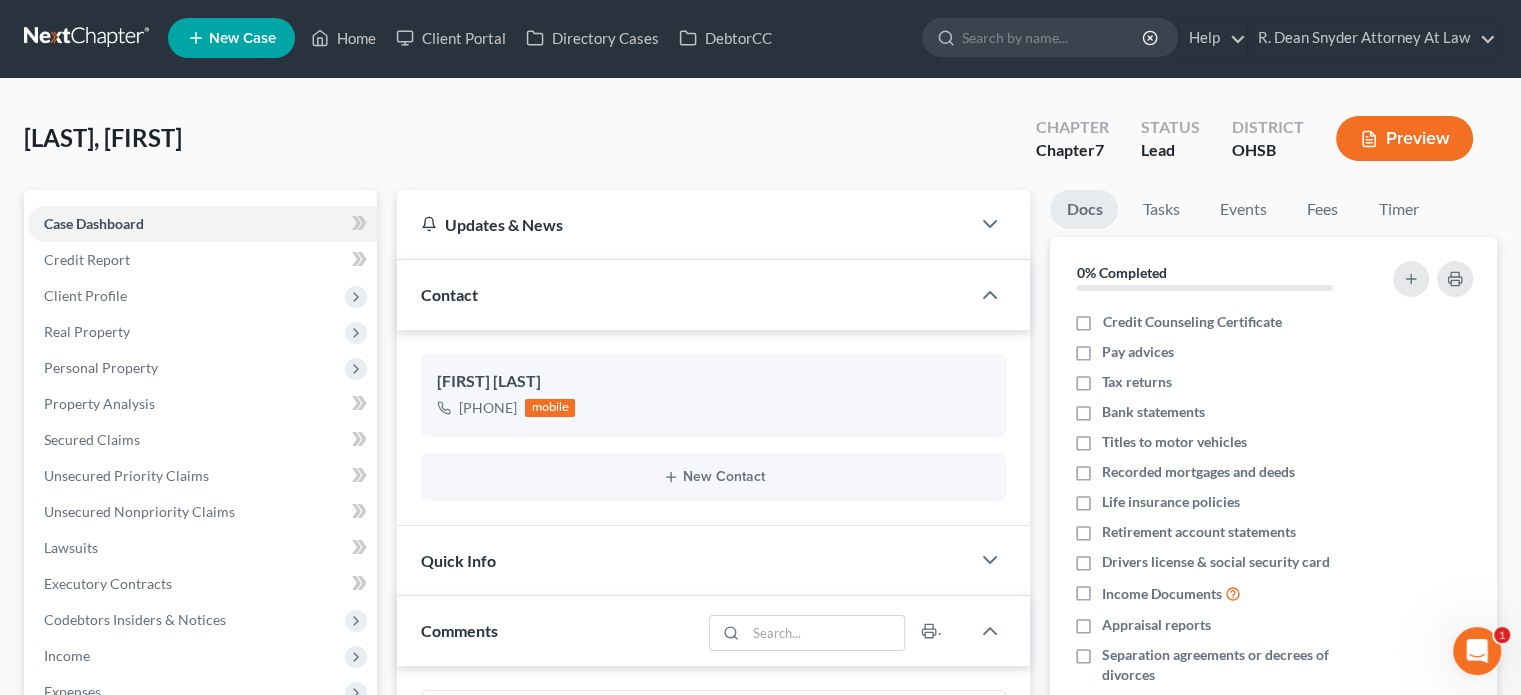 scroll, scrollTop: 0, scrollLeft: 0, axis: both 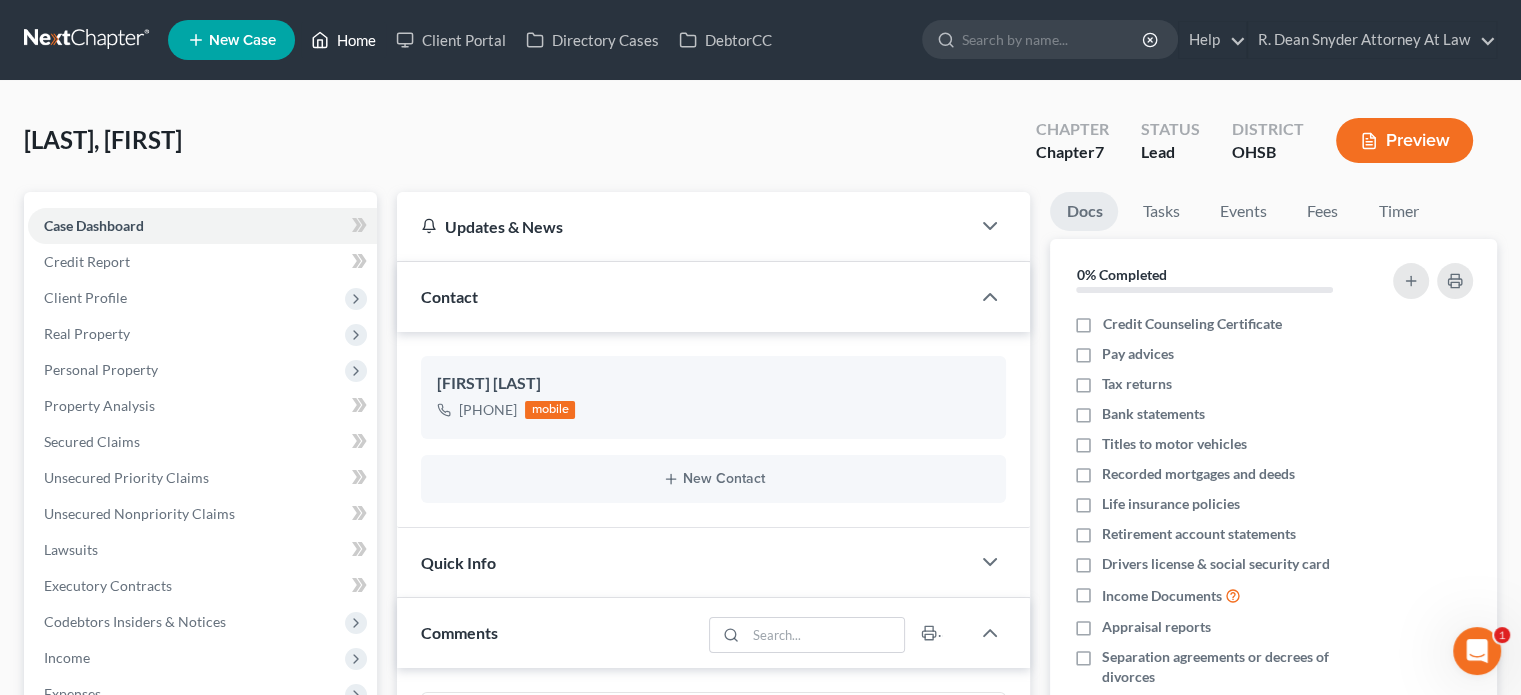 click on "Home" at bounding box center (343, 40) 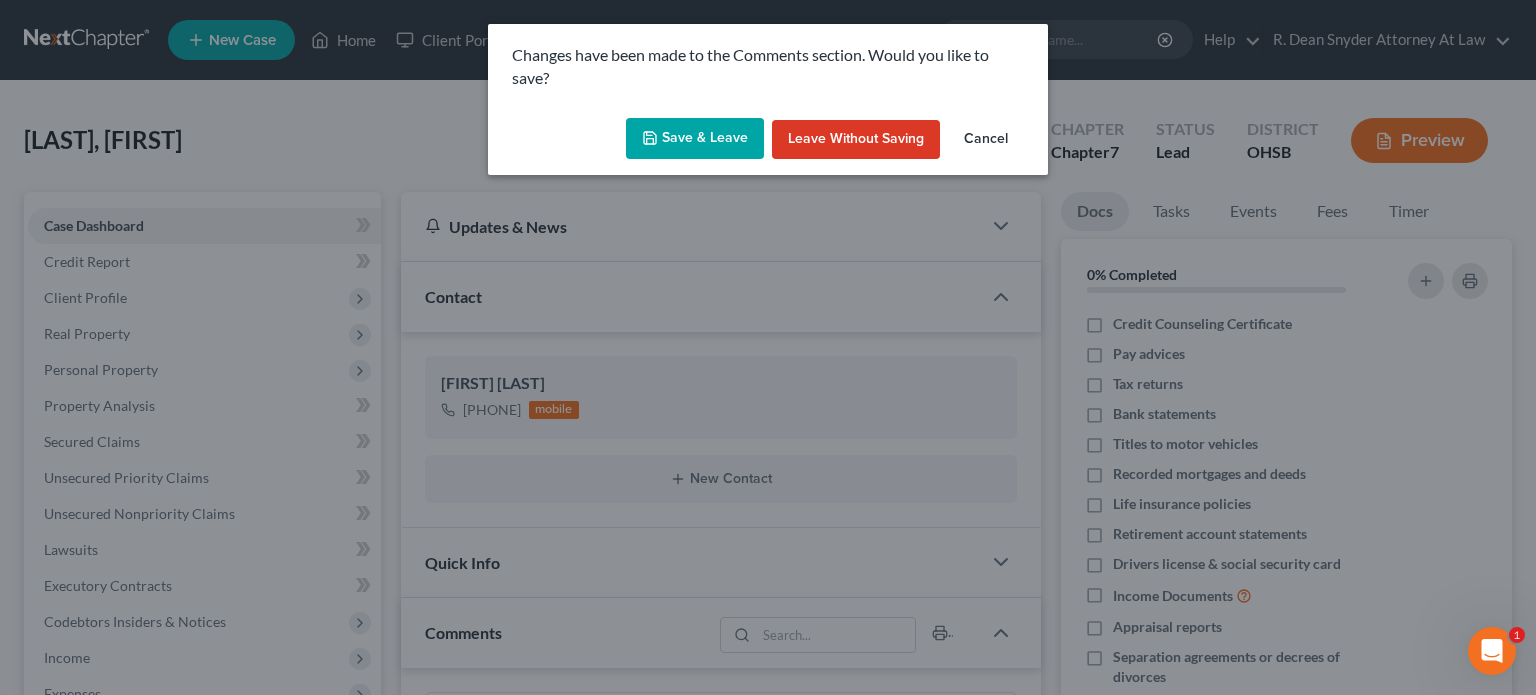click on "Save & Leave" at bounding box center (695, 139) 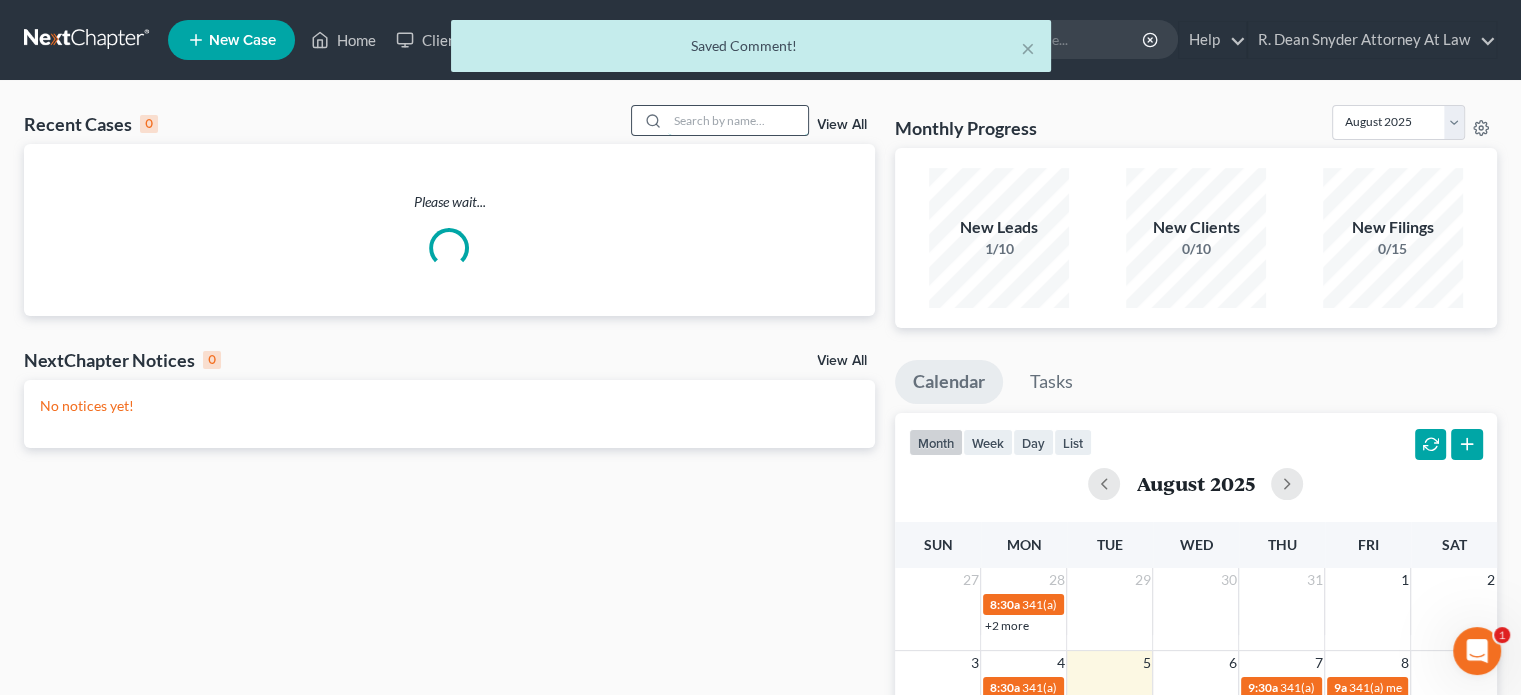 click at bounding box center [738, 120] 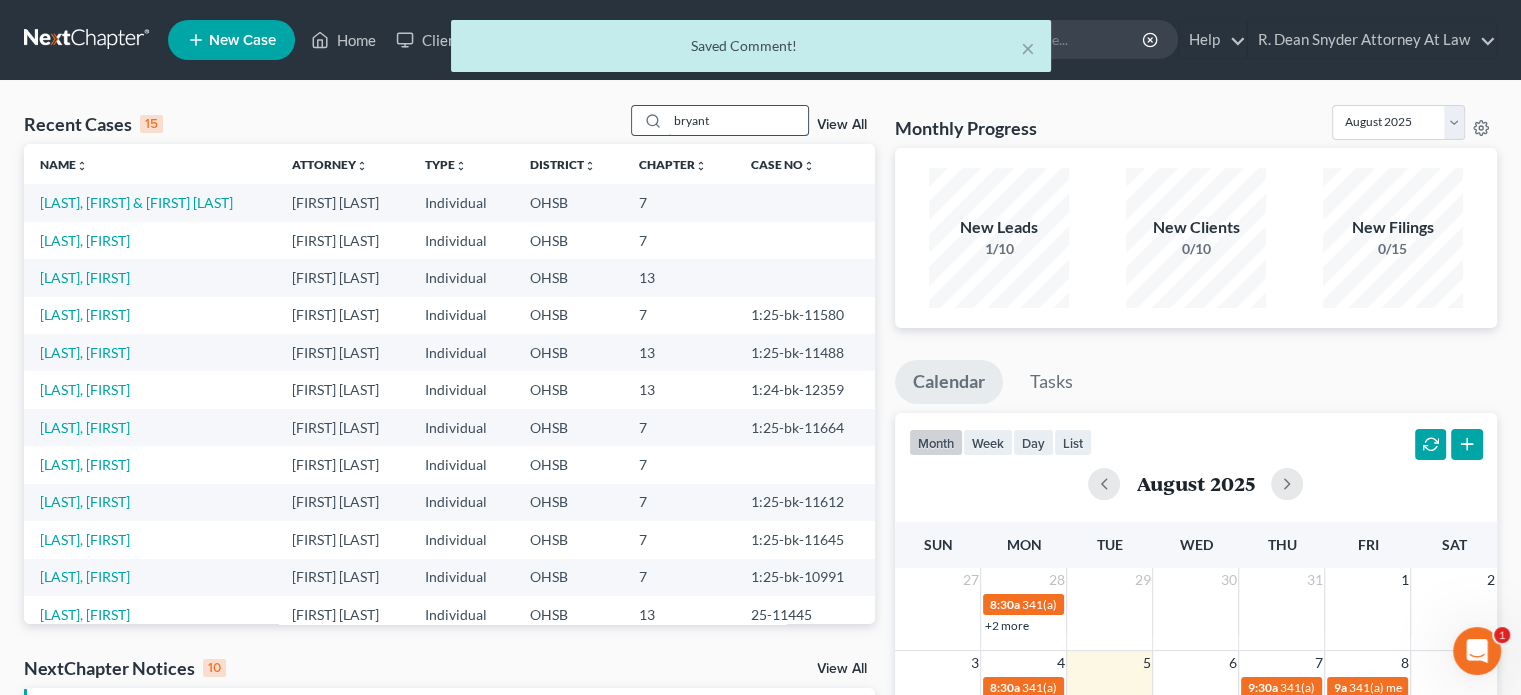 type on "bryant" 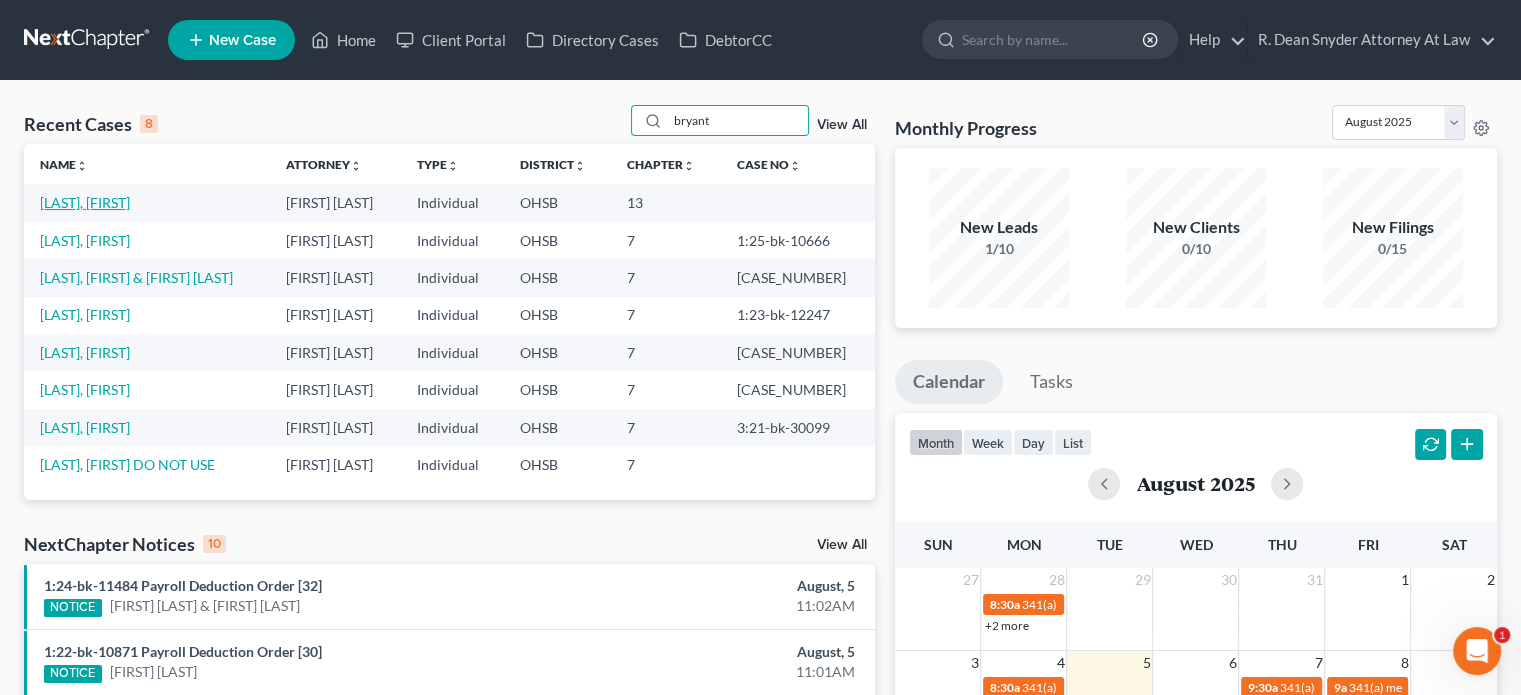 click on "[LAST], [FIRST]" at bounding box center [85, 202] 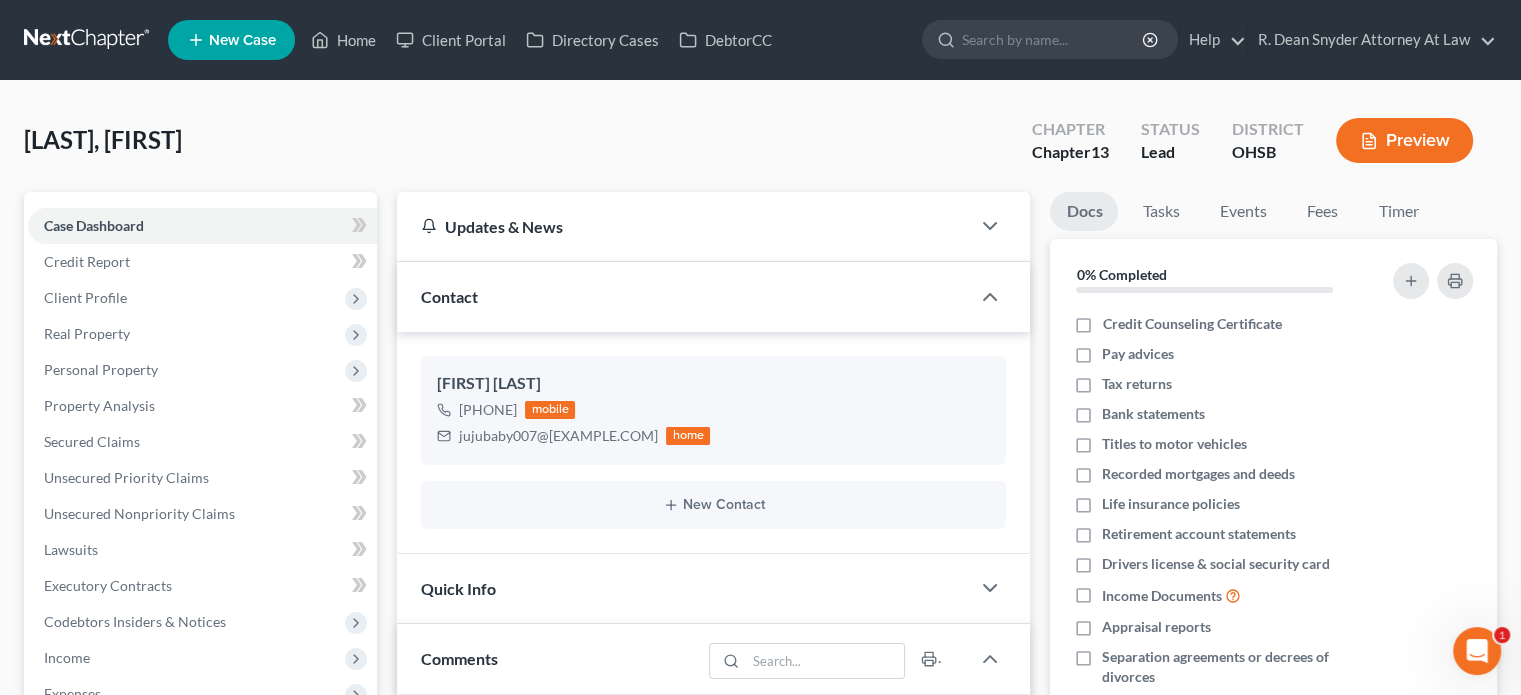 scroll, scrollTop: 336, scrollLeft: 0, axis: vertical 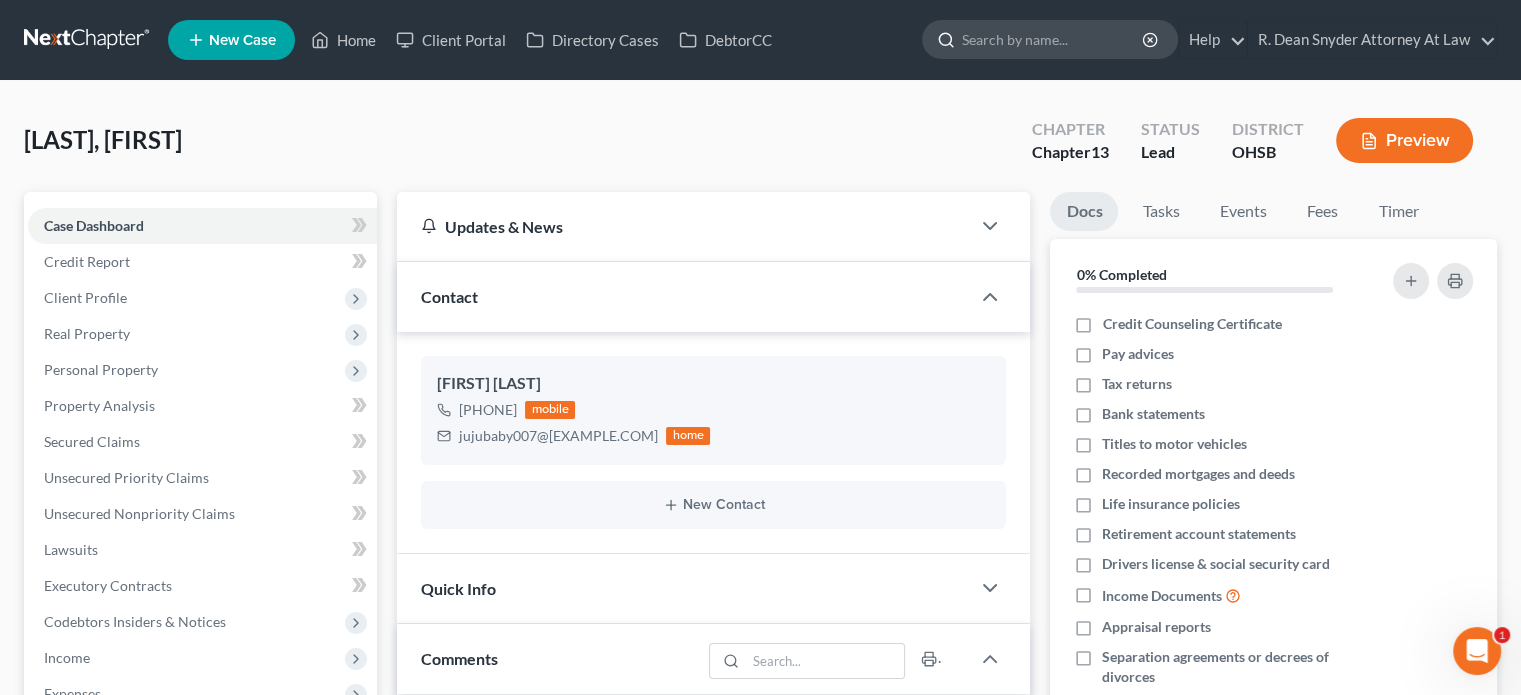 click at bounding box center (1053, 39) 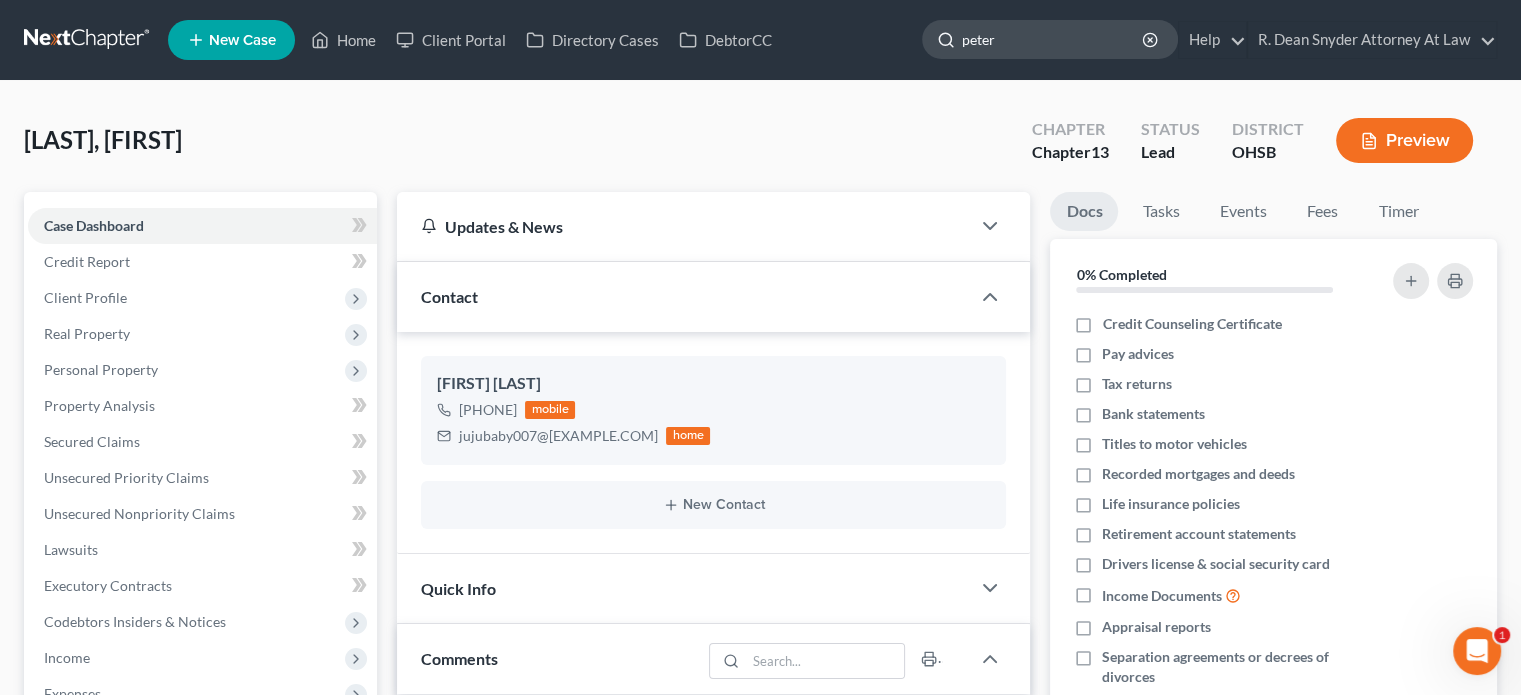type on "peters" 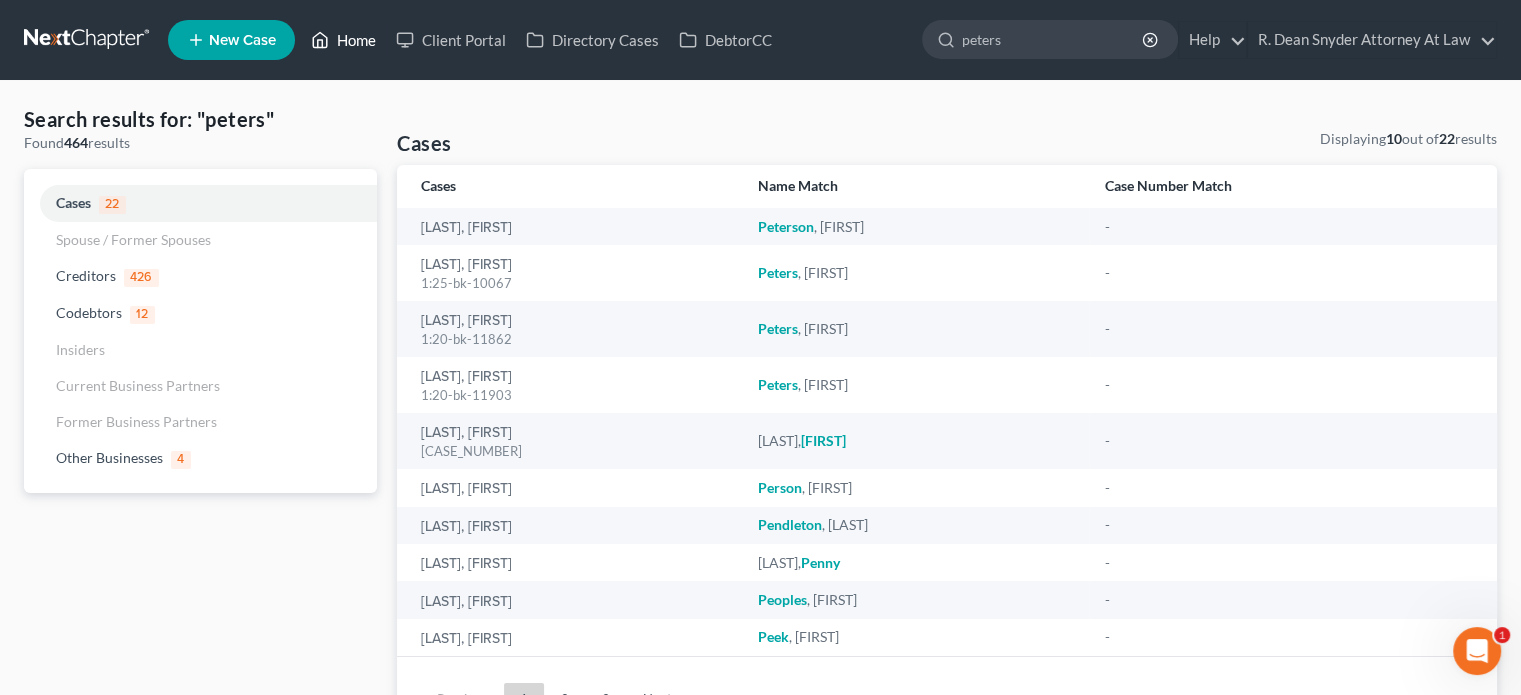 click on "Home" at bounding box center (343, 40) 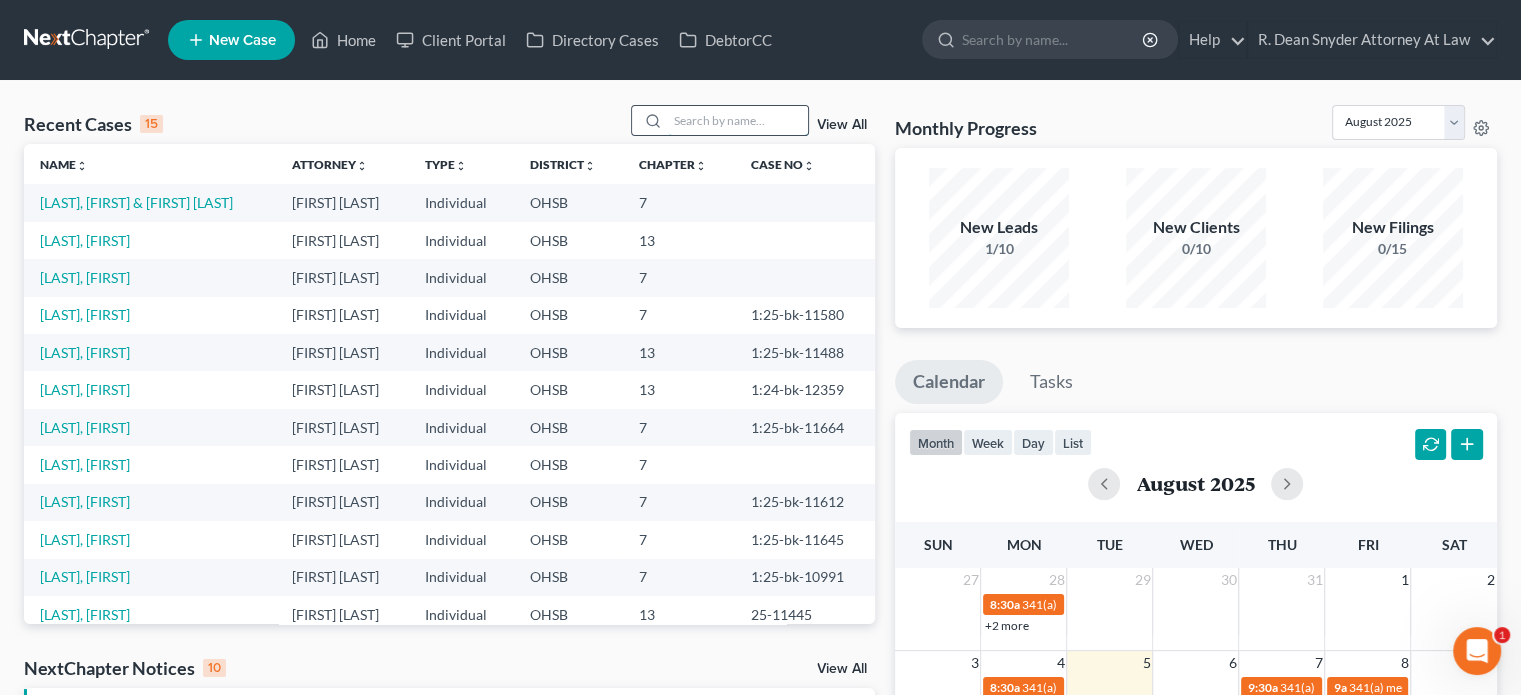 click at bounding box center [738, 120] 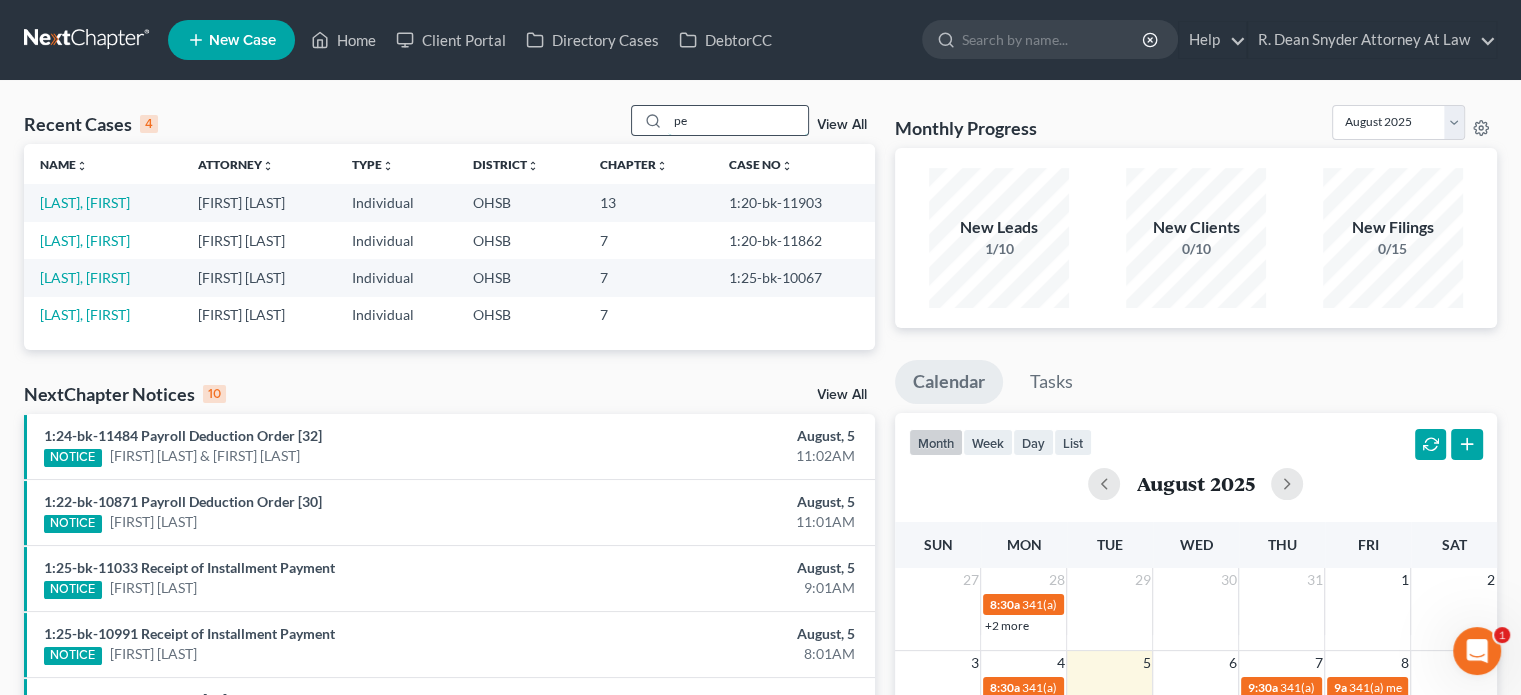 type on "p" 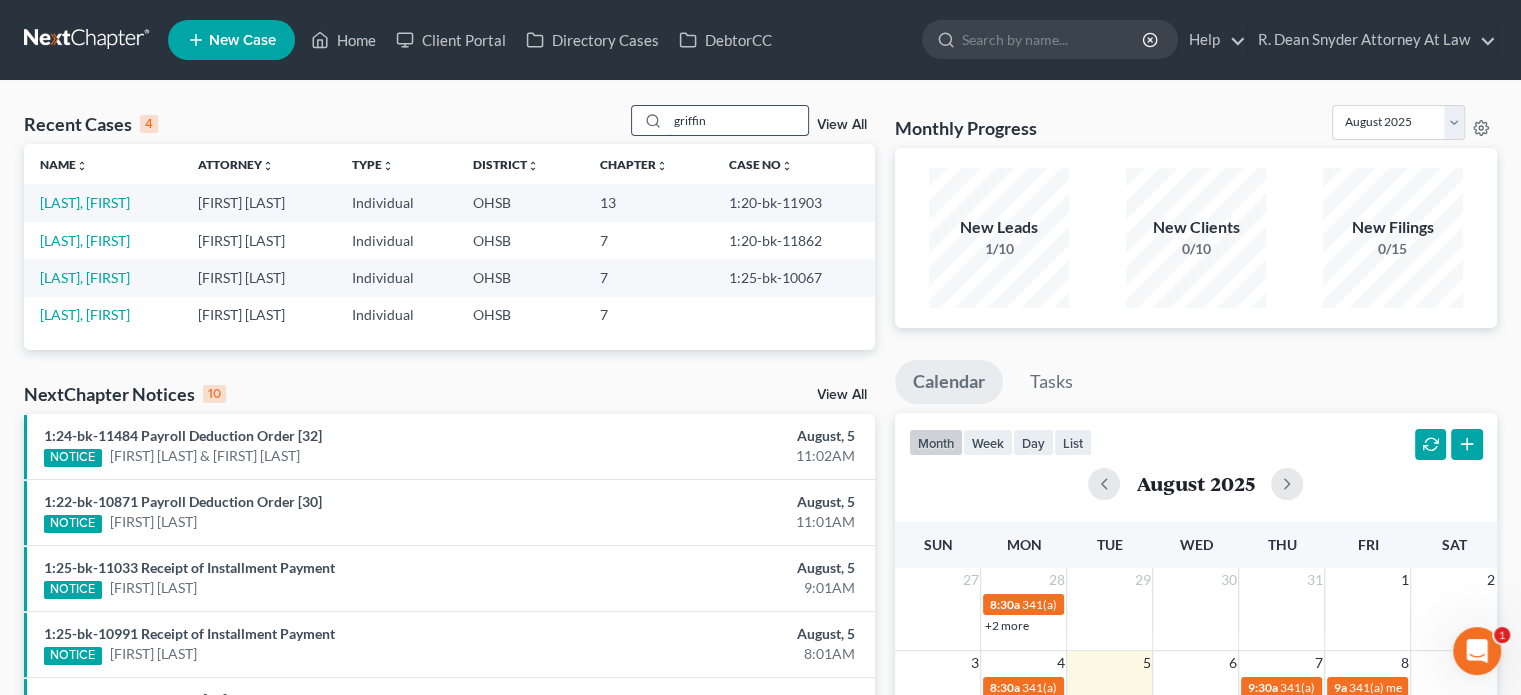 type on "griffin" 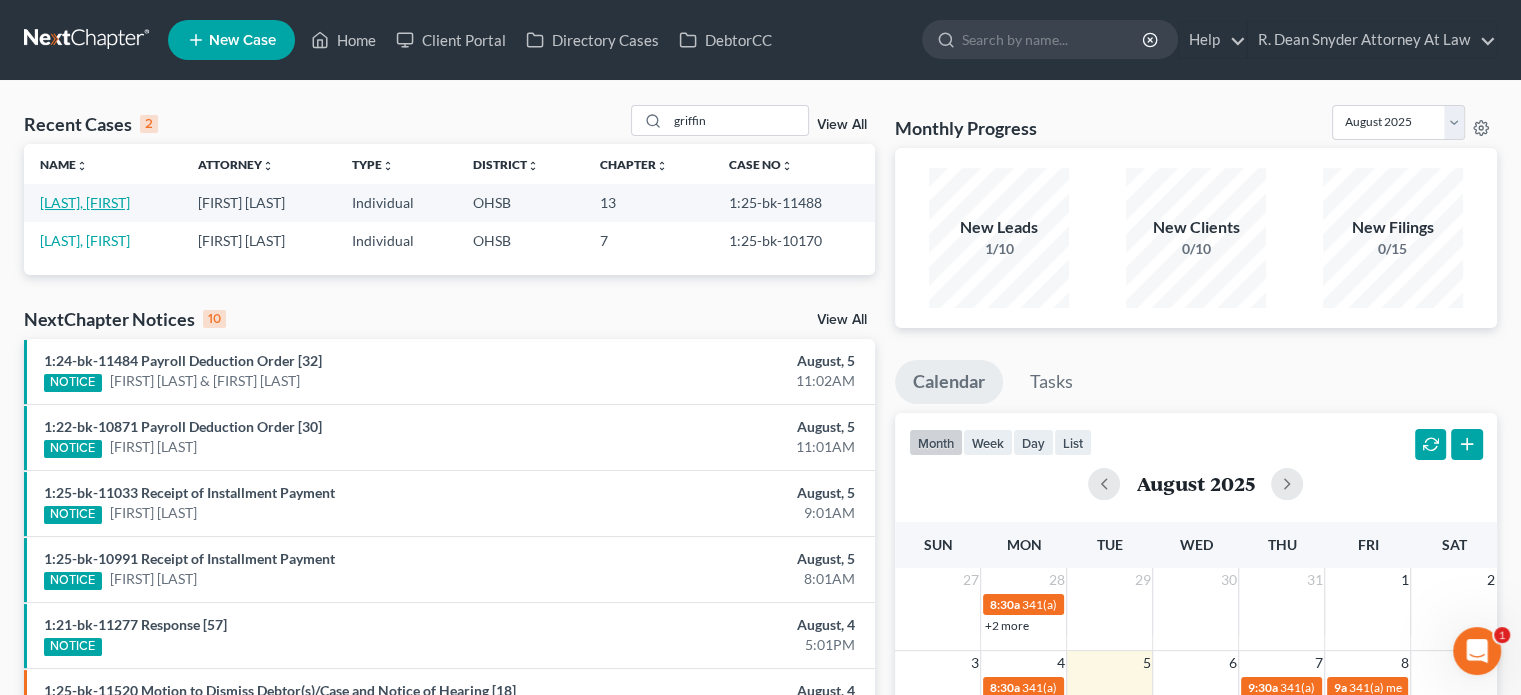 click on "[LAST], [FIRST]" at bounding box center [85, 202] 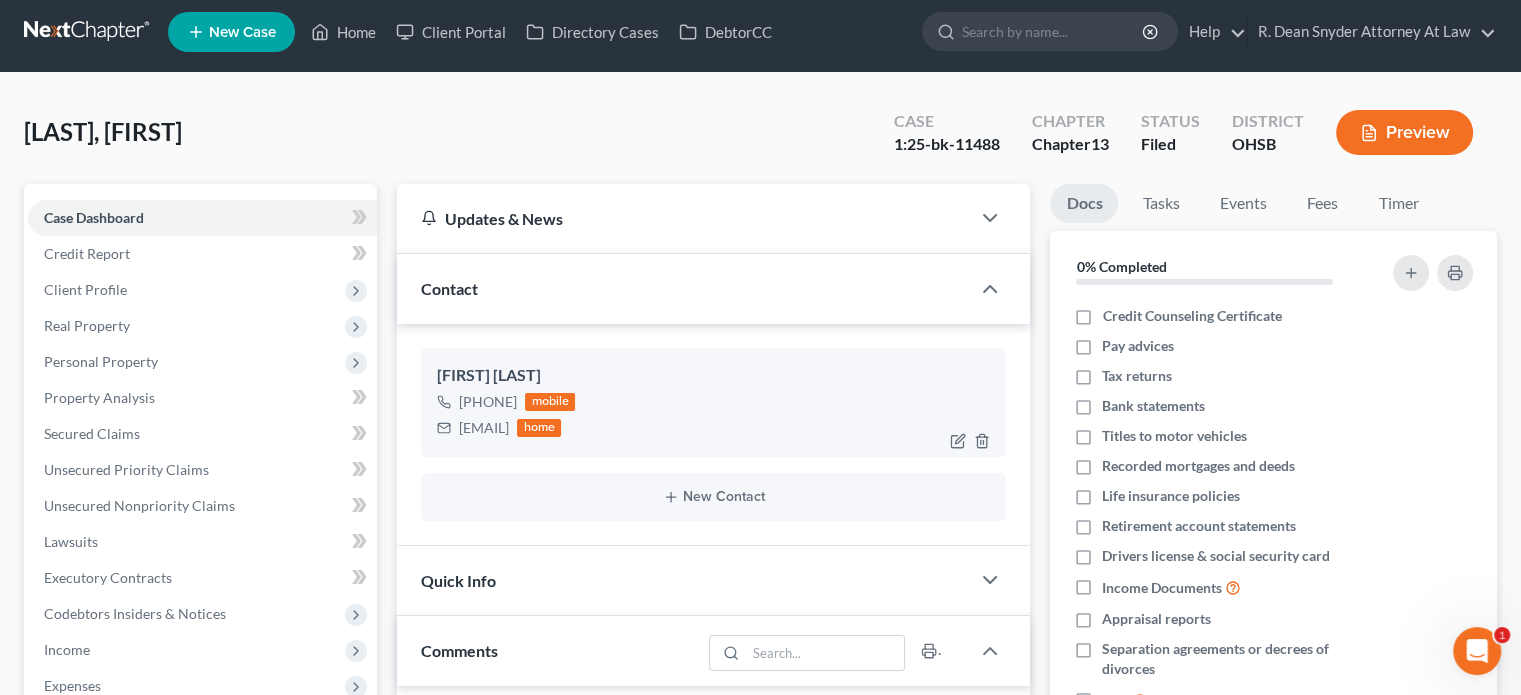 scroll, scrollTop: 0, scrollLeft: 0, axis: both 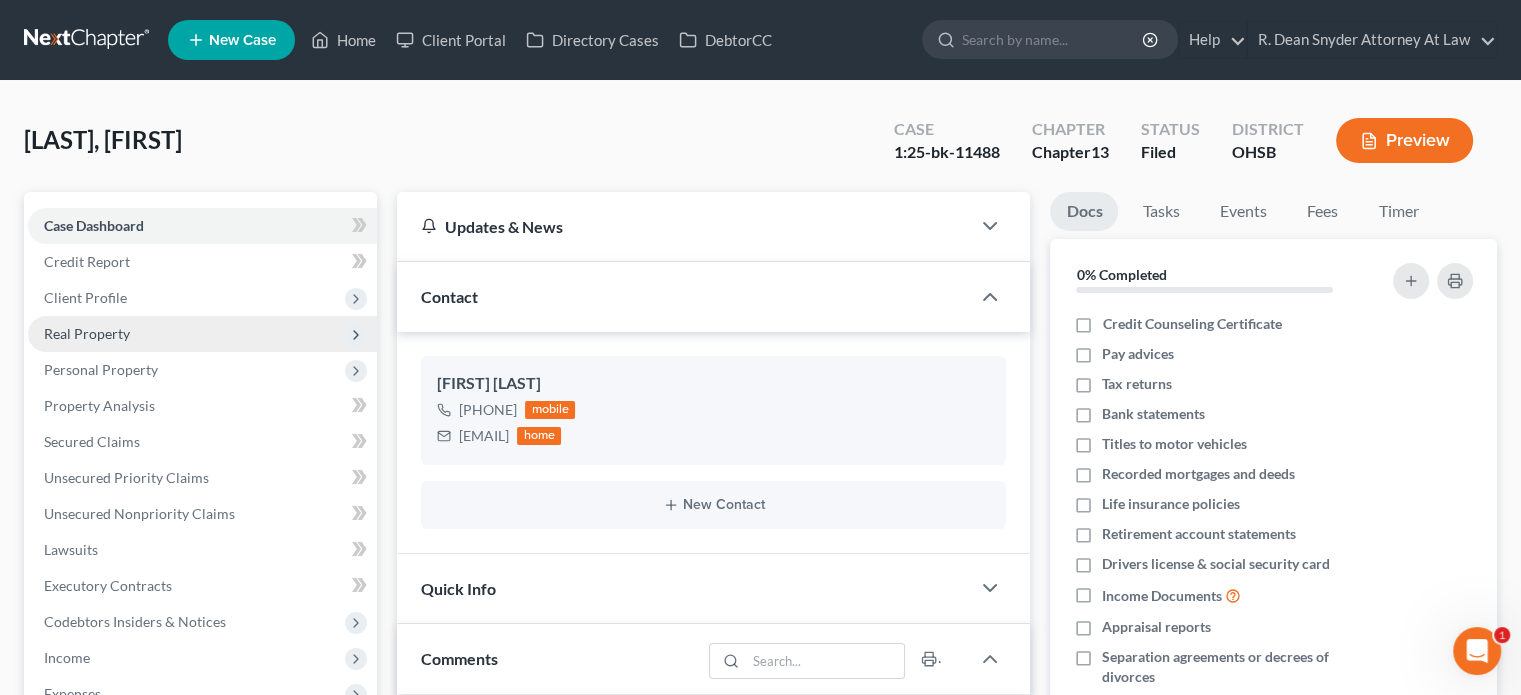 click on "Real Property" at bounding box center (87, 333) 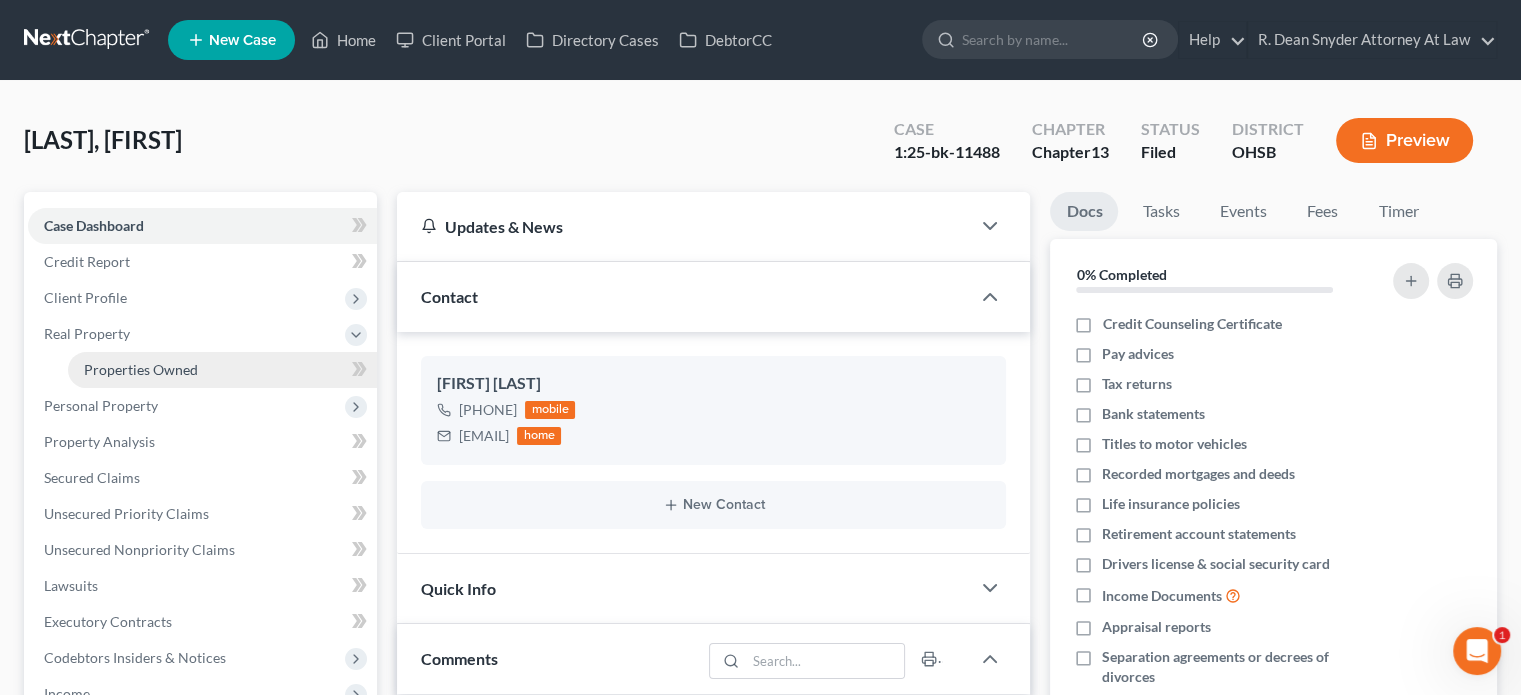 click on "Properties Owned" at bounding box center (141, 369) 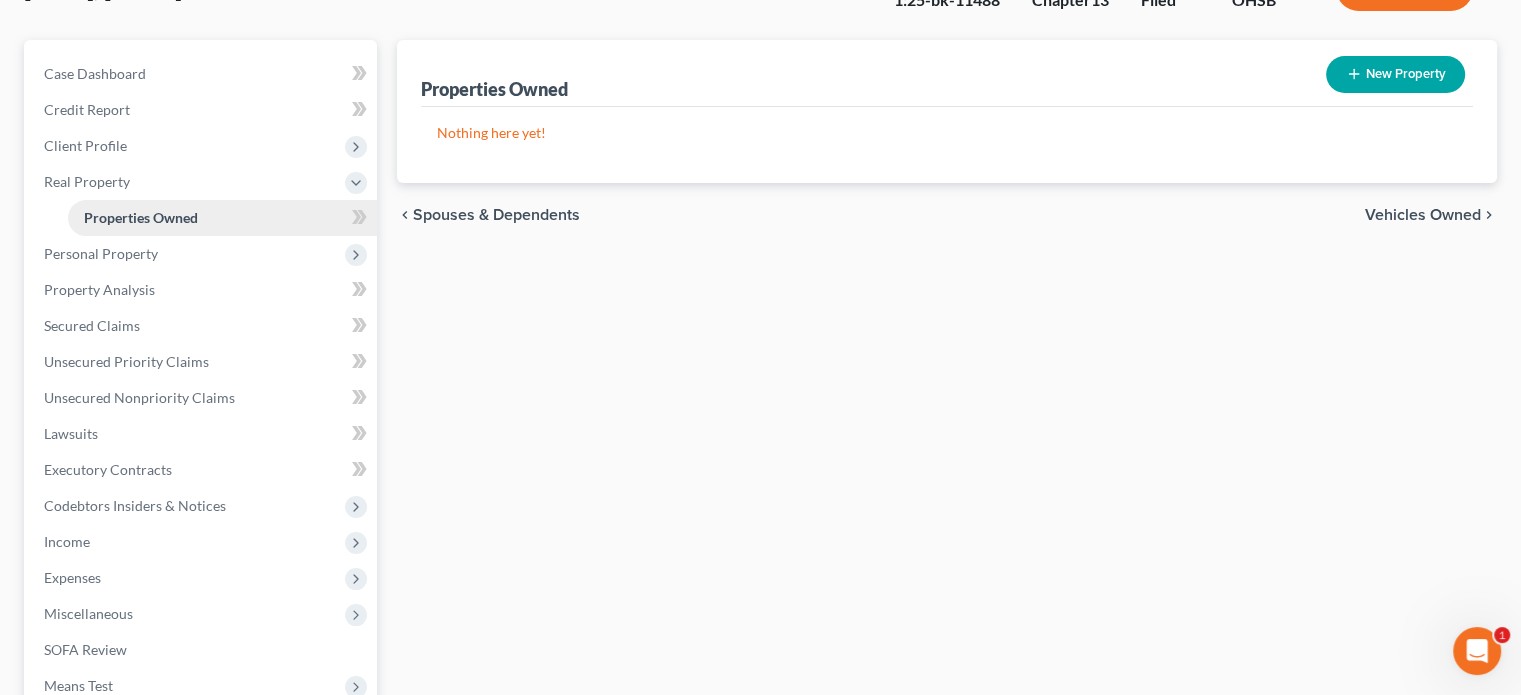 scroll, scrollTop: 200, scrollLeft: 0, axis: vertical 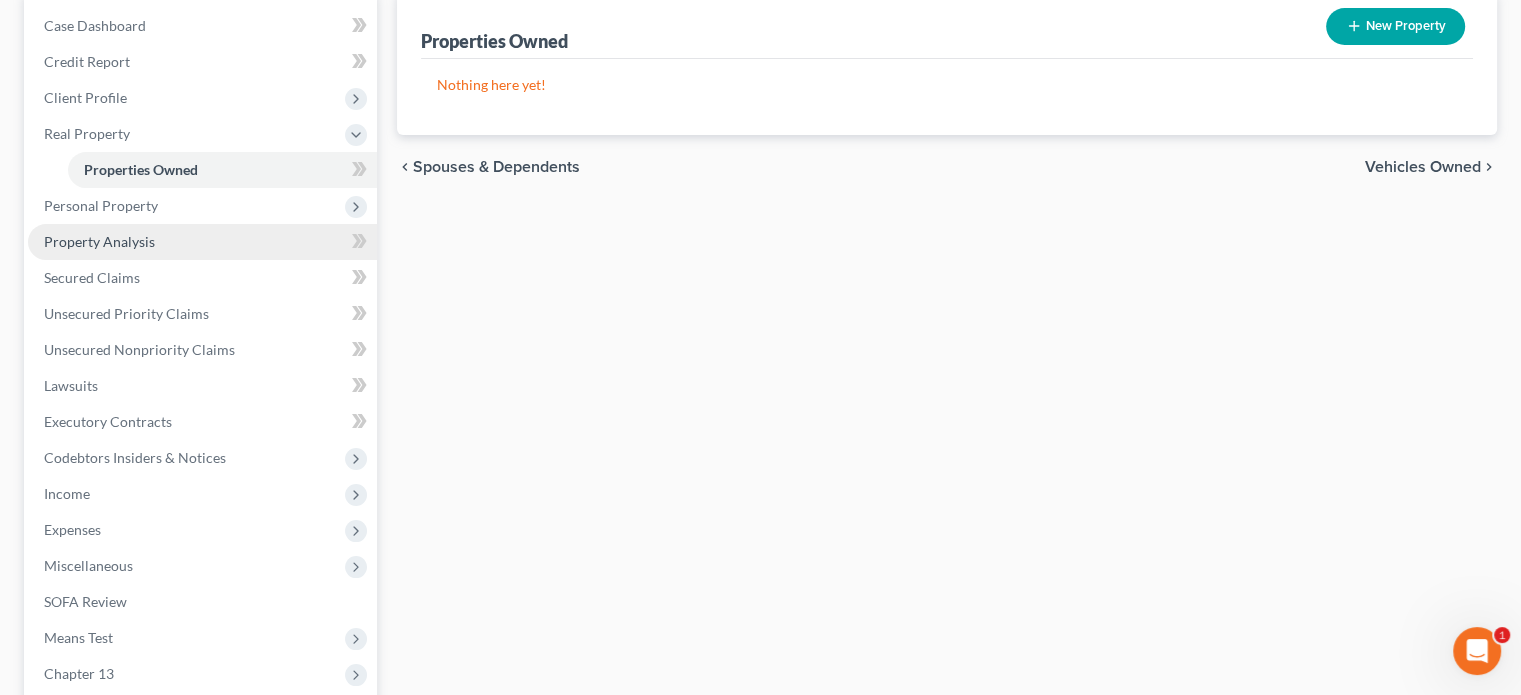 drag, startPoint x: 89, startPoint y: 242, endPoint x: 110, endPoint y: 256, distance: 25.23886 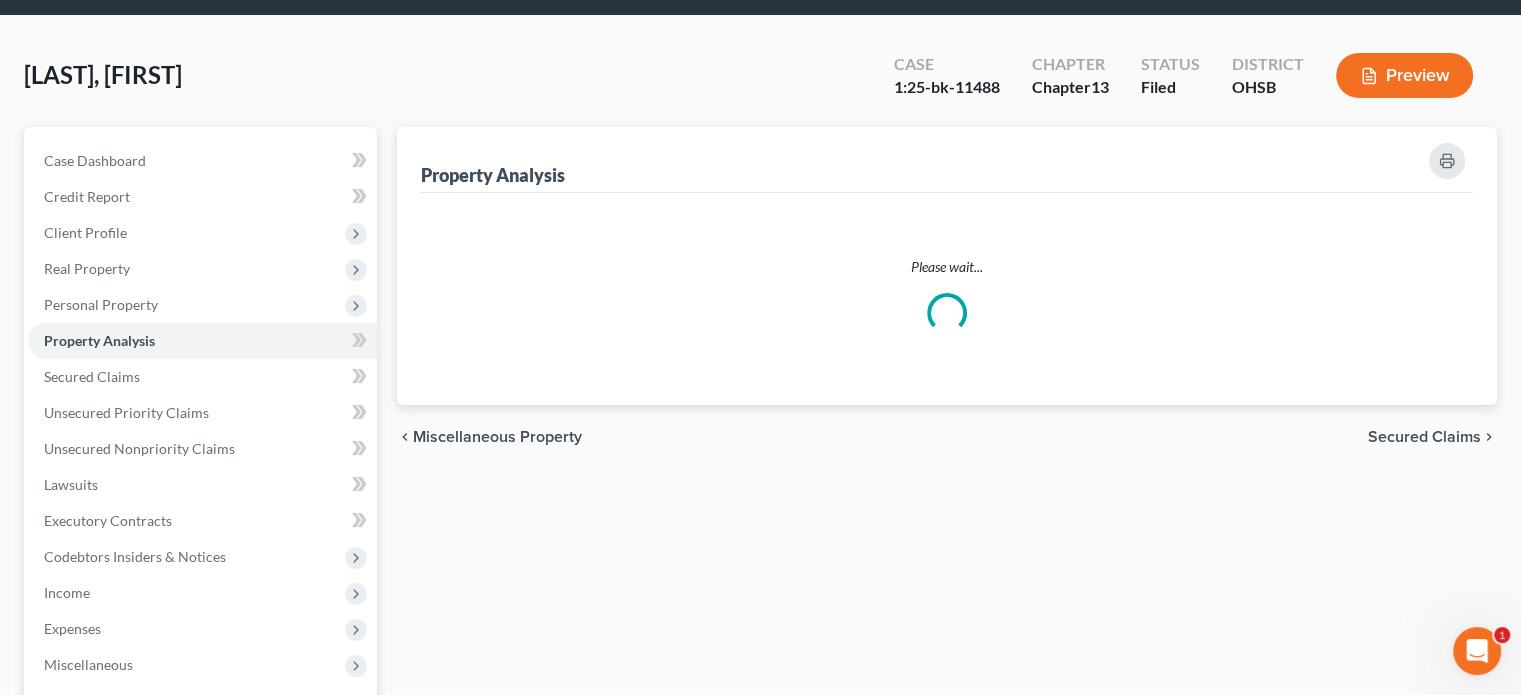 scroll, scrollTop: 0, scrollLeft: 0, axis: both 